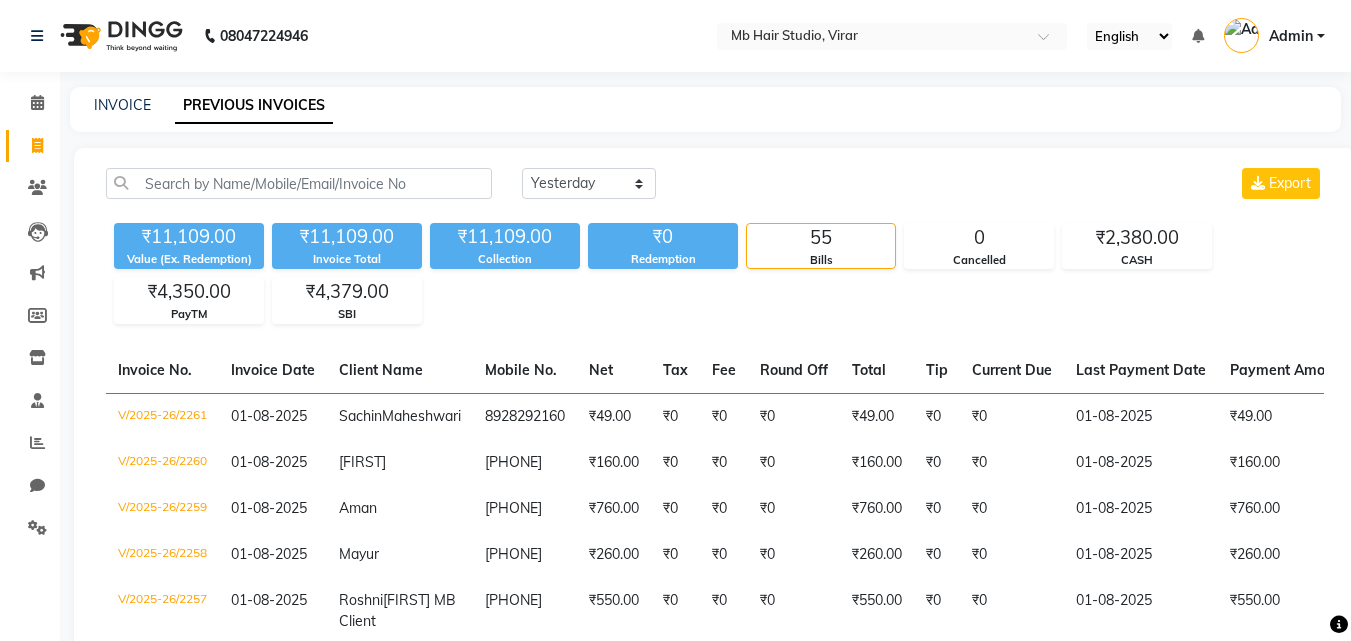 select on "yesterday" 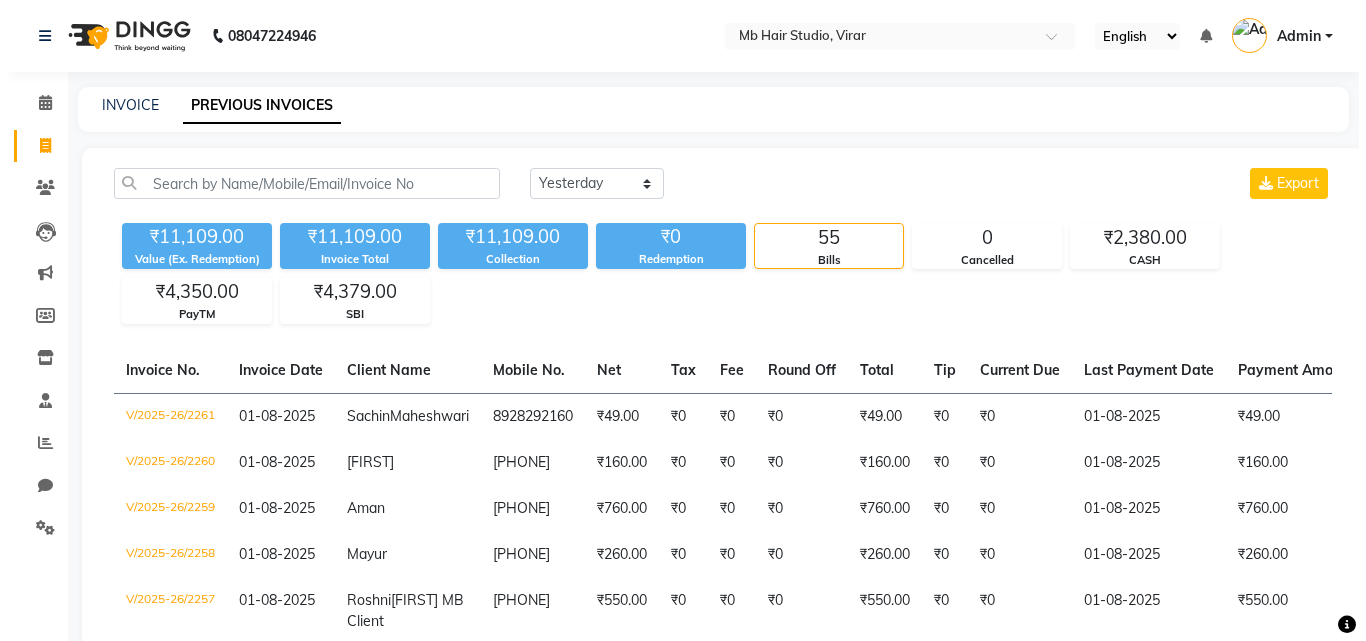scroll, scrollTop: 0, scrollLeft: 0, axis: both 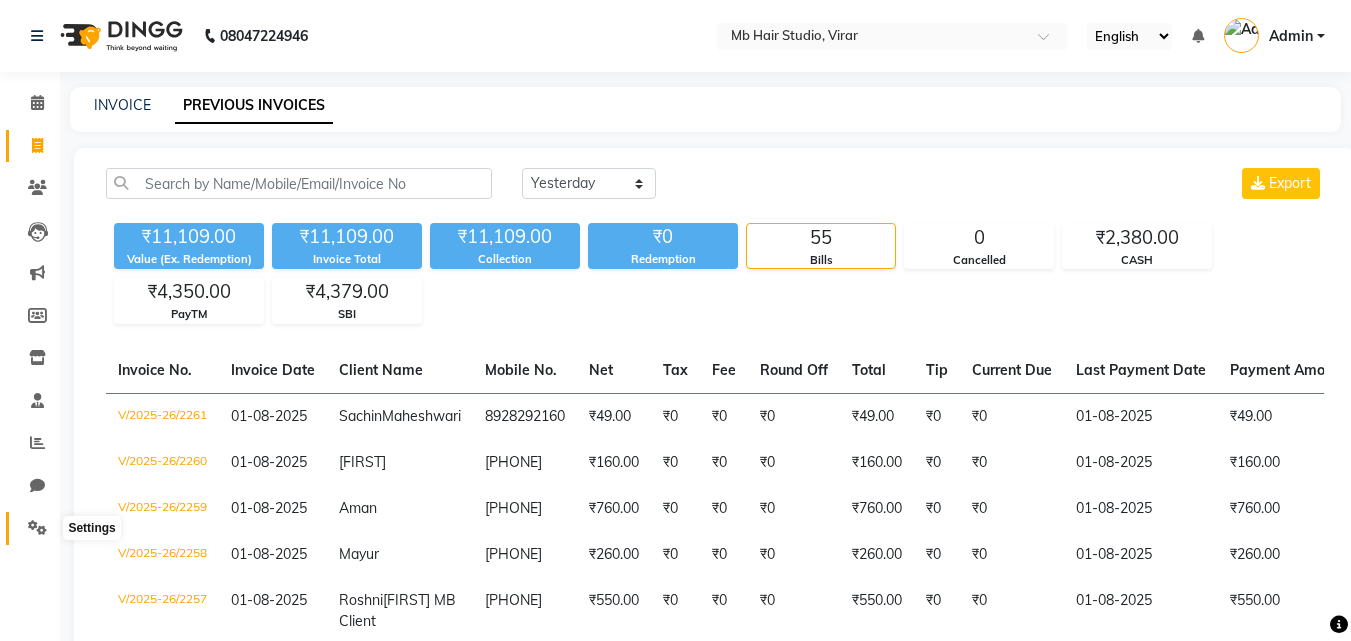 click 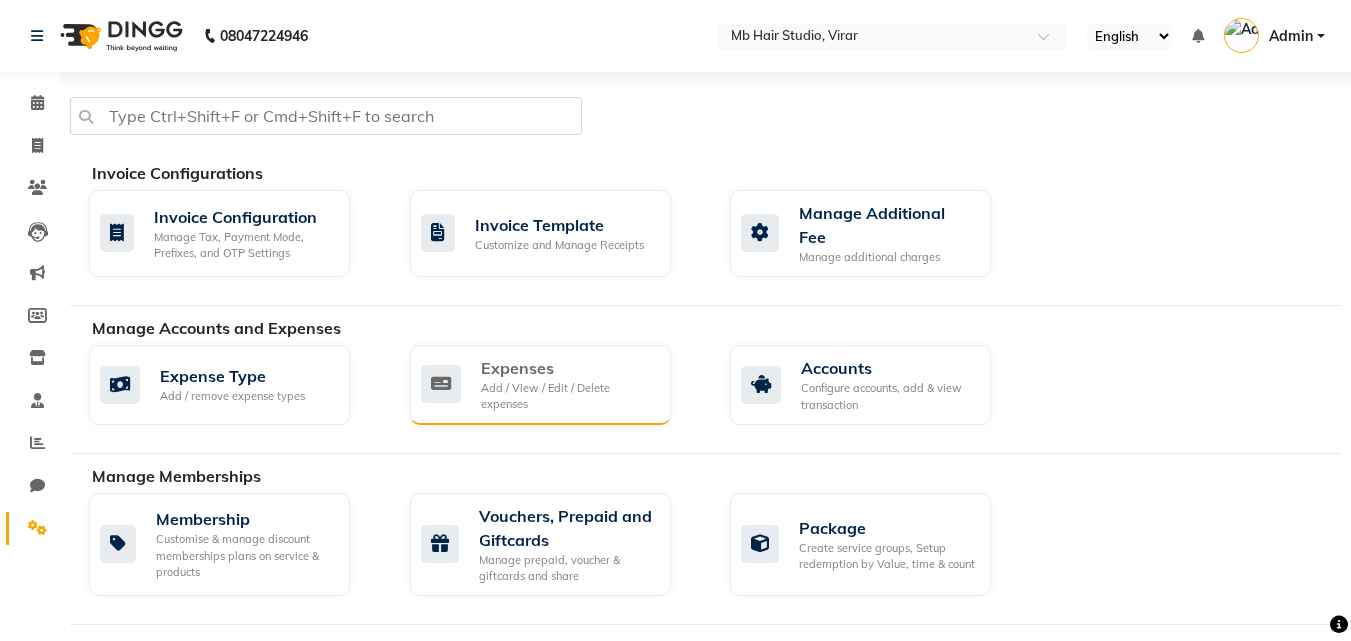 click on "Add / View / Edit / Delete expenses" 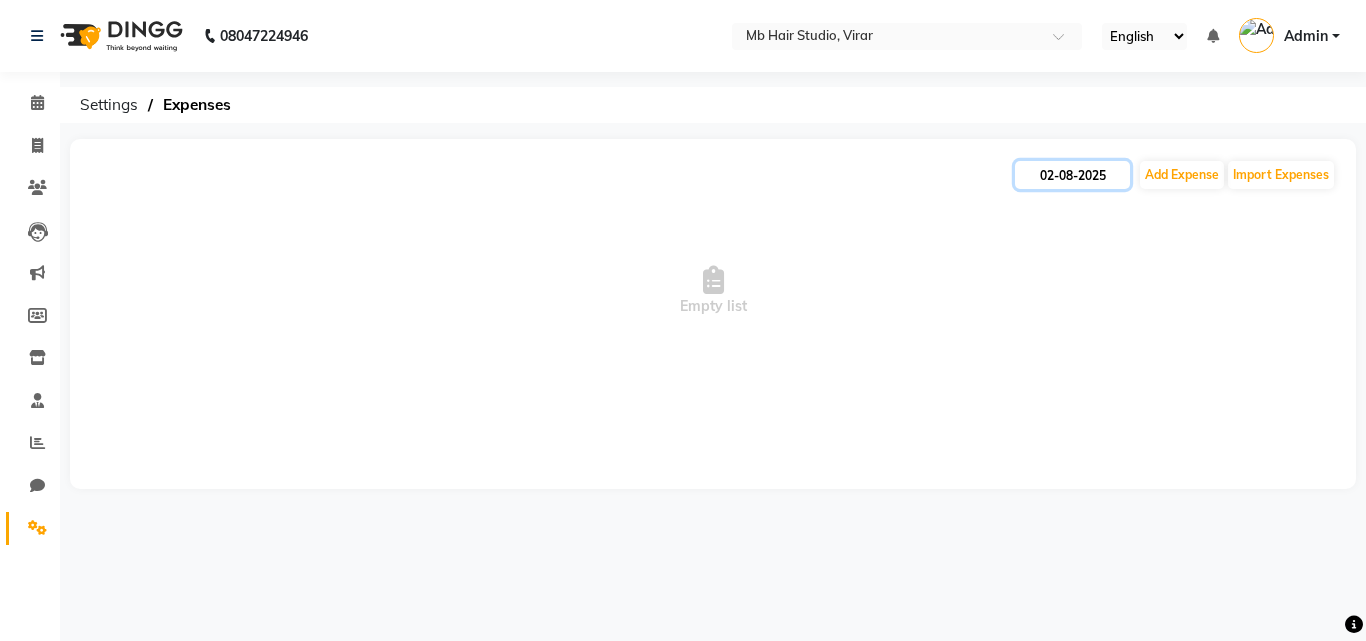 click on "02-08-2025" 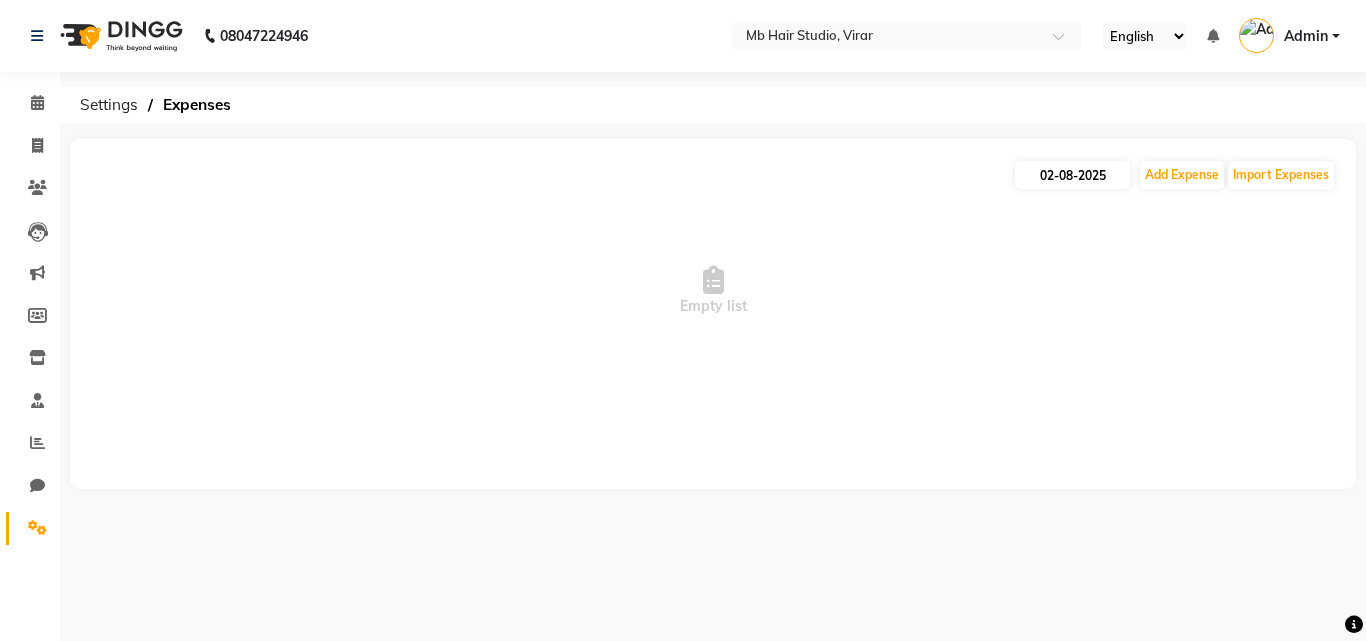 select on "8" 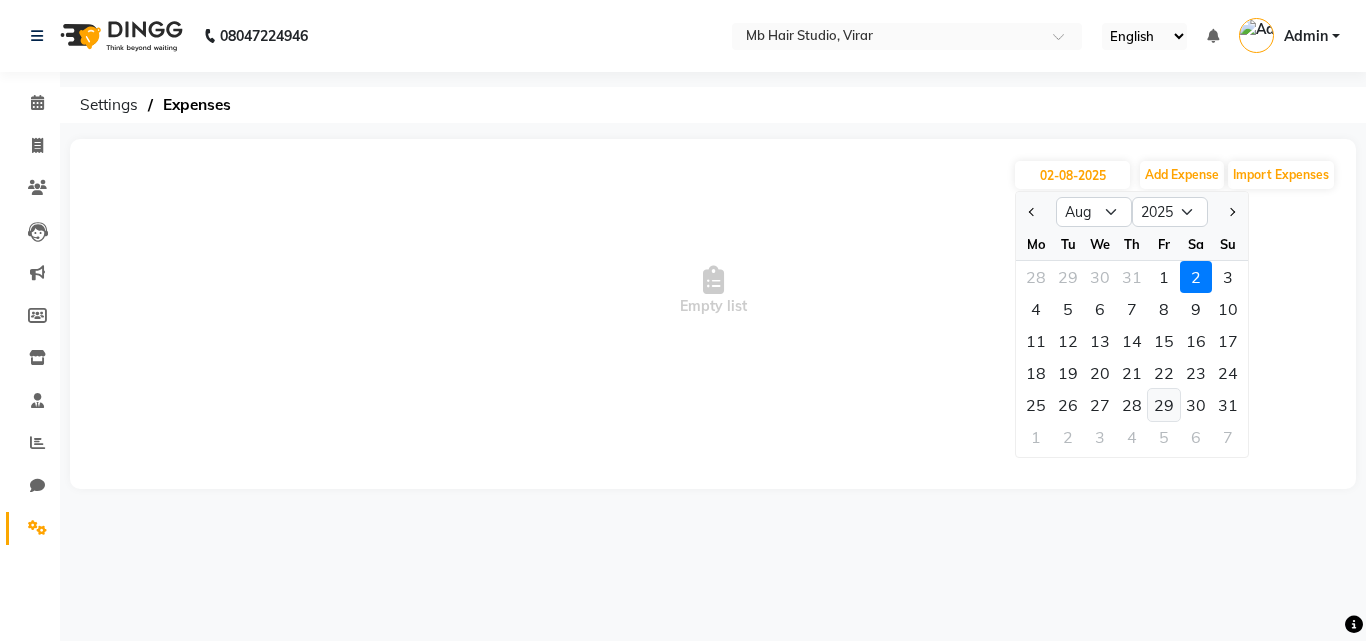 click on "29" 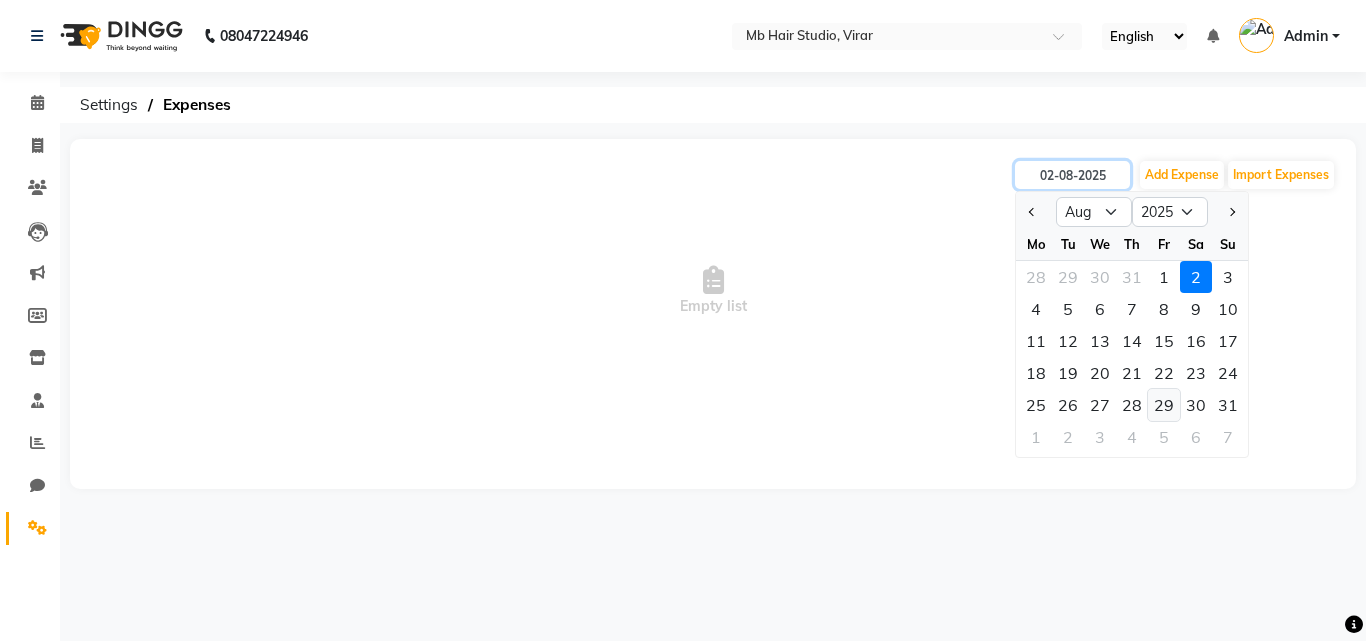 type on "29-08-2025" 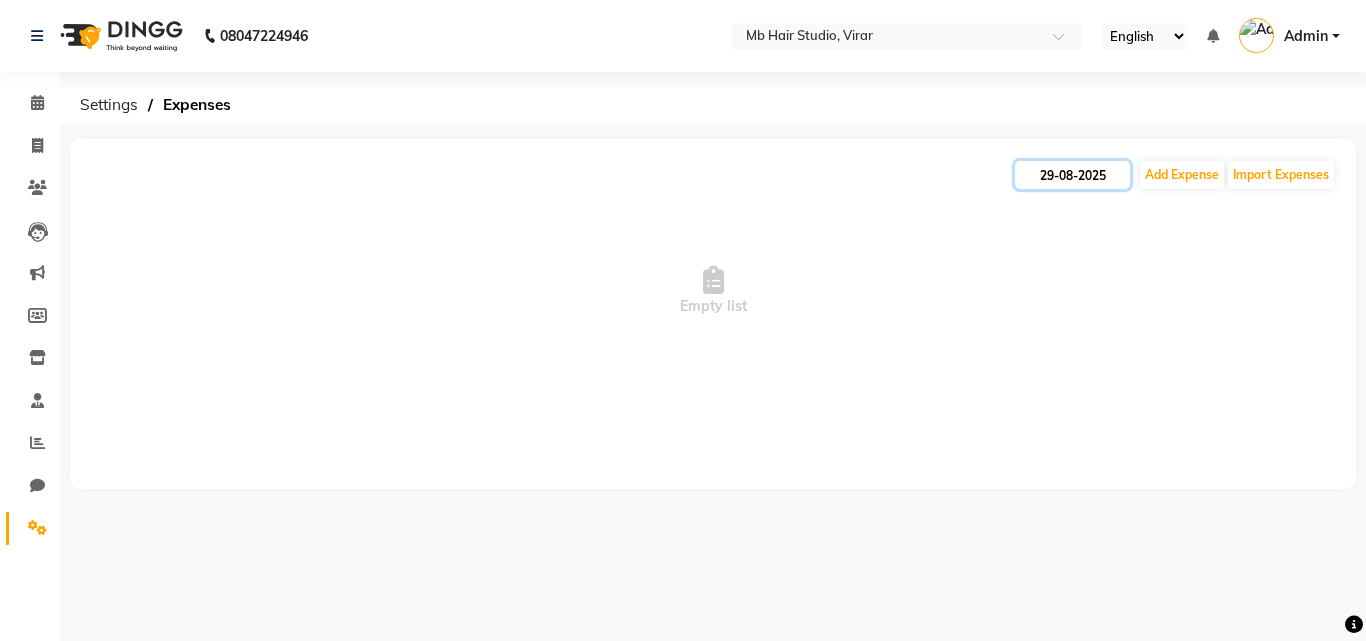 click on "29-08-2025" 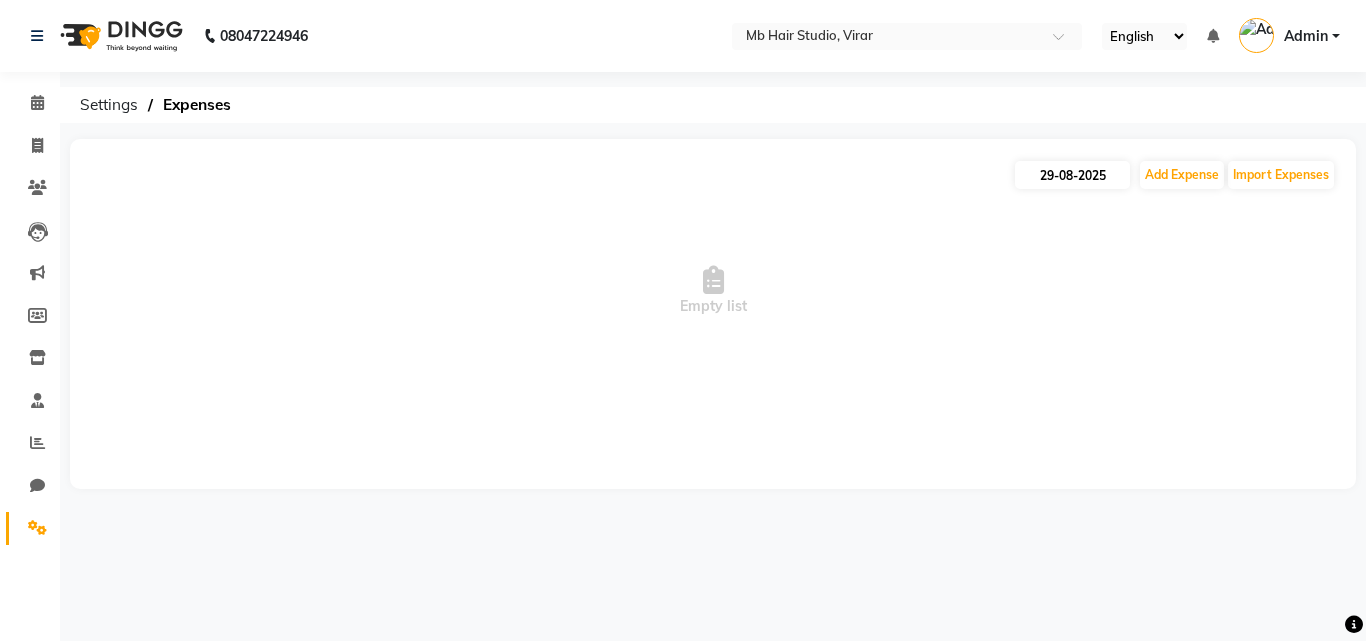 select on "8" 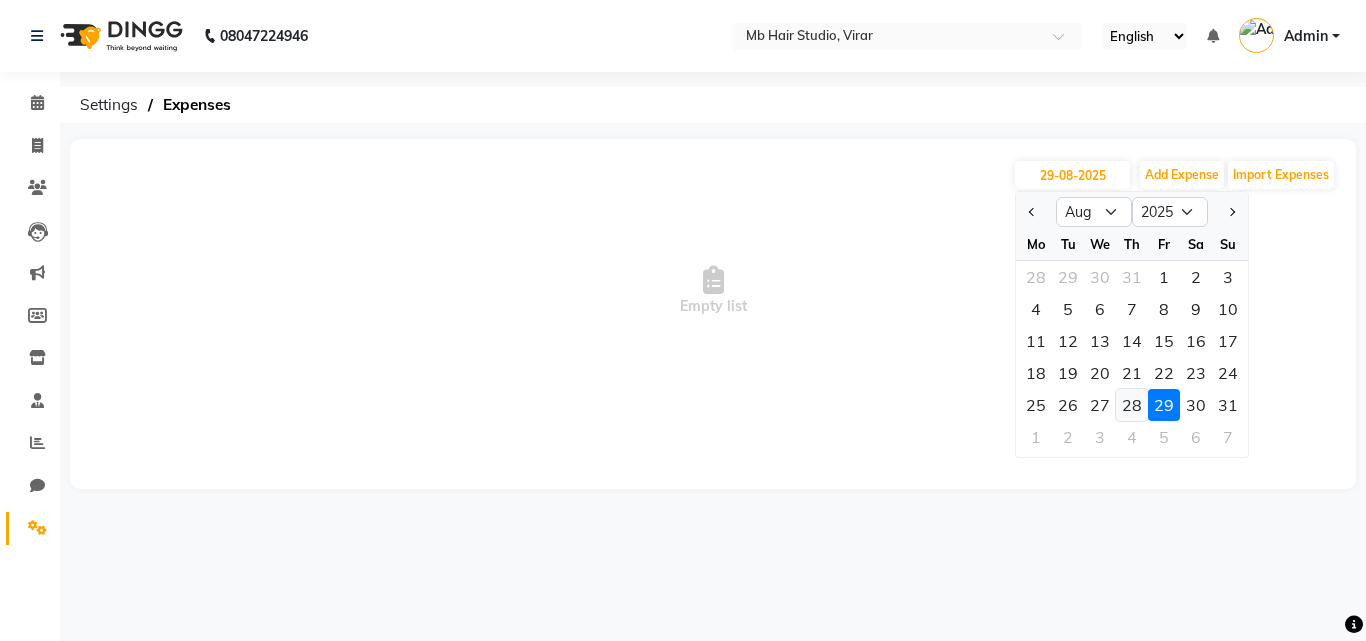click on "28" 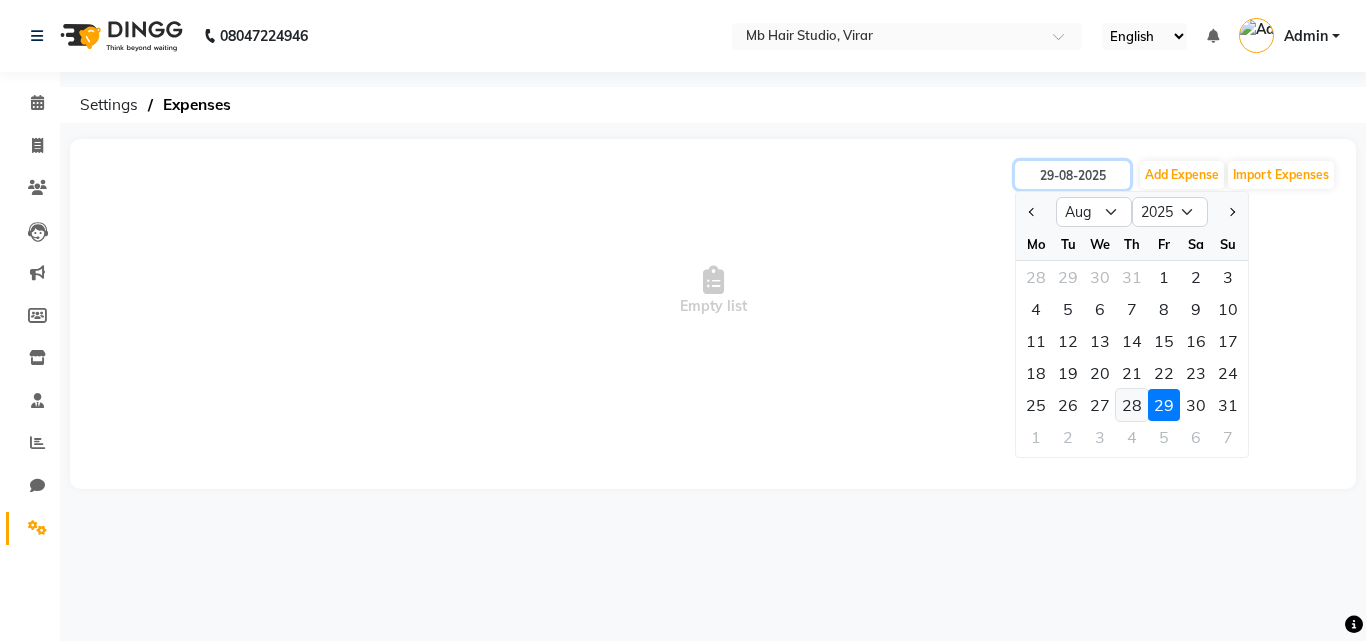 type on "28-08-2025" 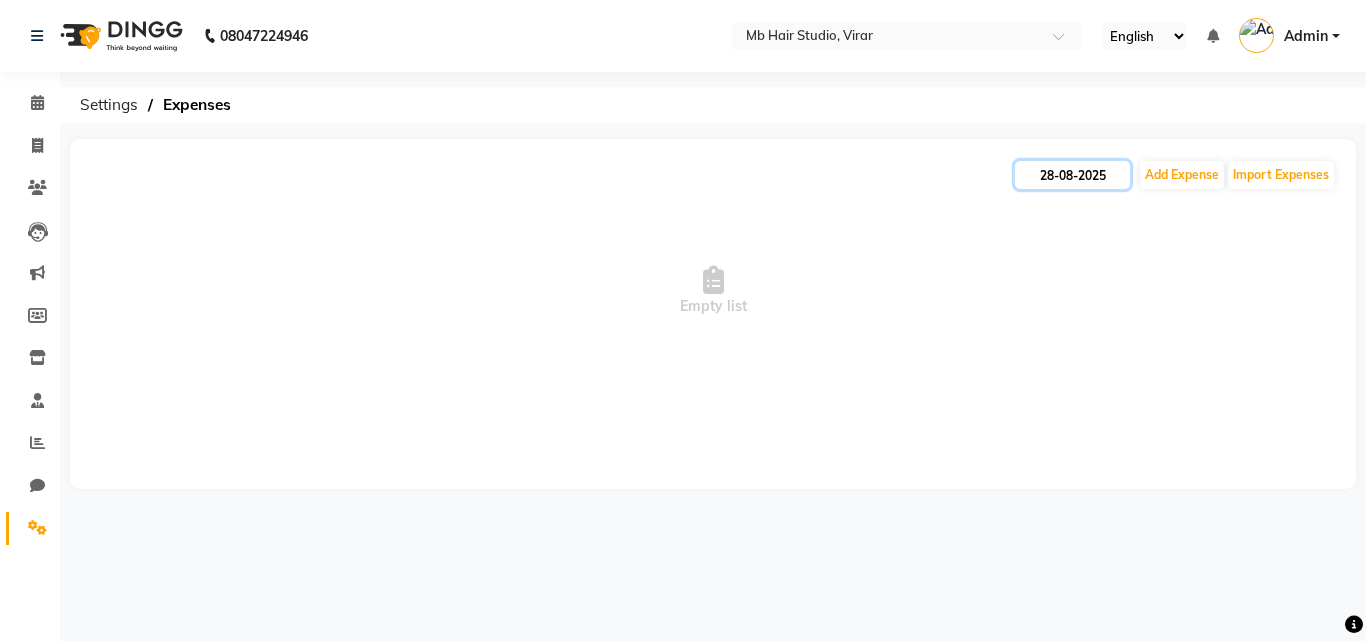 click on "28-08-2025" 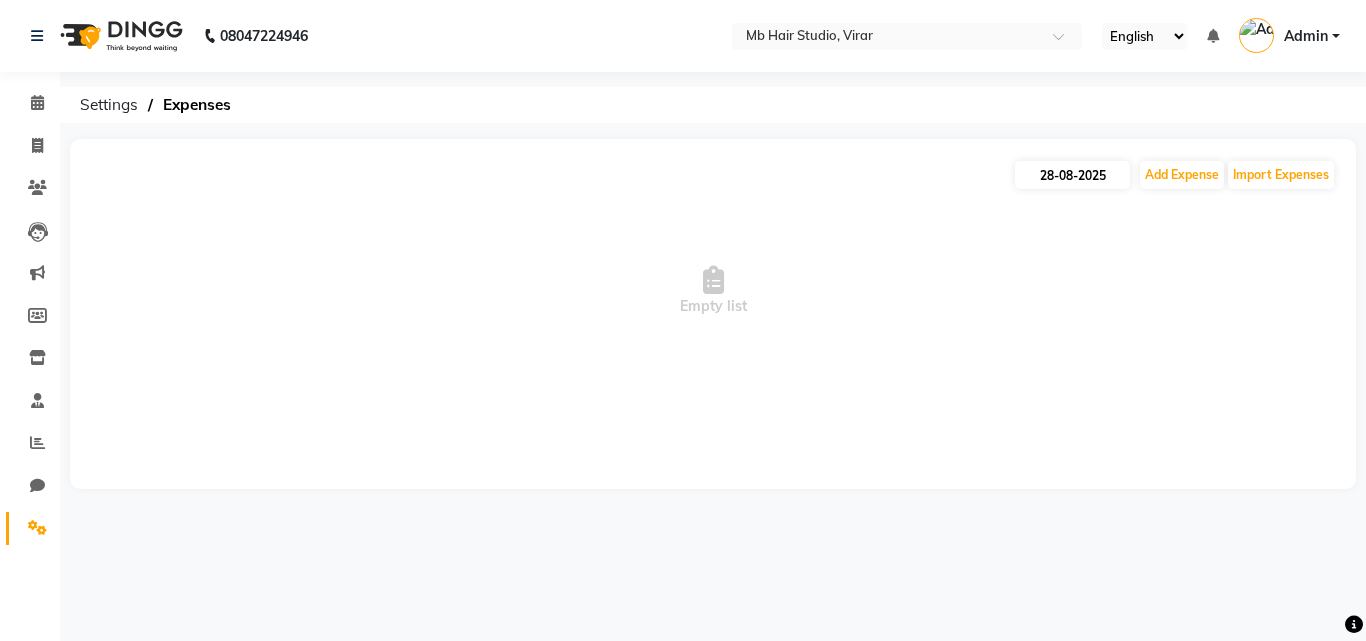 select on "8" 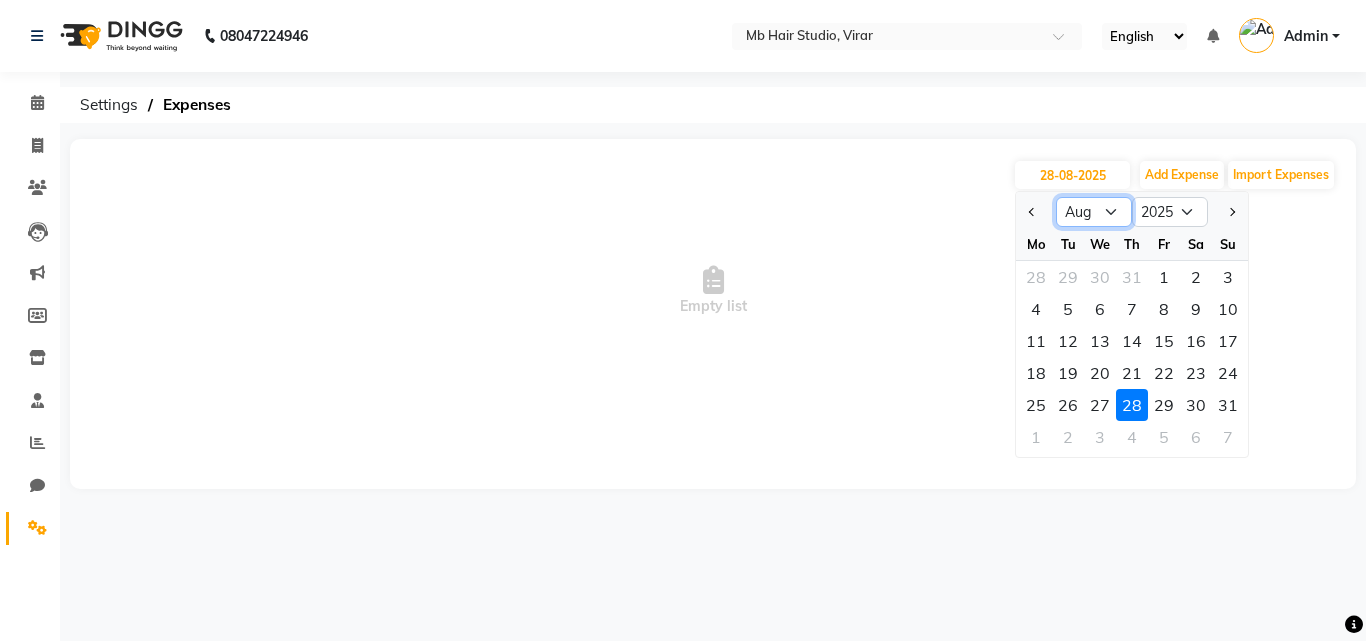click on "Jan Feb Mar Apr May Jun Jul Aug Sep Oct Nov Dec" 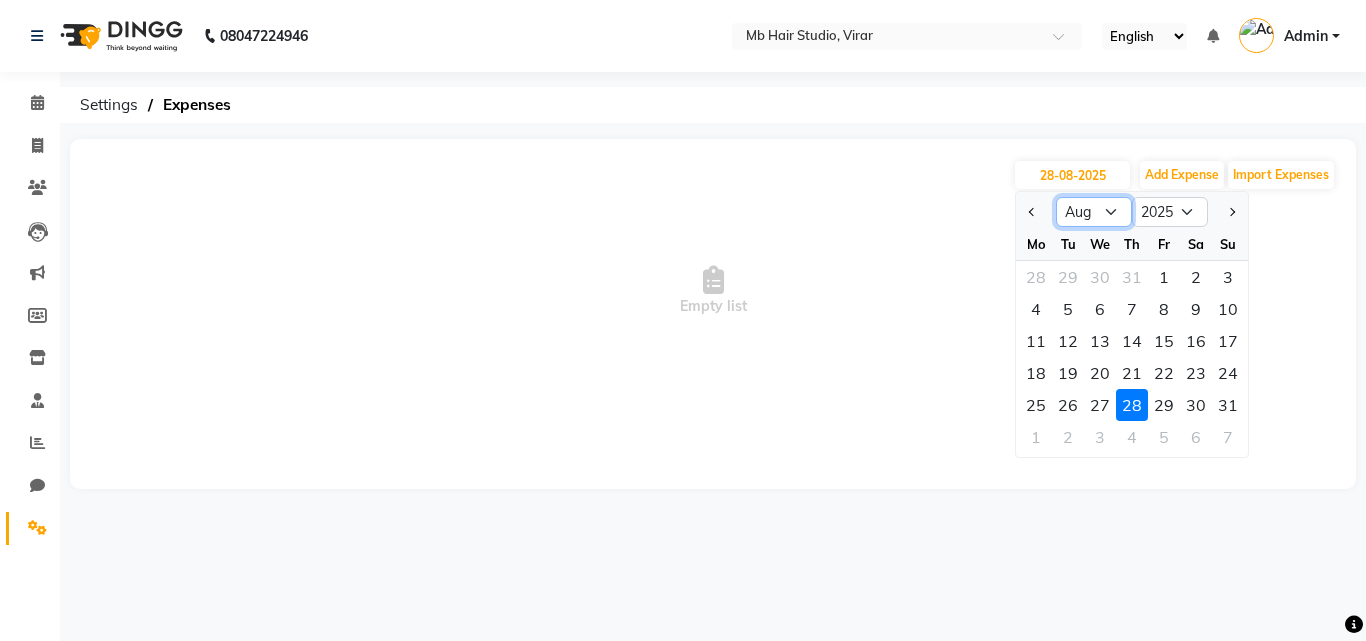 select on "7" 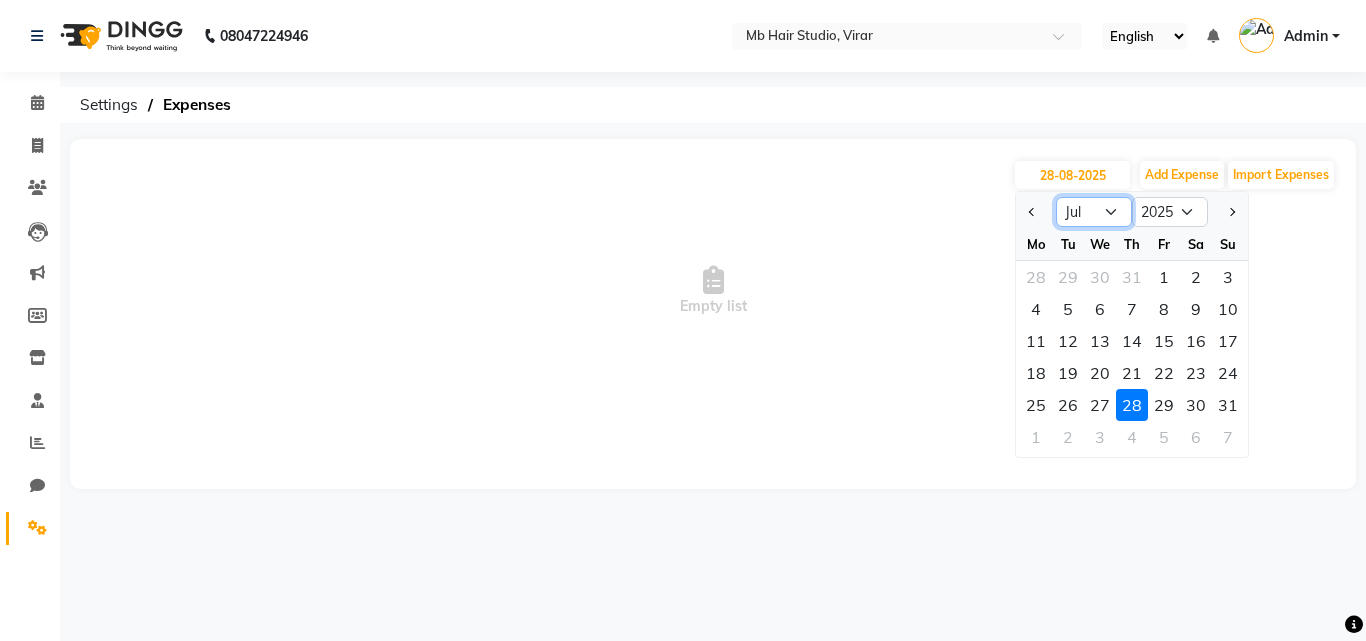 click on "Jan Feb Mar Apr May Jun Jul Aug Sep Oct Nov Dec" 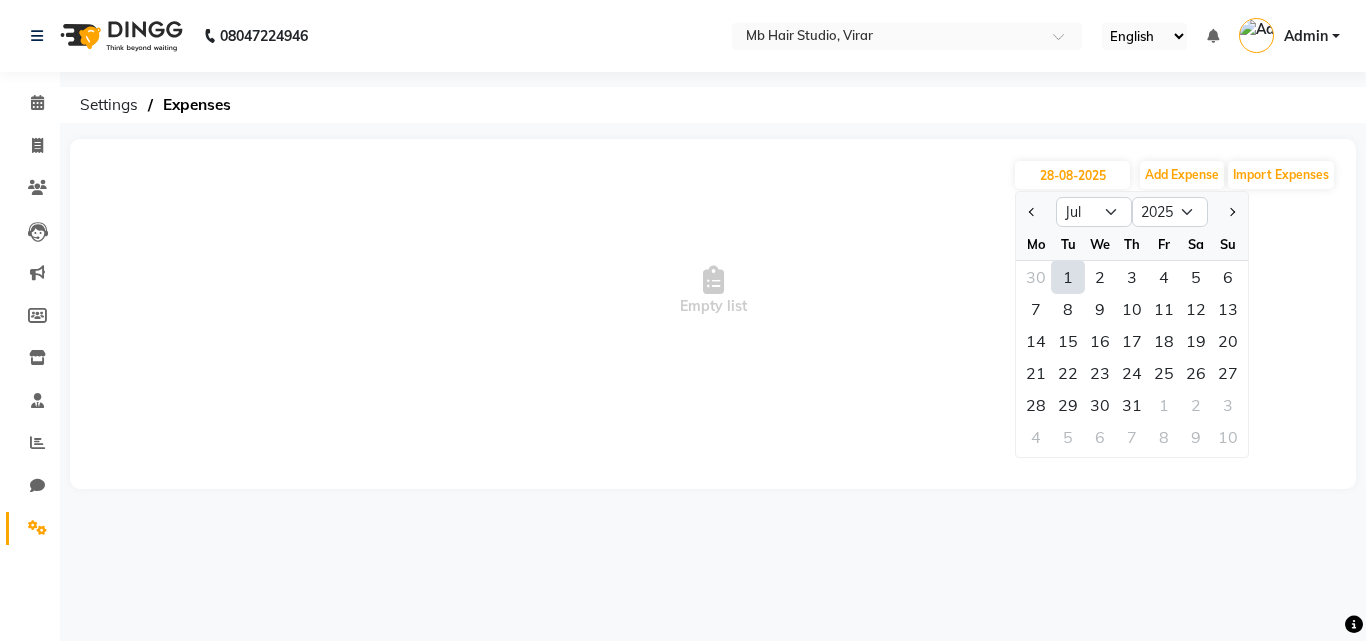 click on "25" 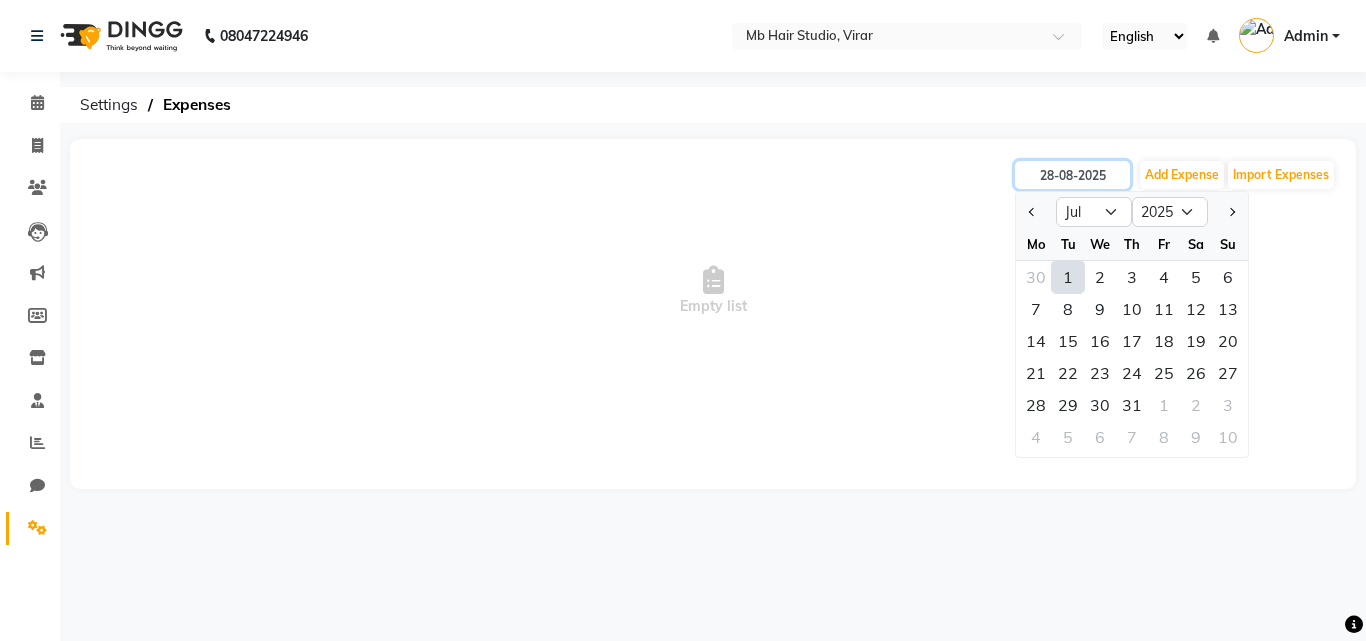 type on "25-07-2025" 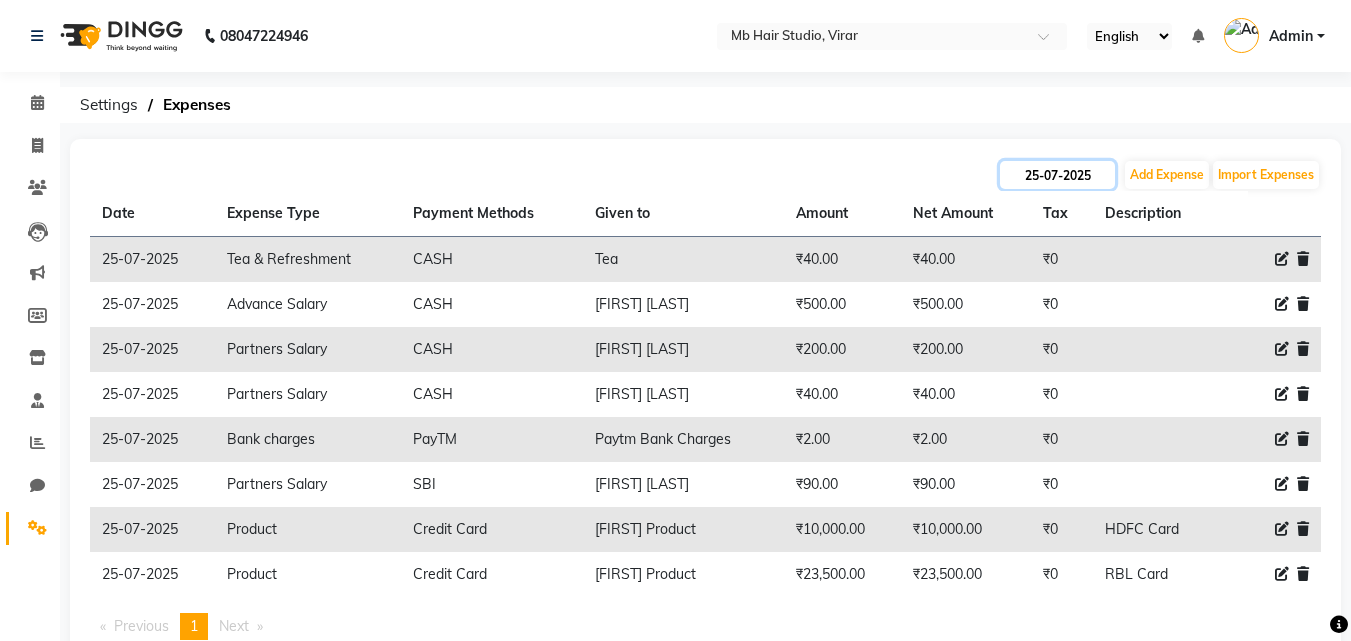 click on "25-07-2025" 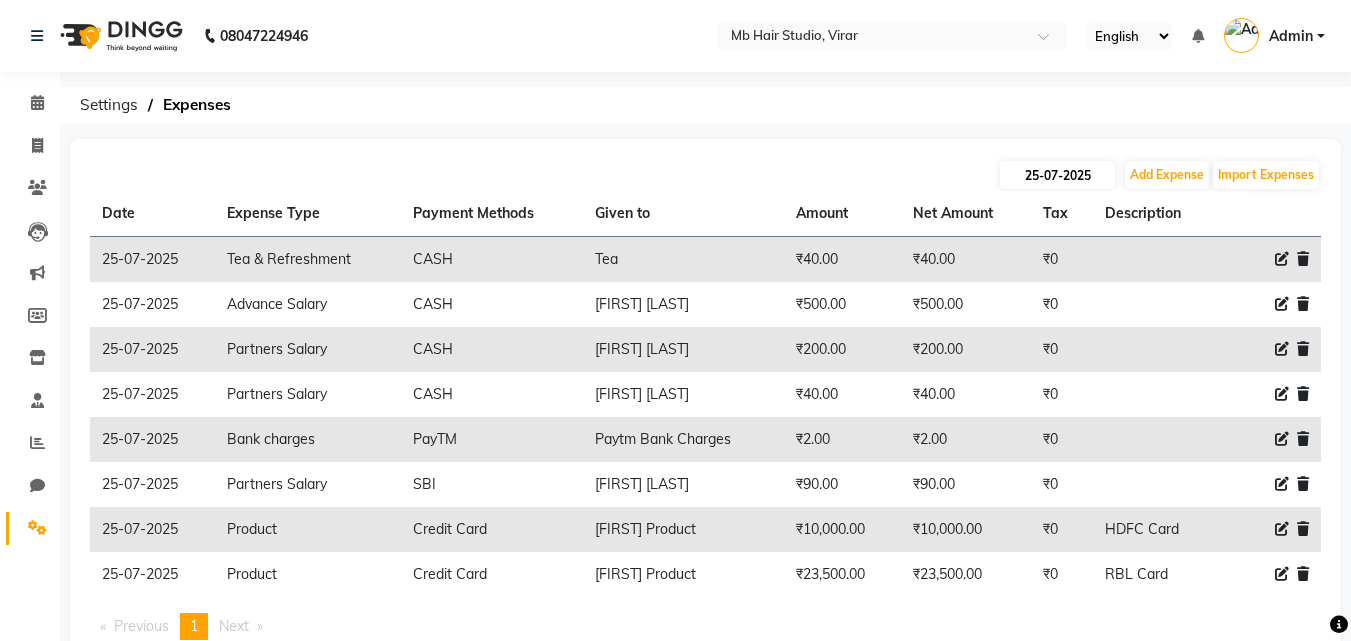 select on "7" 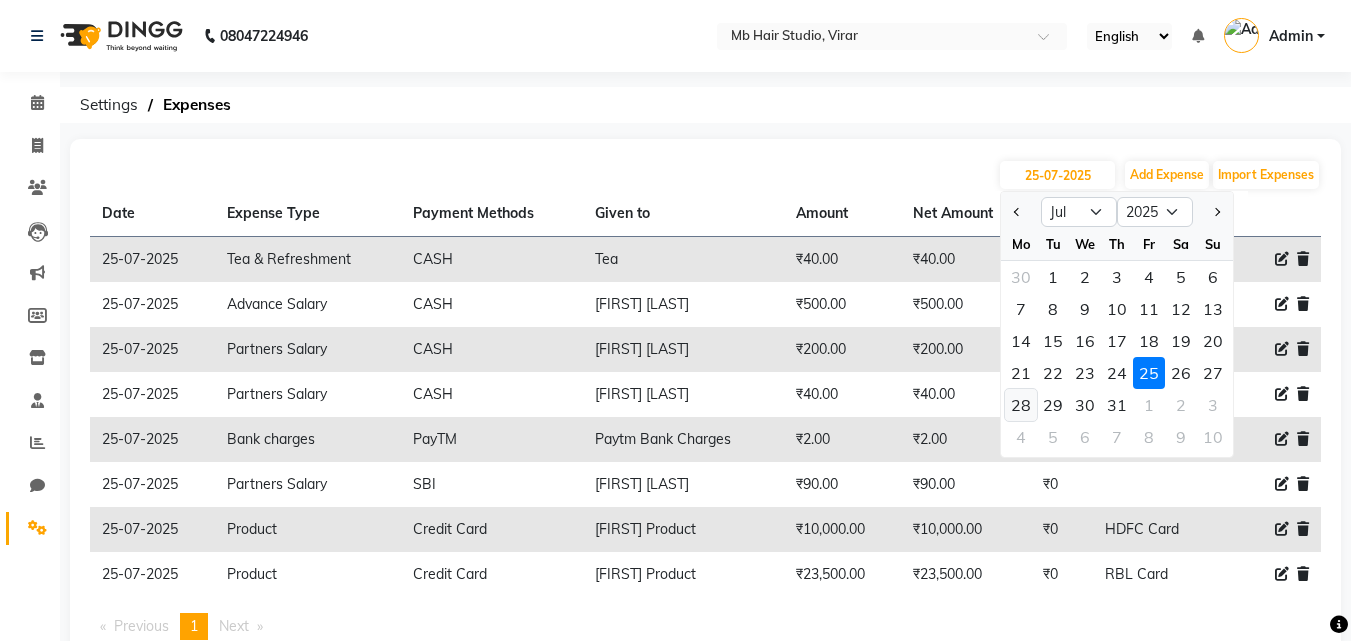 click on "28" 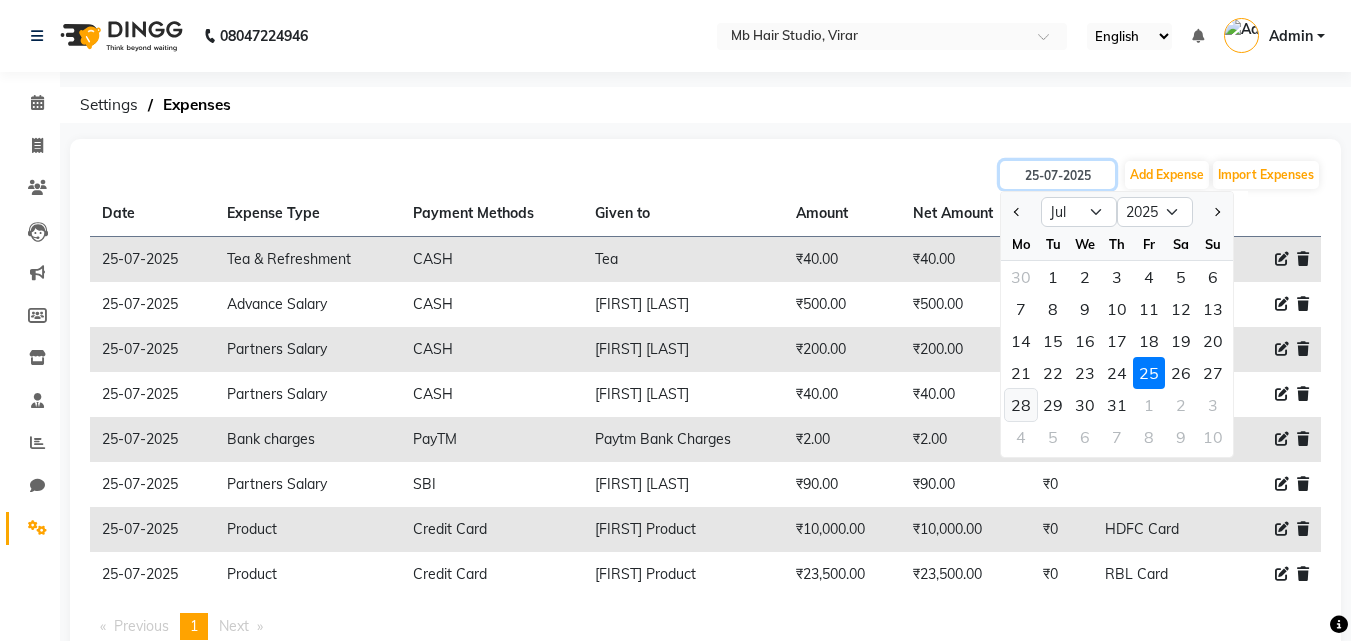 type on "28-07-2025" 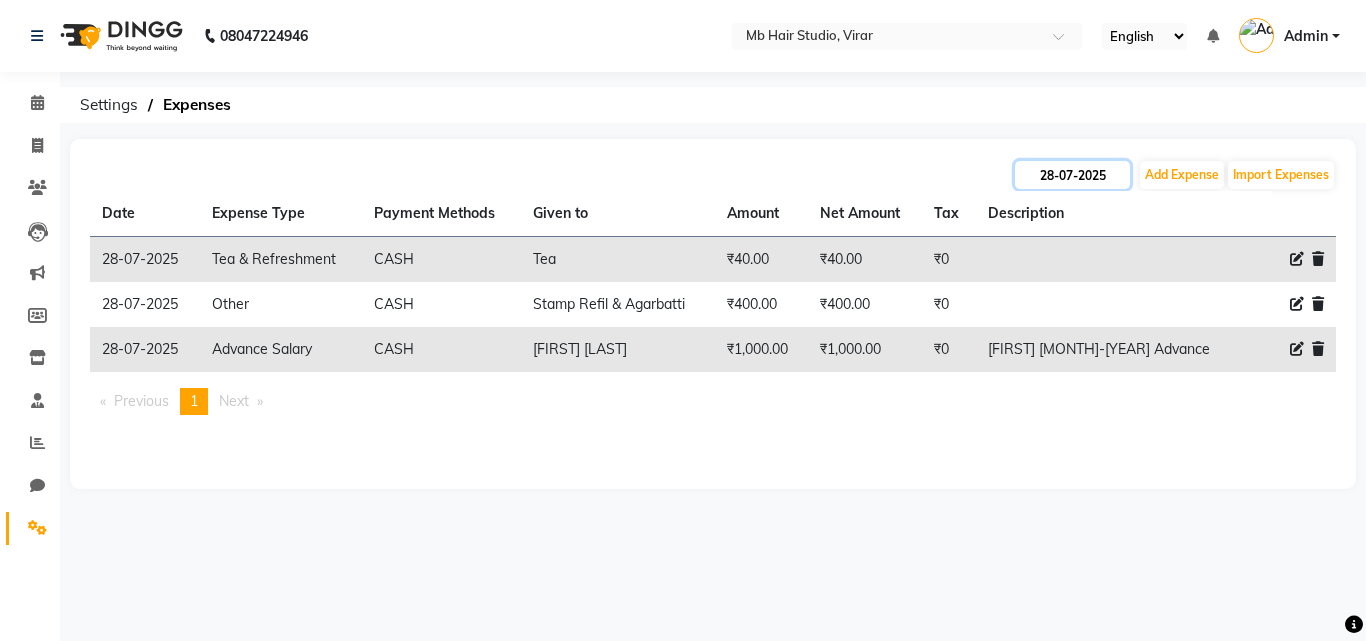 click on "28-07-2025" 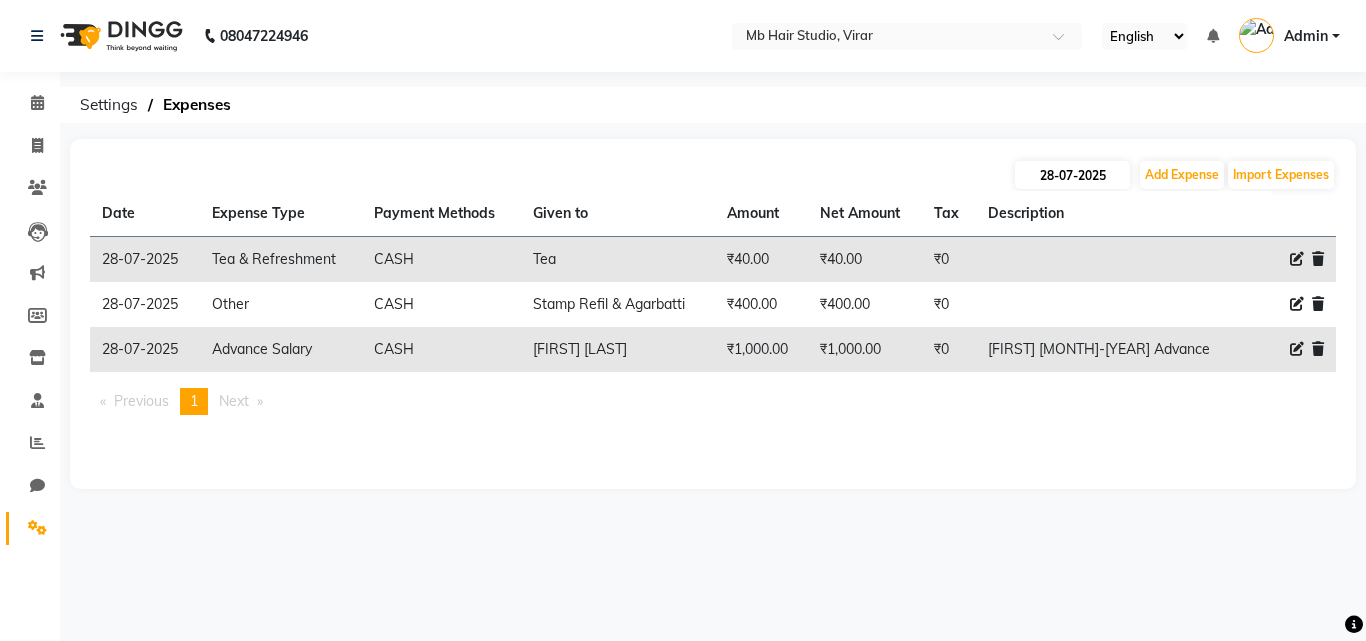 select on "7" 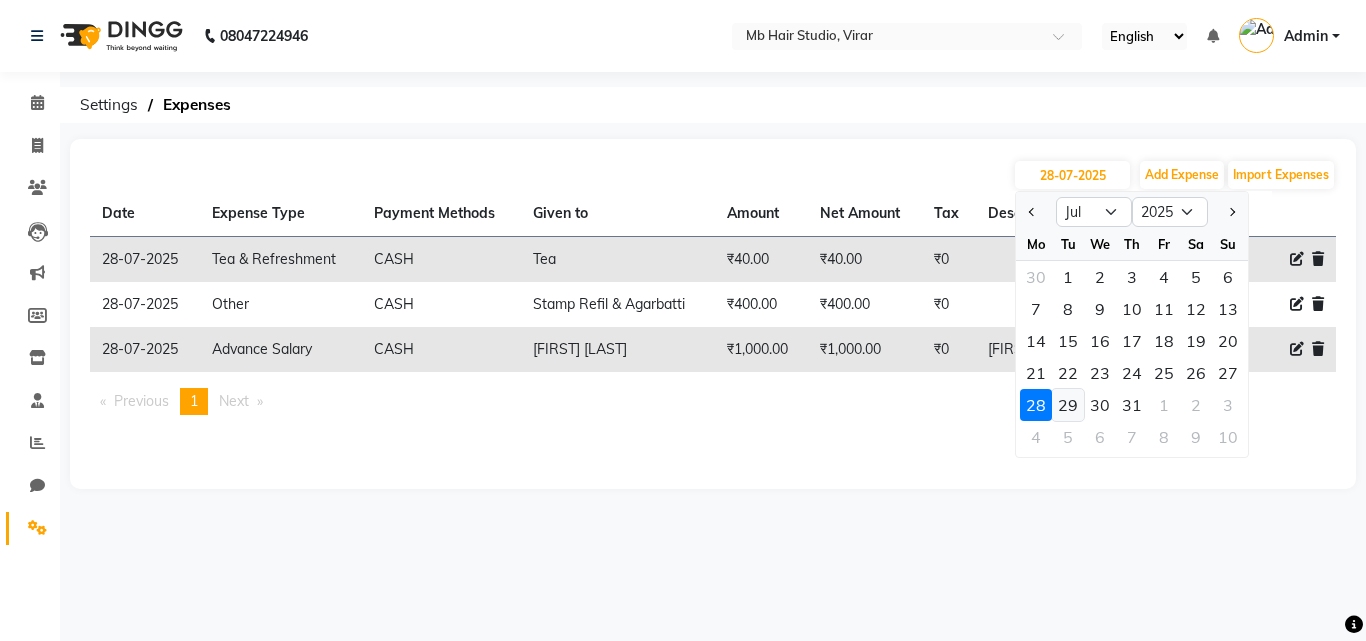 click on "29" 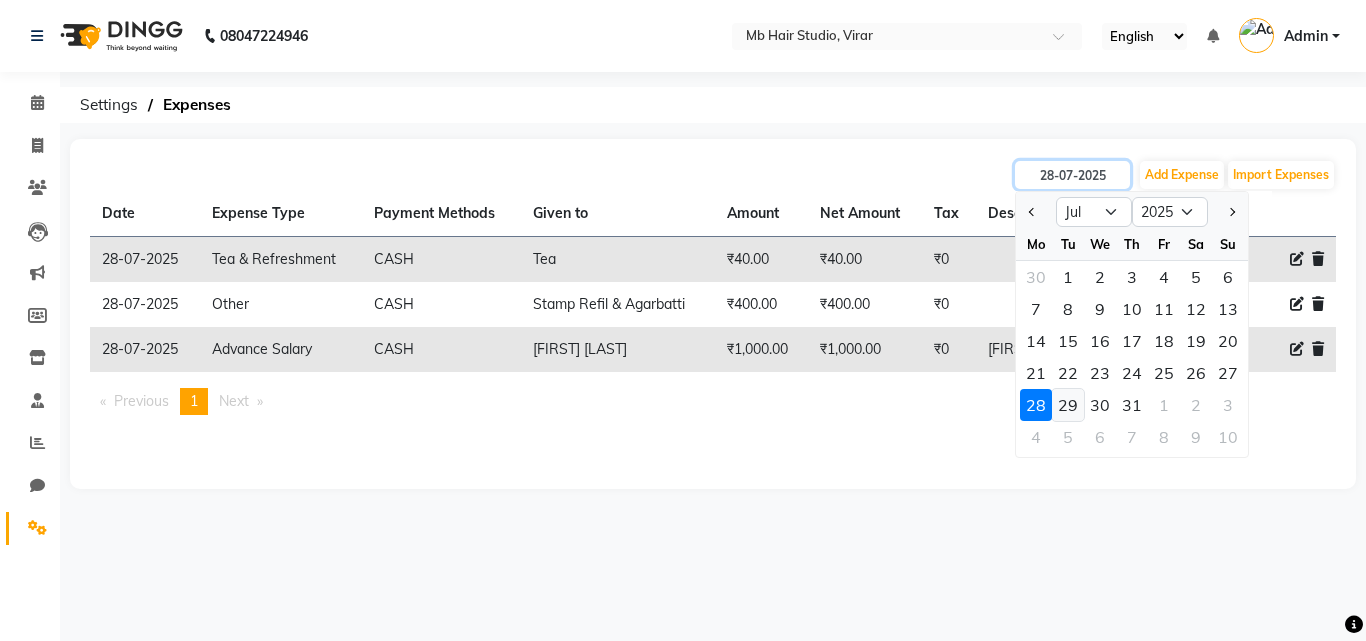 type on "29-07-2025" 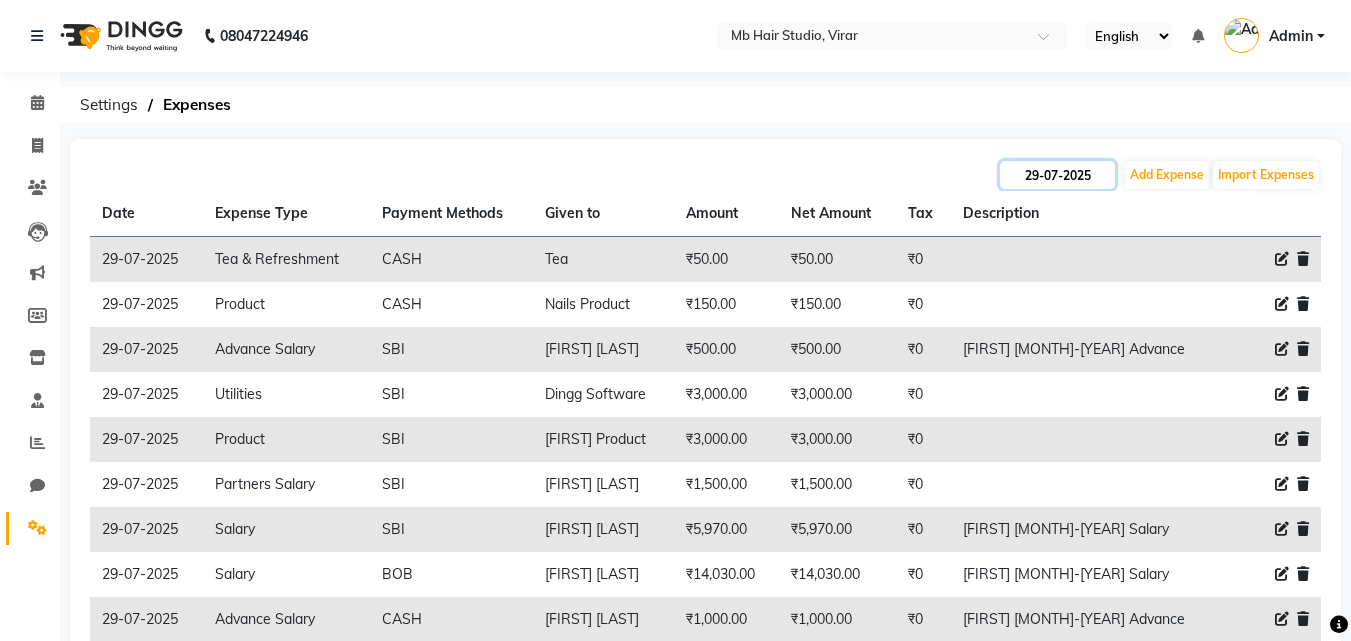 click on "29-07-2025" 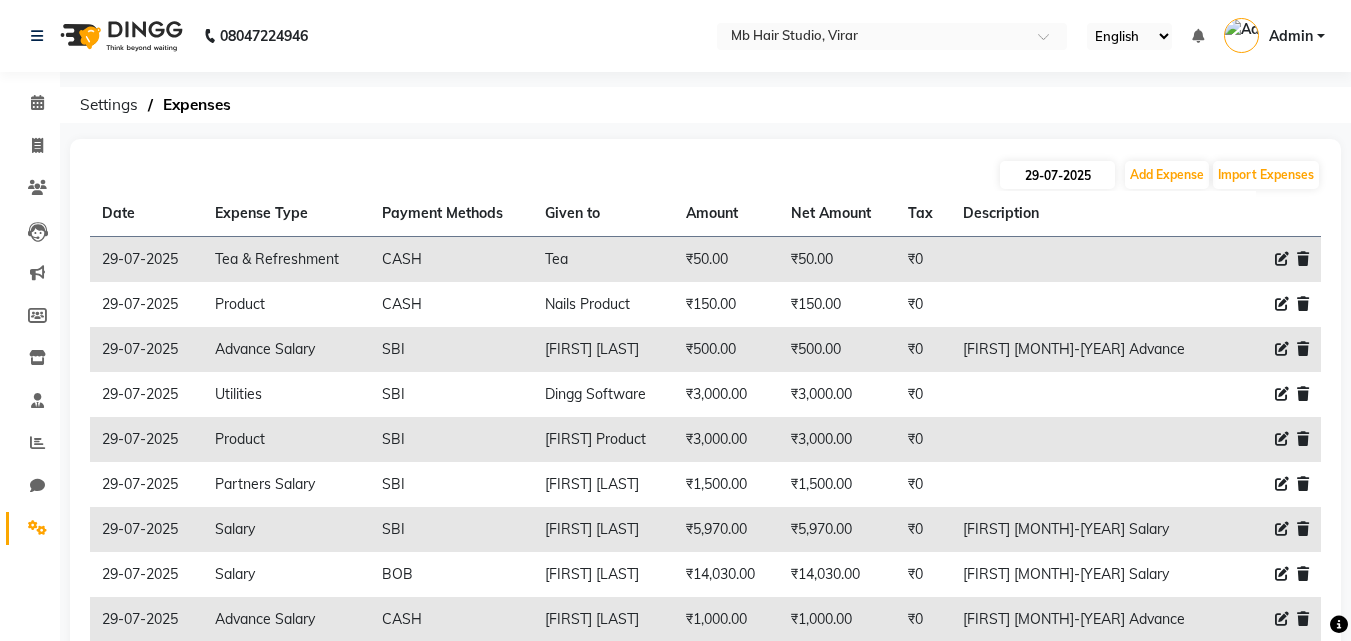 select on "7" 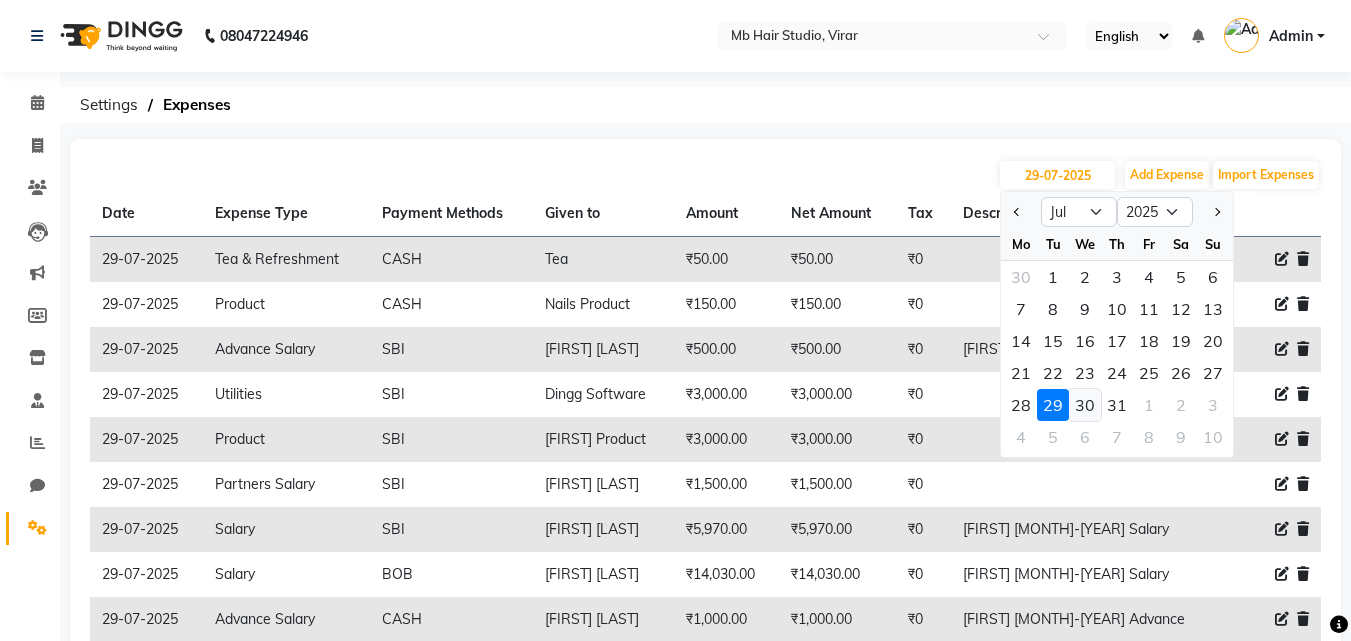 click on "30" 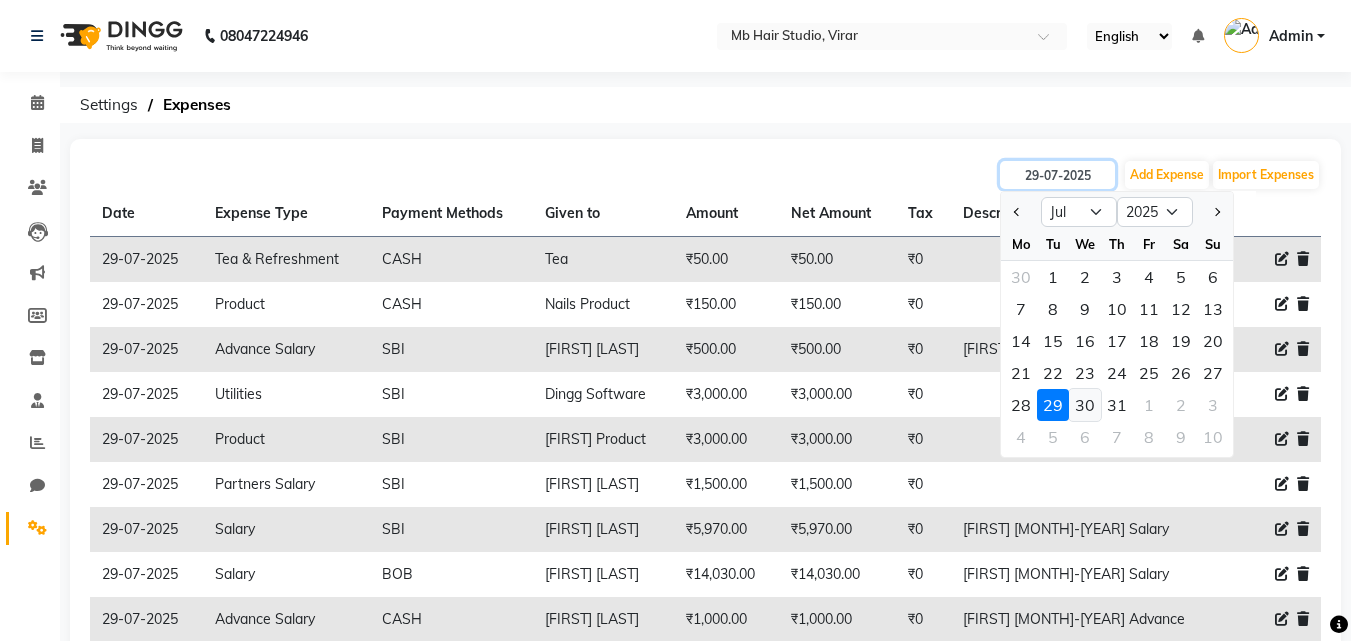 type on "30-07-2025" 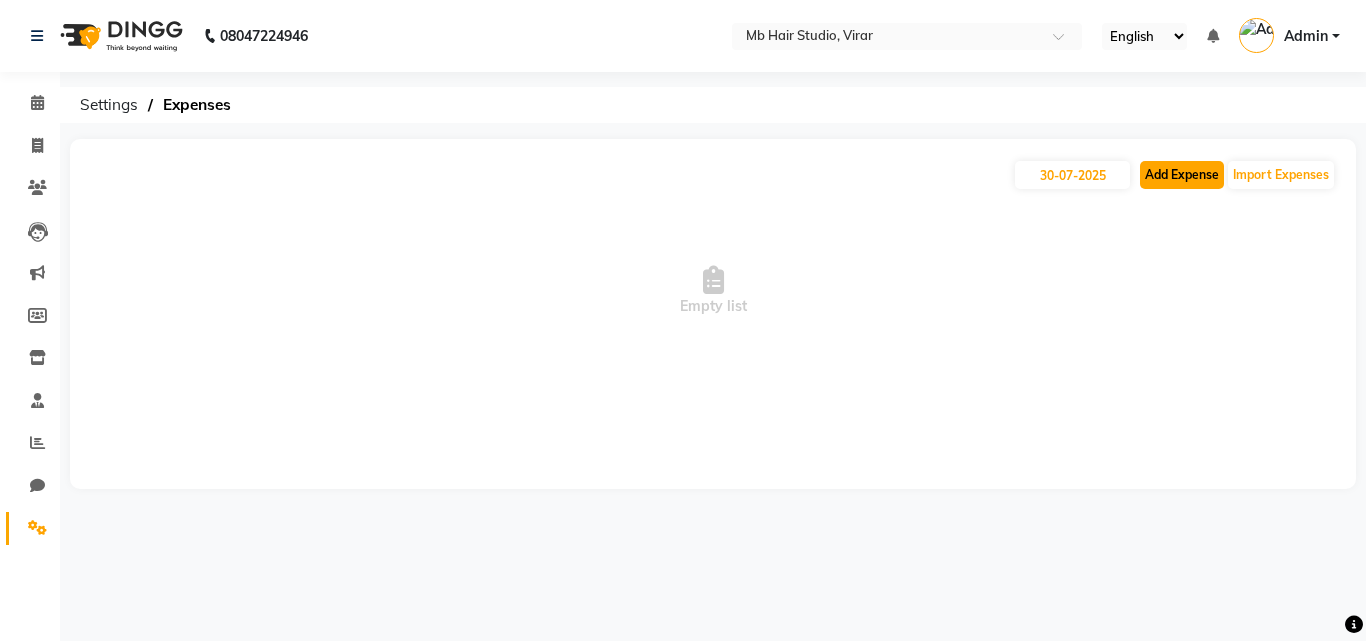 click on "Add Expense" 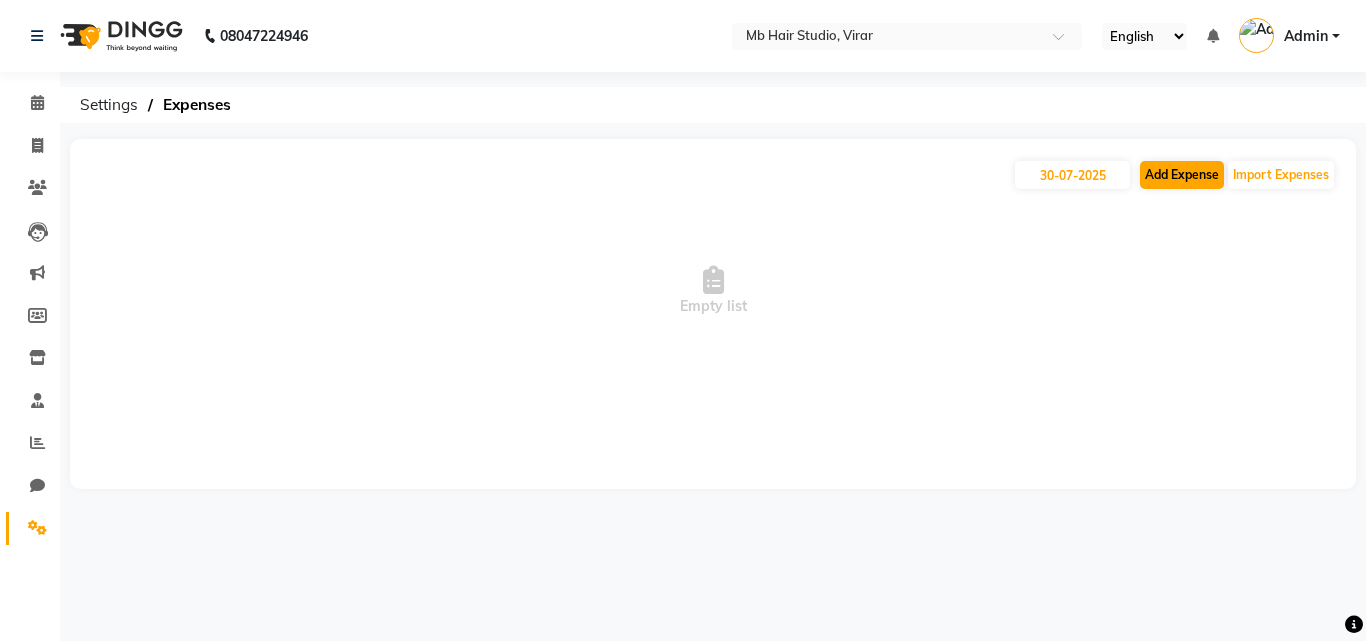 select on "1" 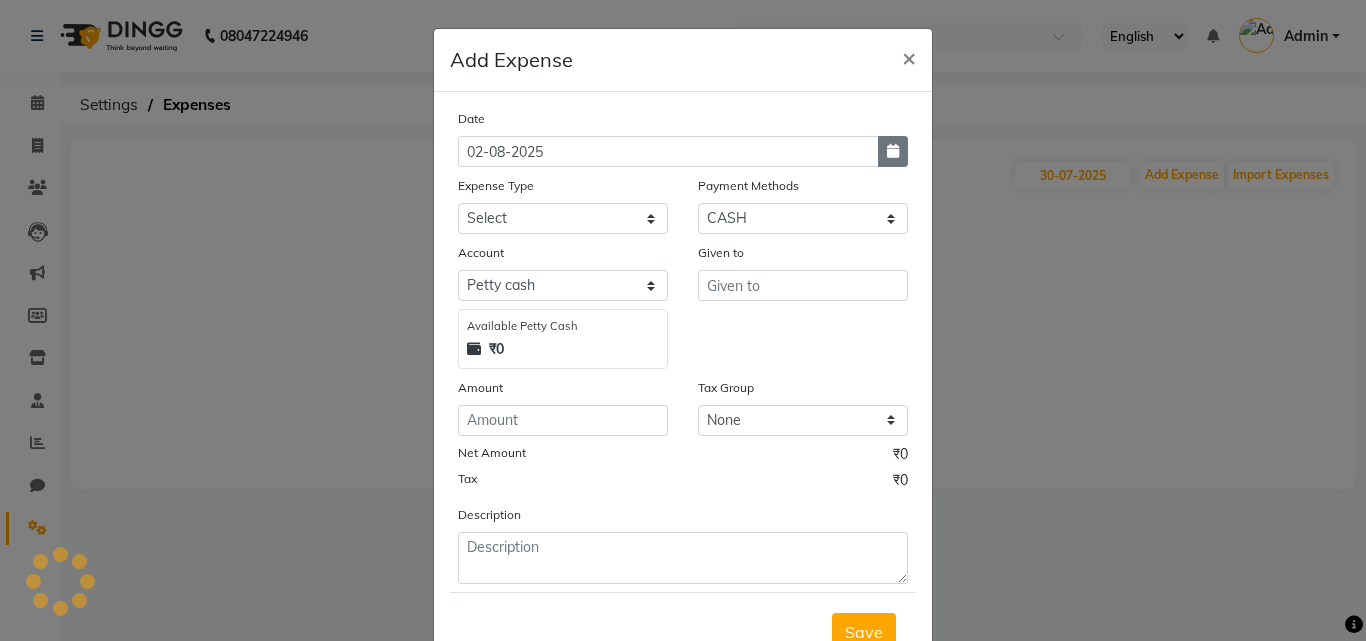 click 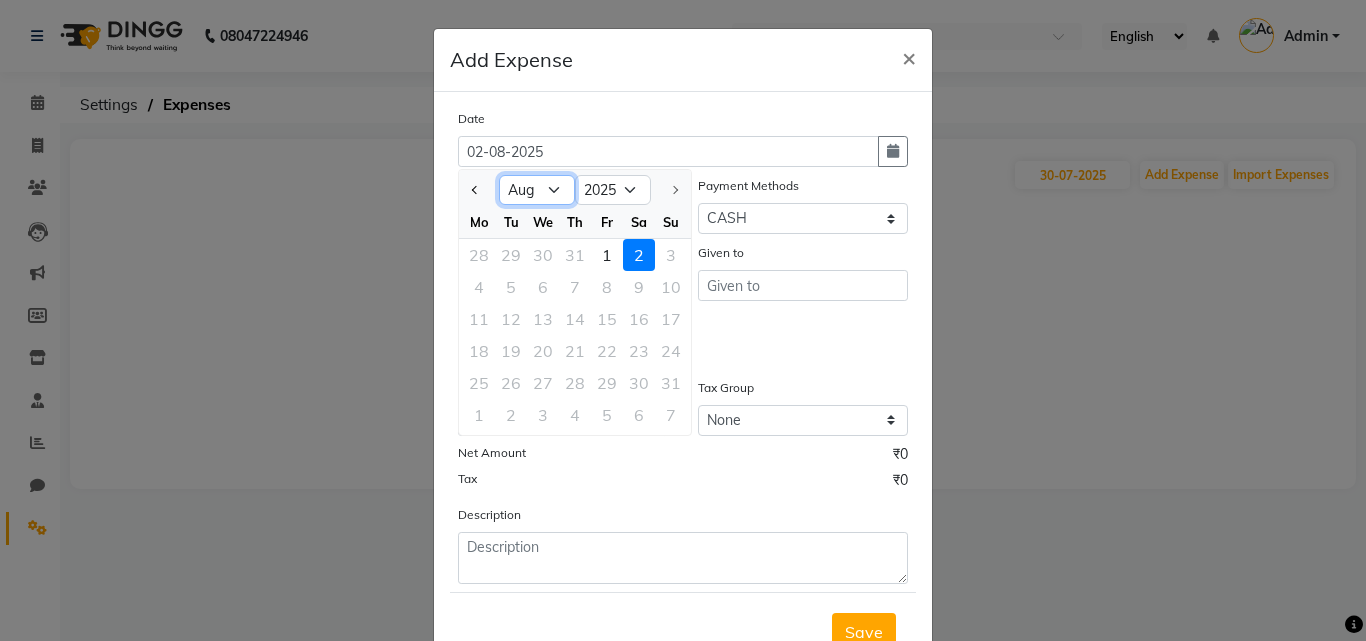 click on "Jan Feb Mar Apr May Jun Jul Aug" 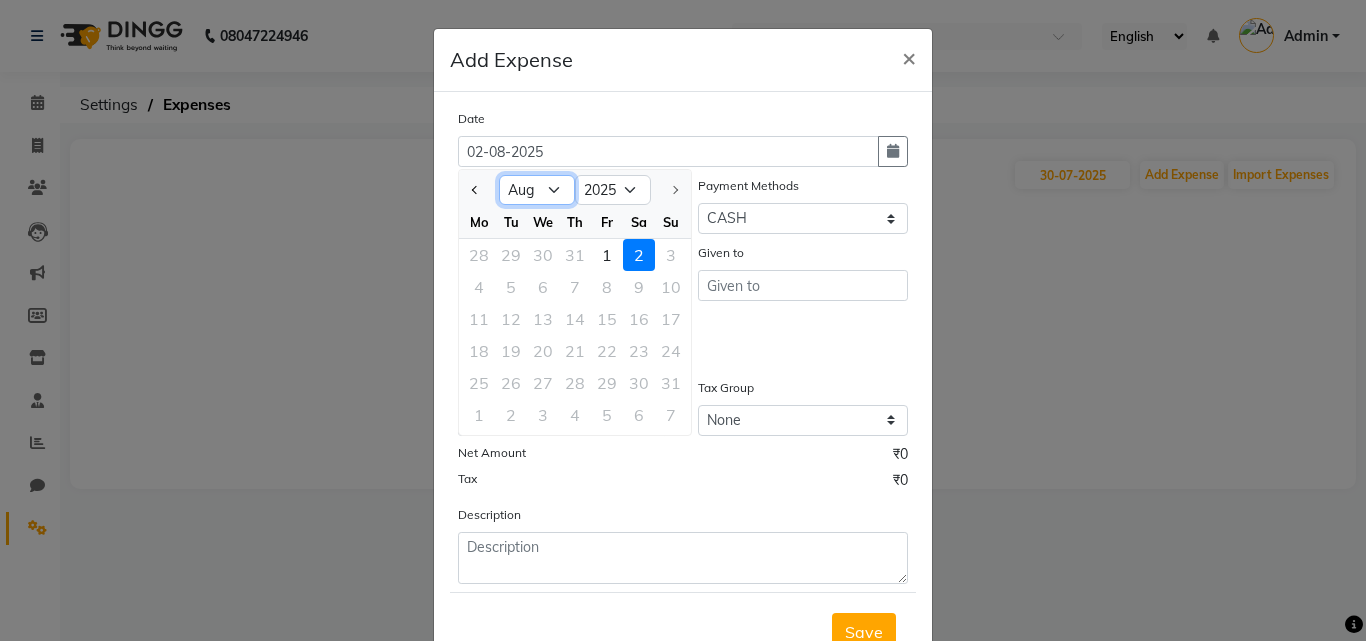 select on "7" 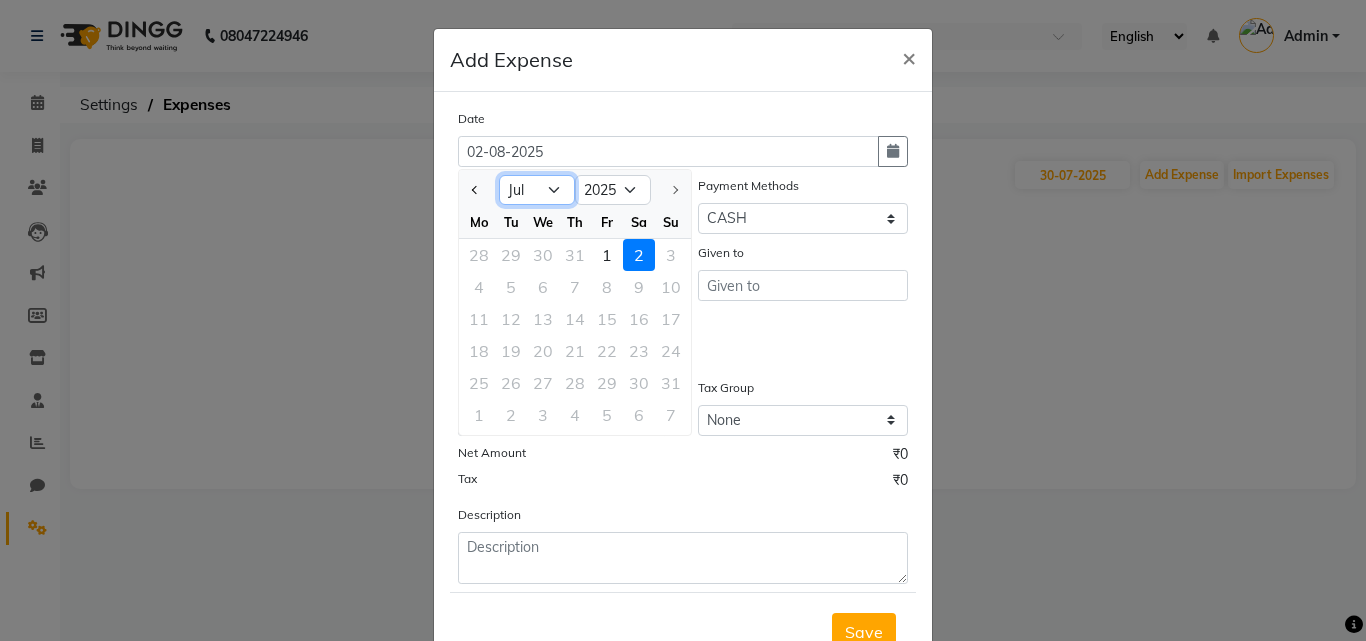 click on "Jan Feb Mar Apr May Jun Jul Aug" 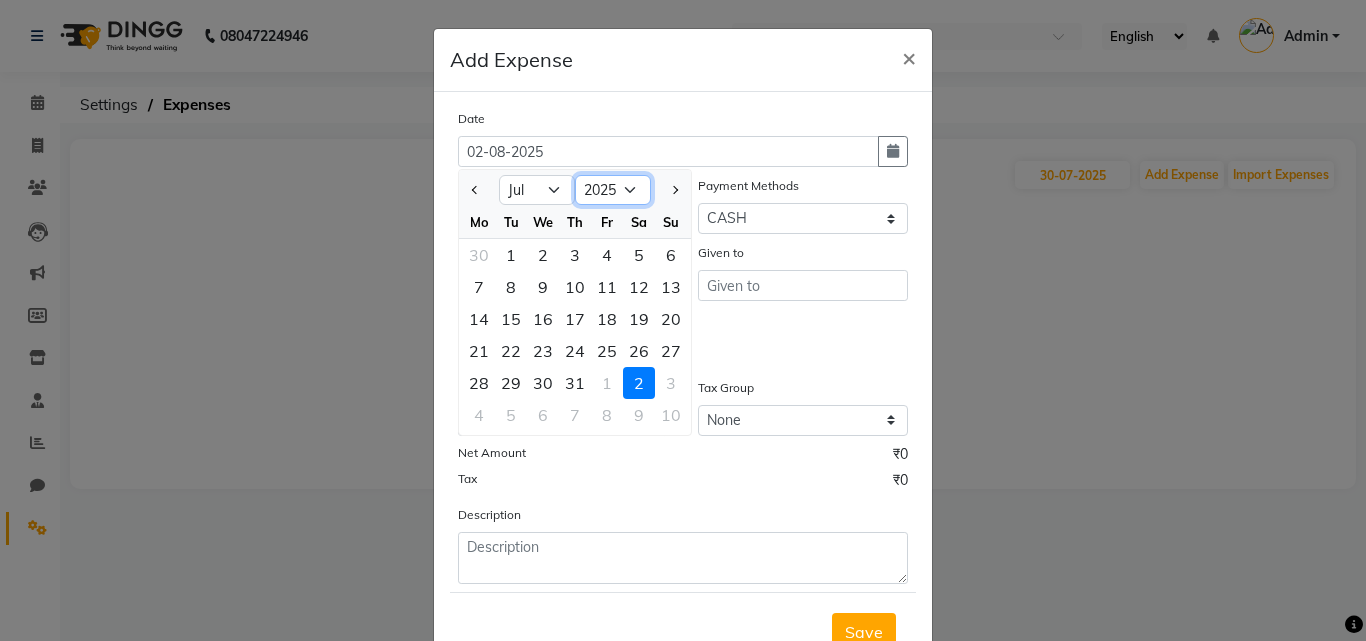 click on "2015 2016 2017 2018 2019 2020 2021 2022 2023 2024 2025" 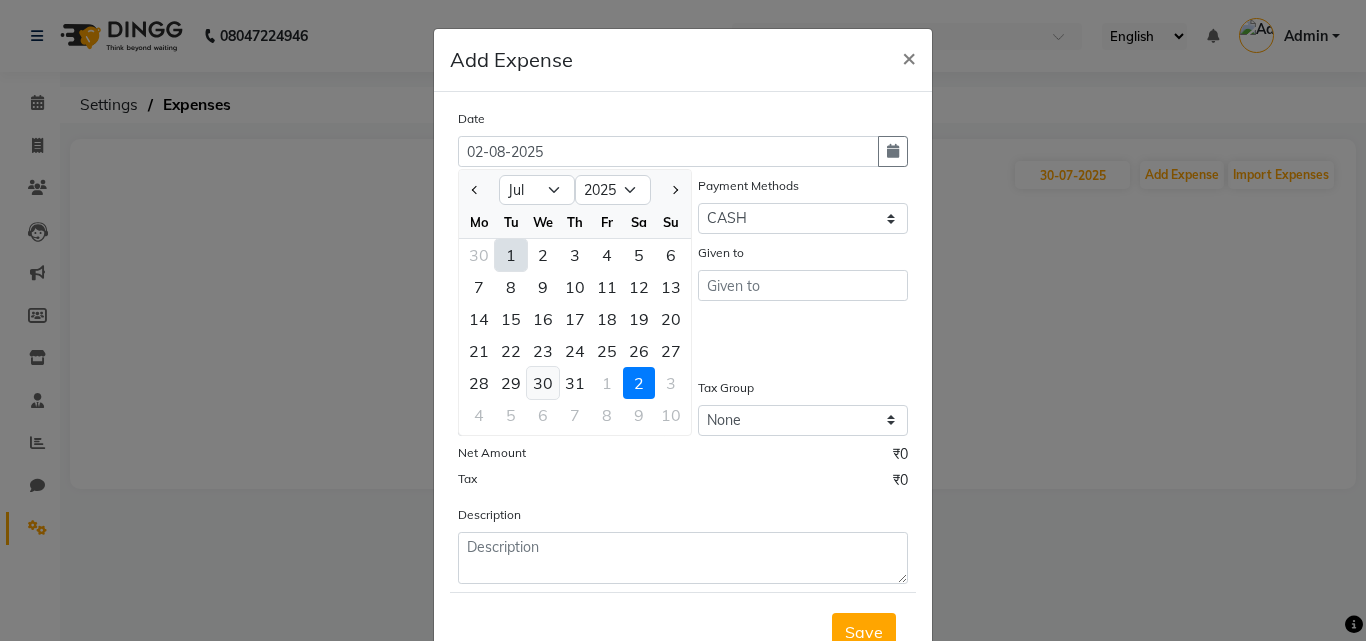 click on "30" 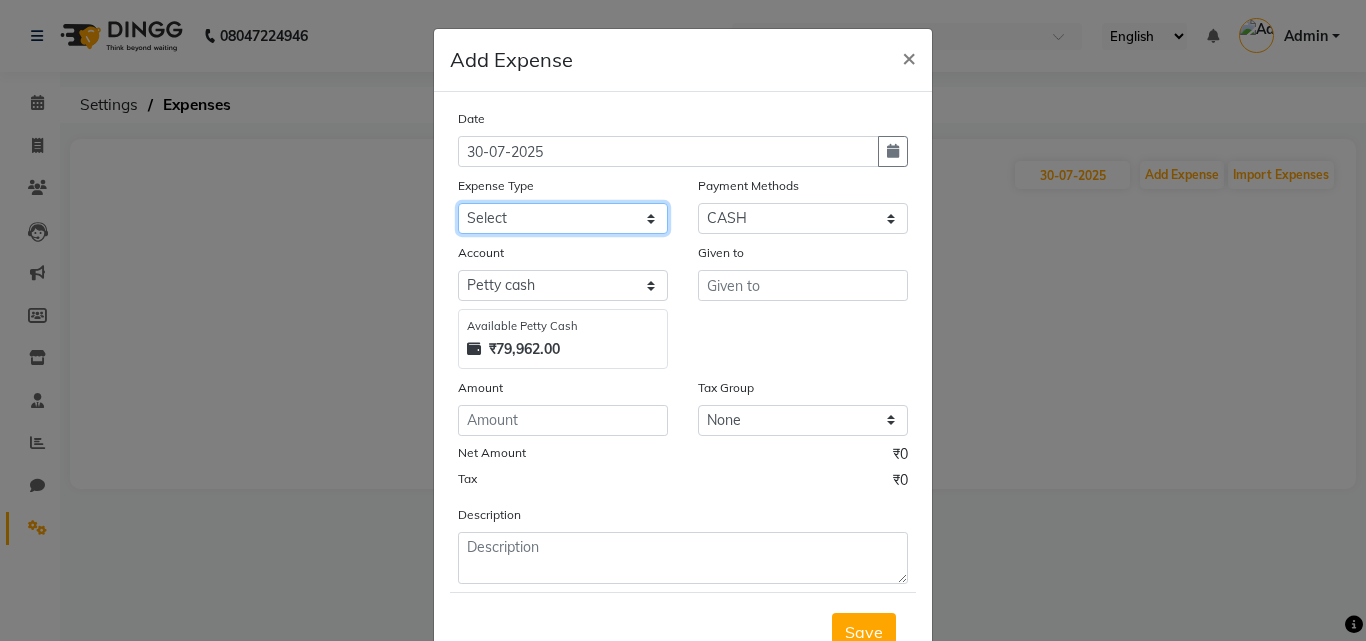 click on "Select Advance Salary Bank charges Cash transfer to bank Client Snacks Clinical charges Credit Card Payment Equipment Govt fee Incentive Insurance Loan Repayment Maintenance Marketing Miscellaneous Other Partners Salary Product Rent Salary Staff Snacks Tax Tea & Refreshment Utilities" 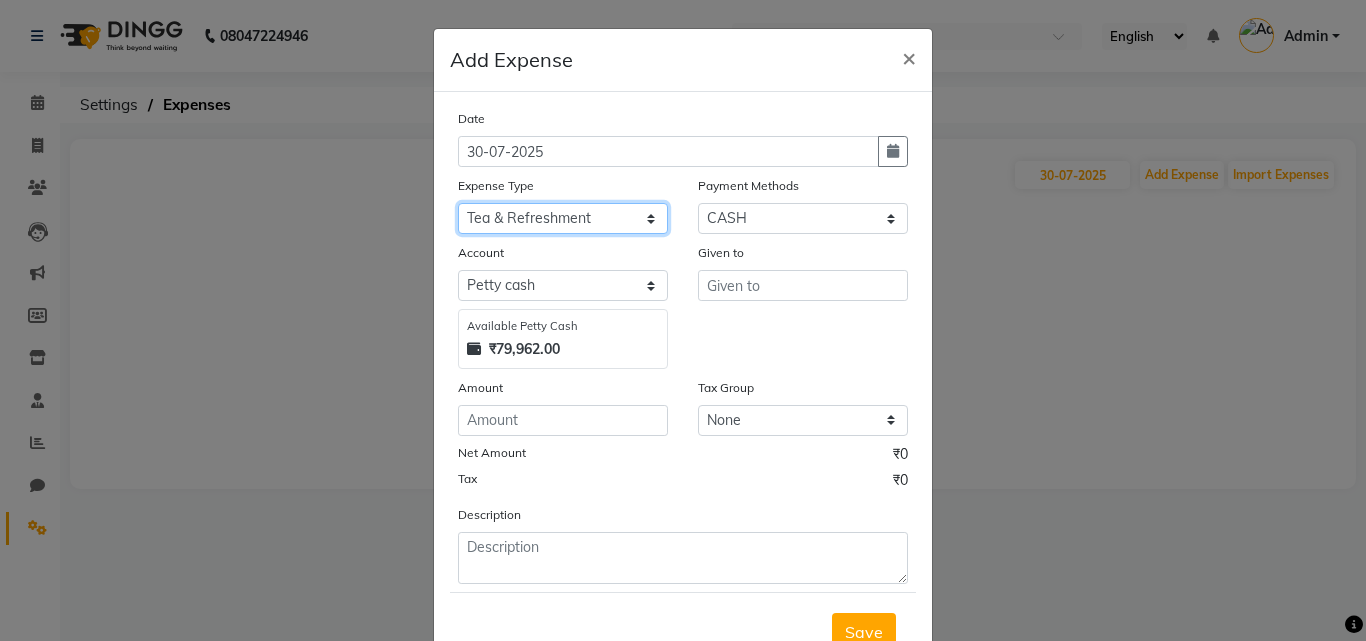 click on "Select Advance Salary Bank charges Cash transfer to bank Client Snacks Clinical charges Credit Card Payment Equipment Govt fee Incentive Insurance Loan Repayment Maintenance Marketing Miscellaneous Other Partners Salary Product Rent Salary Staff Snacks Tax Tea & Refreshment Utilities" 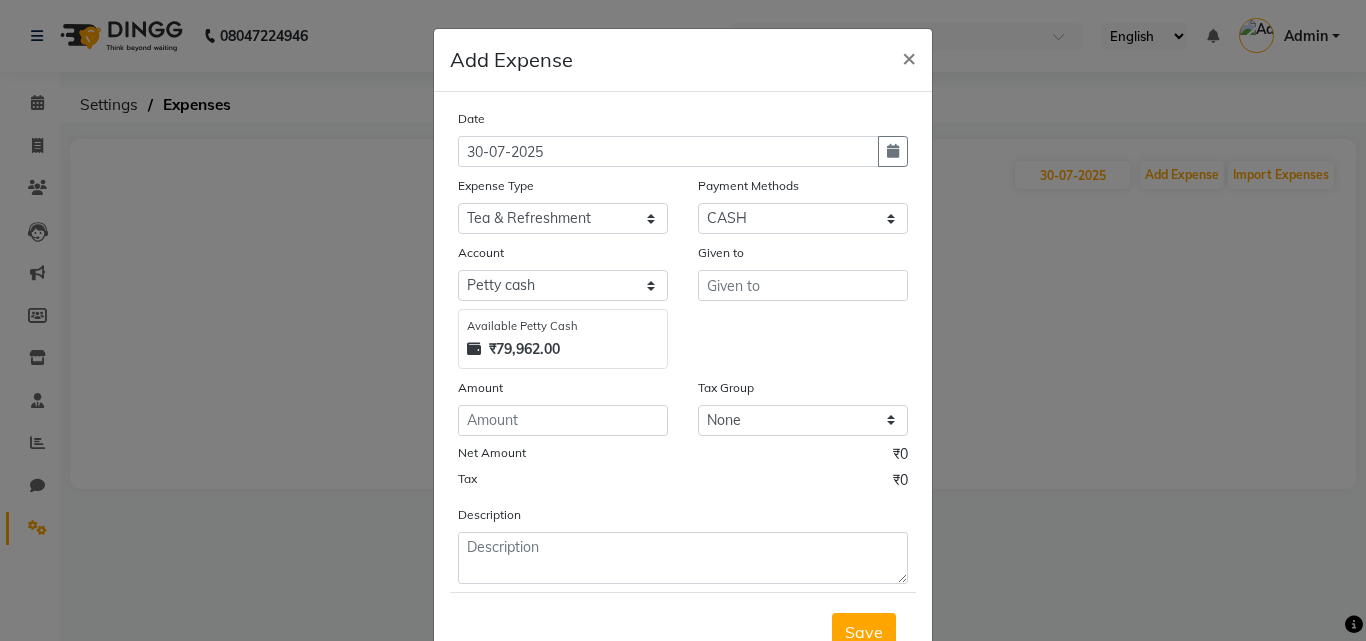click on "Amount" 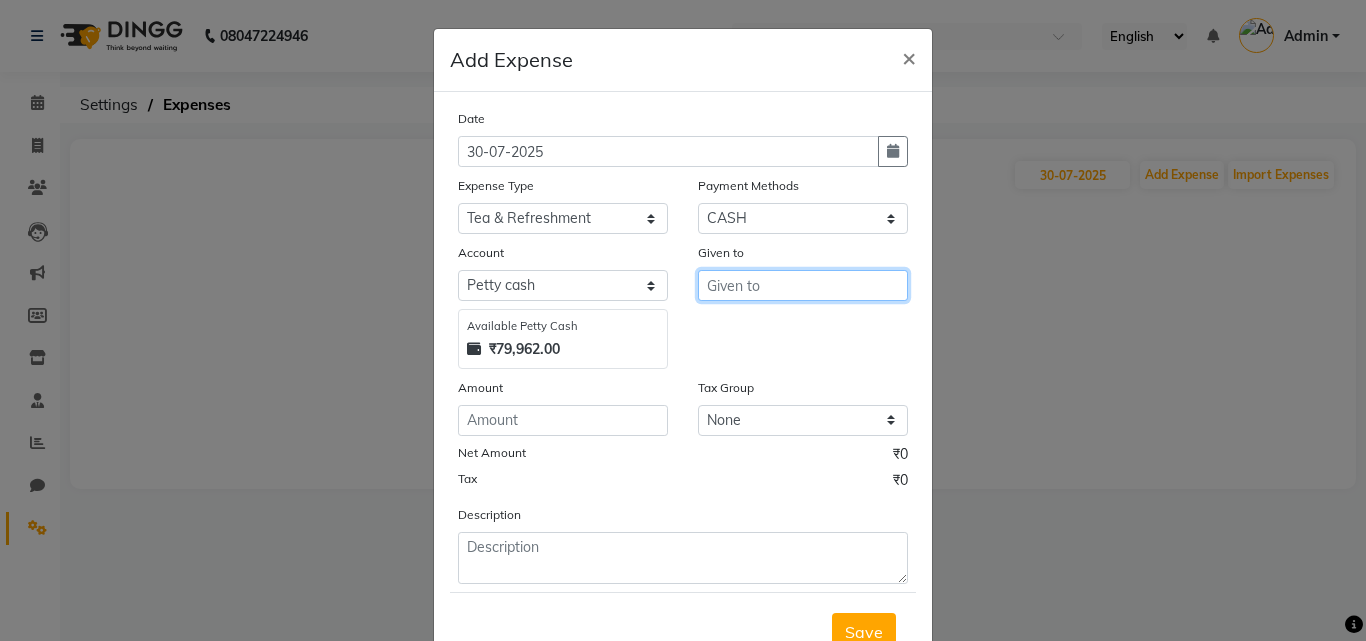 click at bounding box center [803, 285] 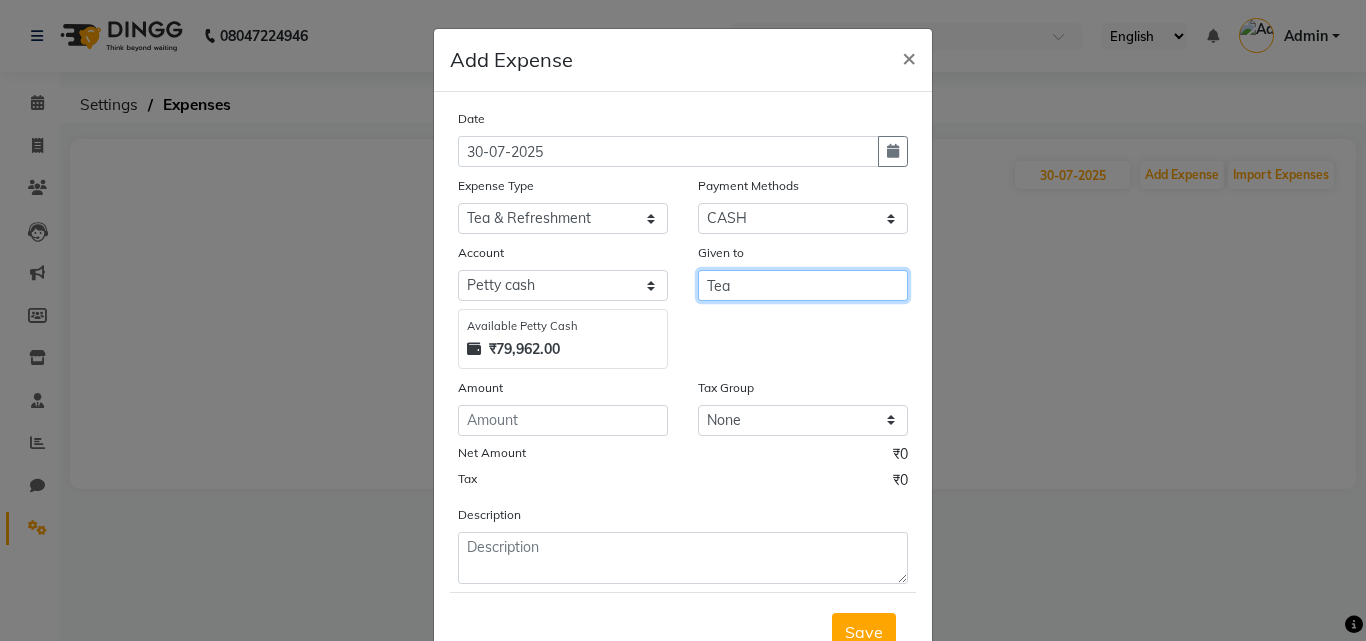 type on "Tea" 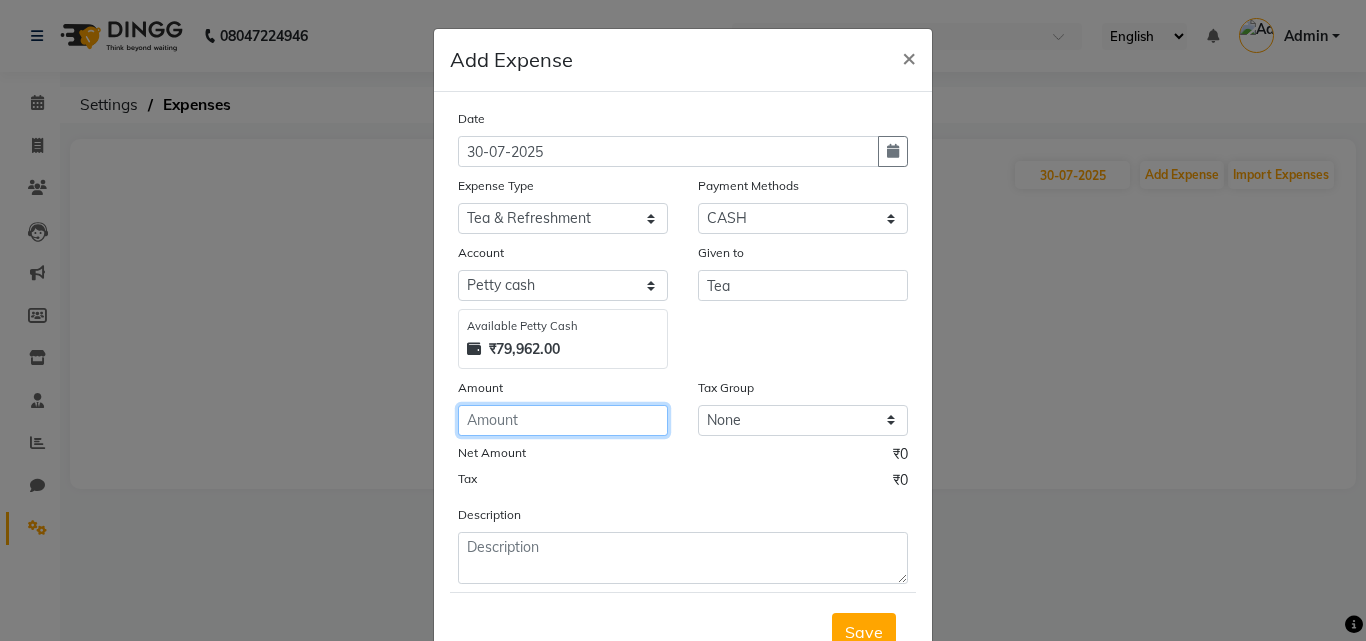 click 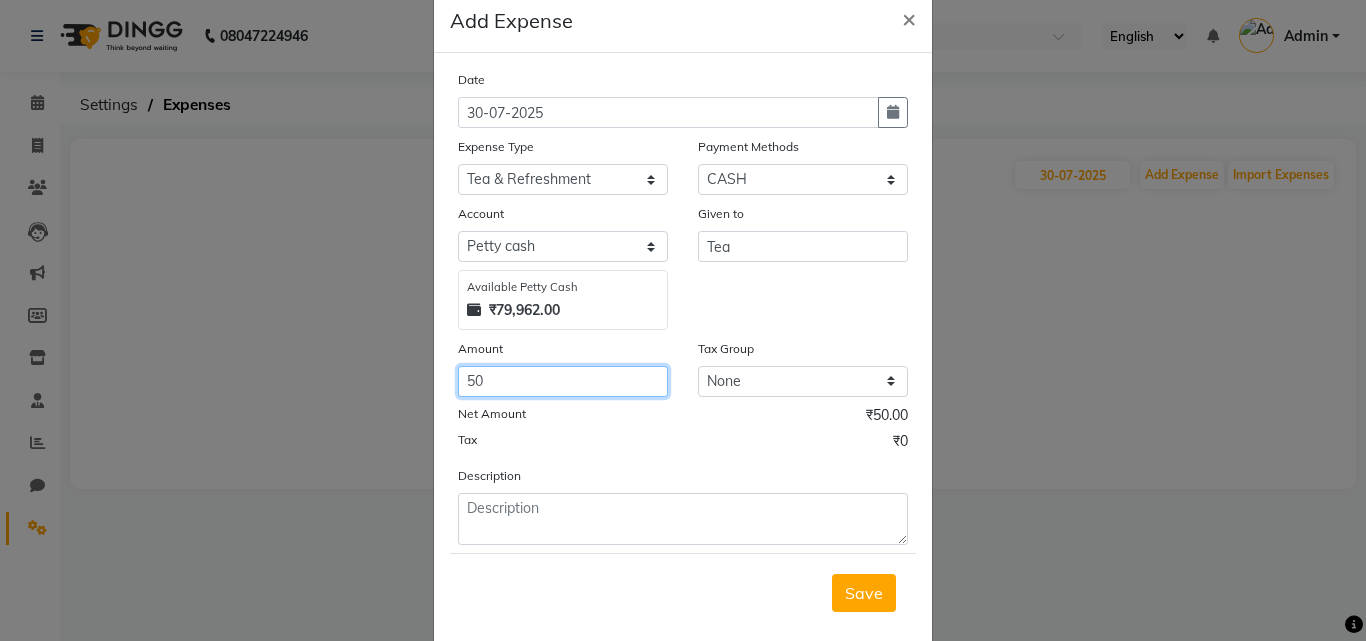 scroll, scrollTop: 75, scrollLeft: 0, axis: vertical 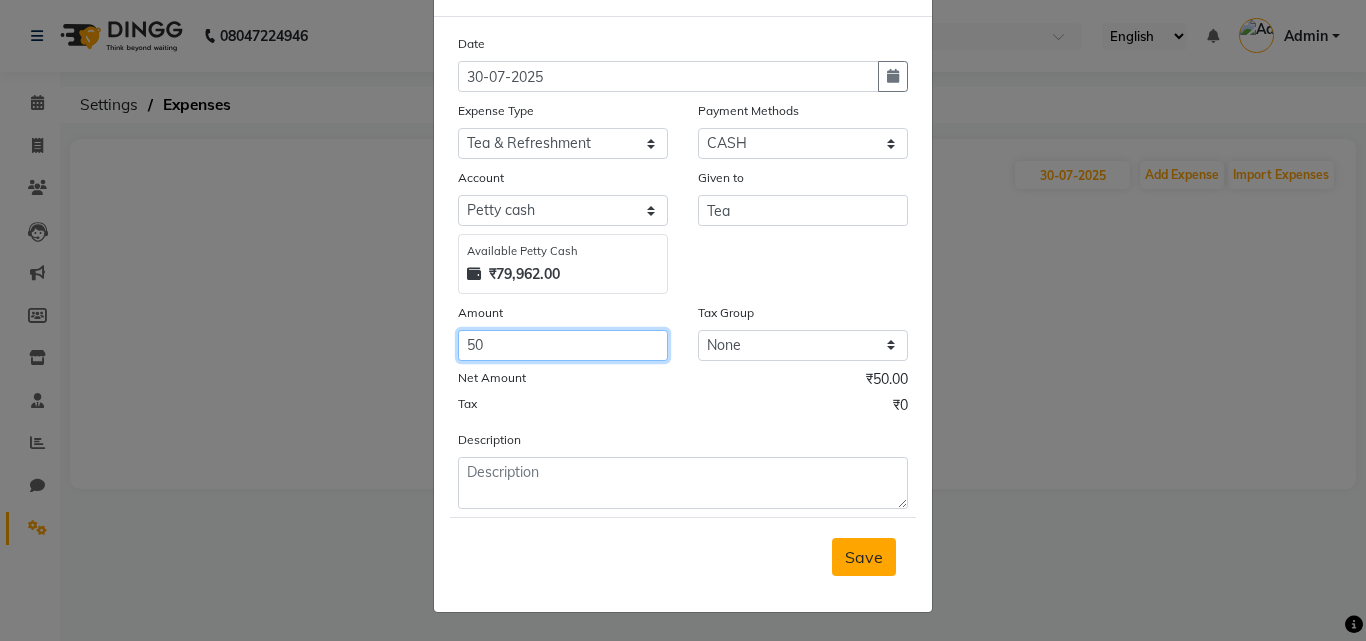type on "50" 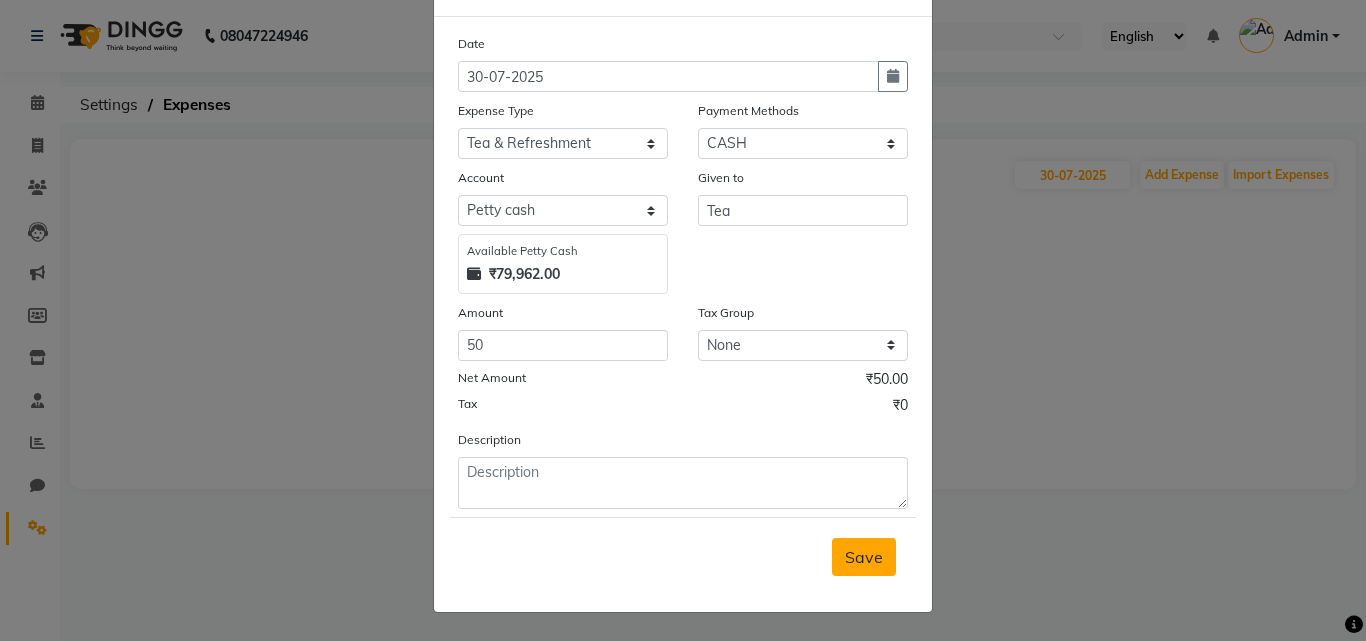 click on "Save" at bounding box center (864, 557) 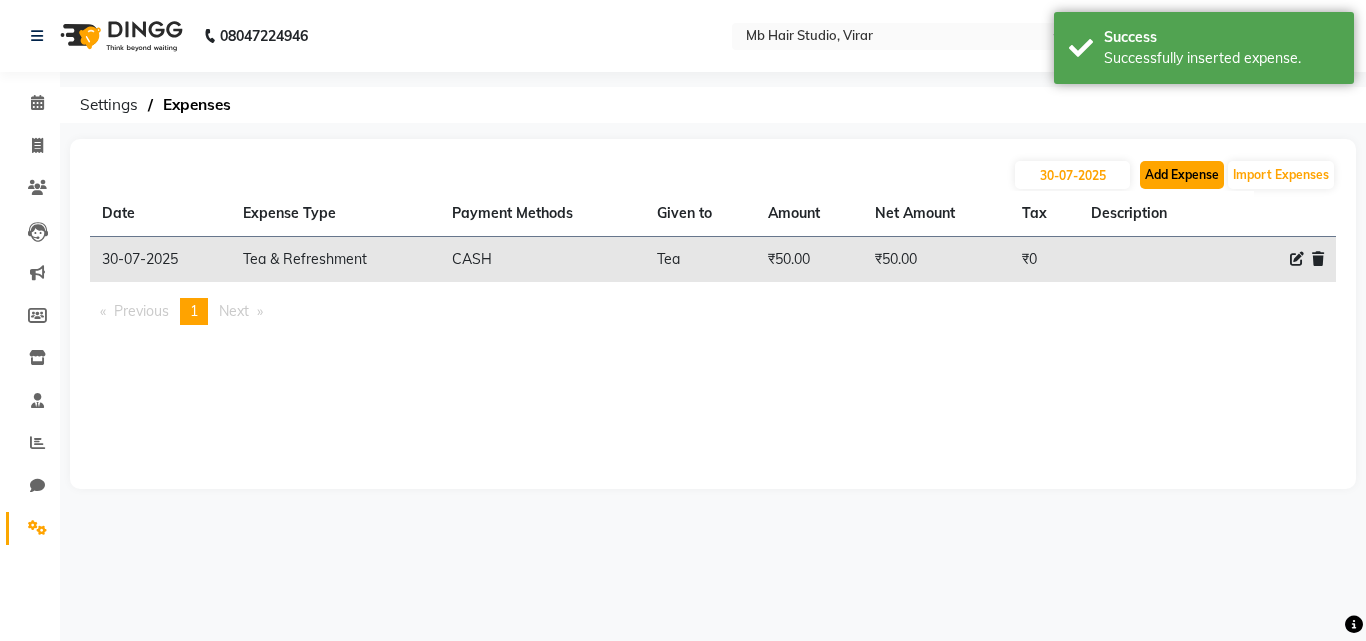 click on "Add Expense" 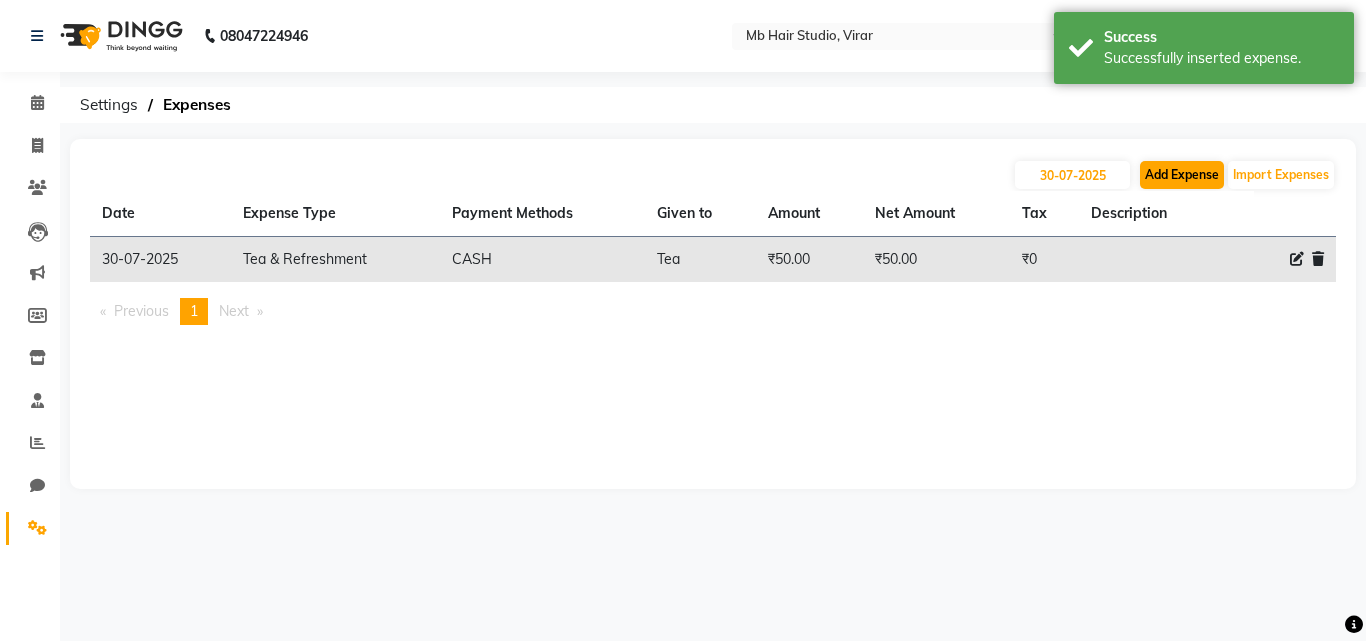 select on "1" 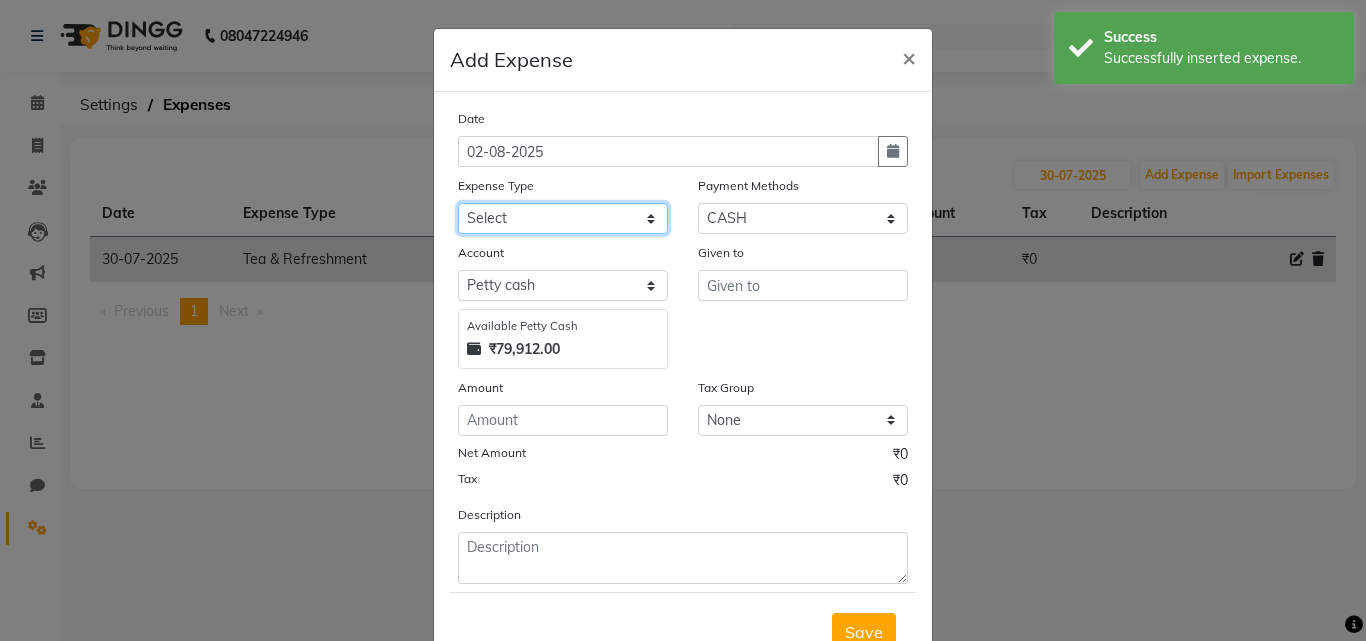 click on "Select Advance Salary Bank charges Cash transfer to bank Client Snacks Clinical charges Credit Card Payment Equipment Govt fee Incentive Insurance Loan Repayment Maintenance Marketing Miscellaneous Other Partners Salary Product Rent Salary Staff Snacks Tax Tea & Refreshment Utilities" 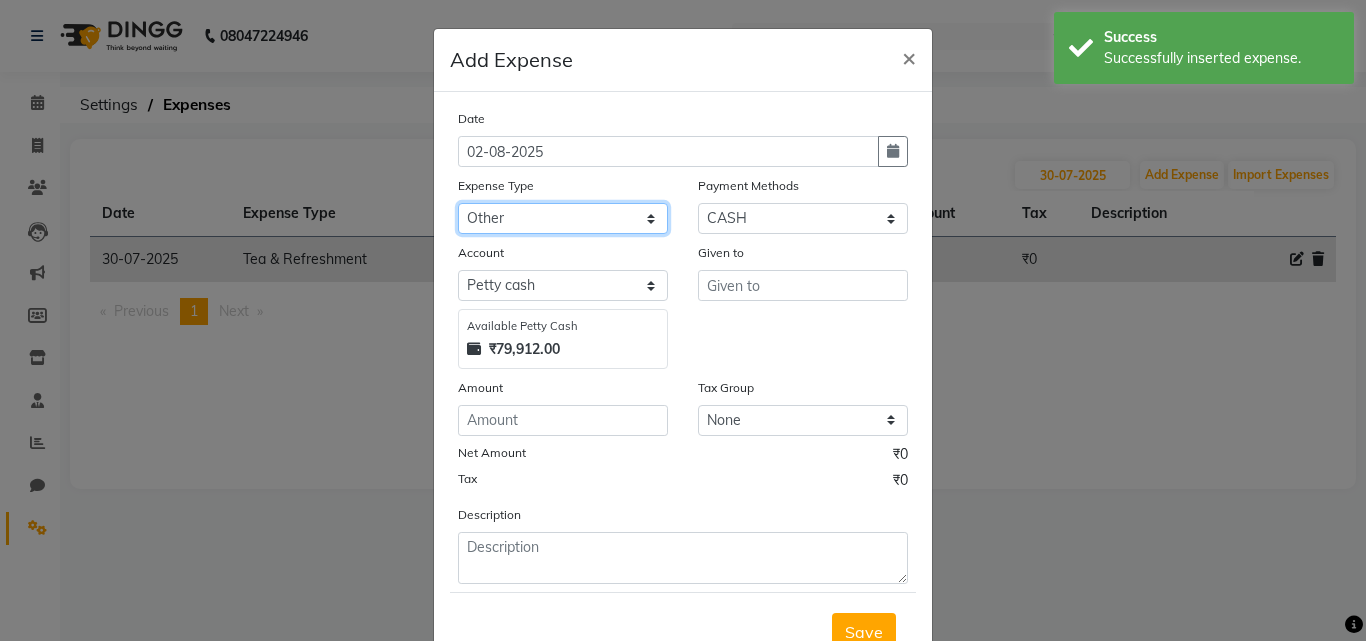 click on "Select Advance Salary Bank charges Cash transfer to bank Client Snacks Clinical charges Credit Card Payment Equipment Govt fee Incentive Insurance Loan Repayment Maintenance Marketing Miscellaneous Other Partners Salary Product Rent Salary Staff Snacks Tax Tea & Refreshment Utilities" 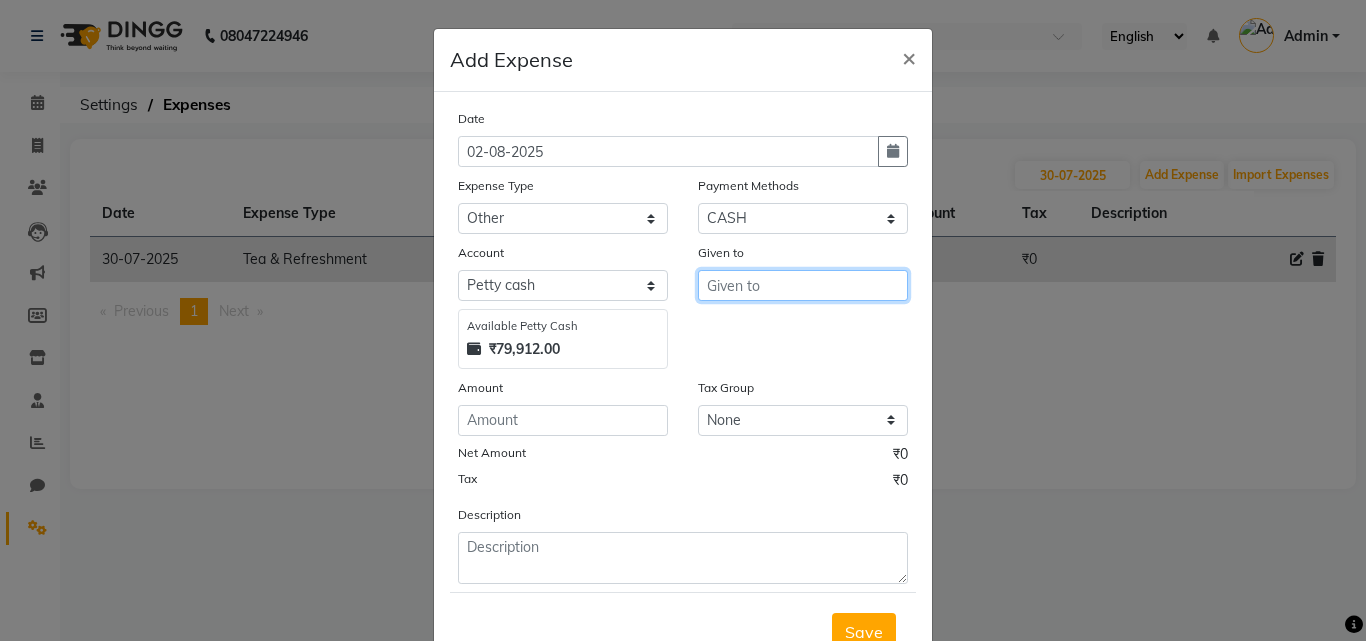 click at bounding box center (803, 285) 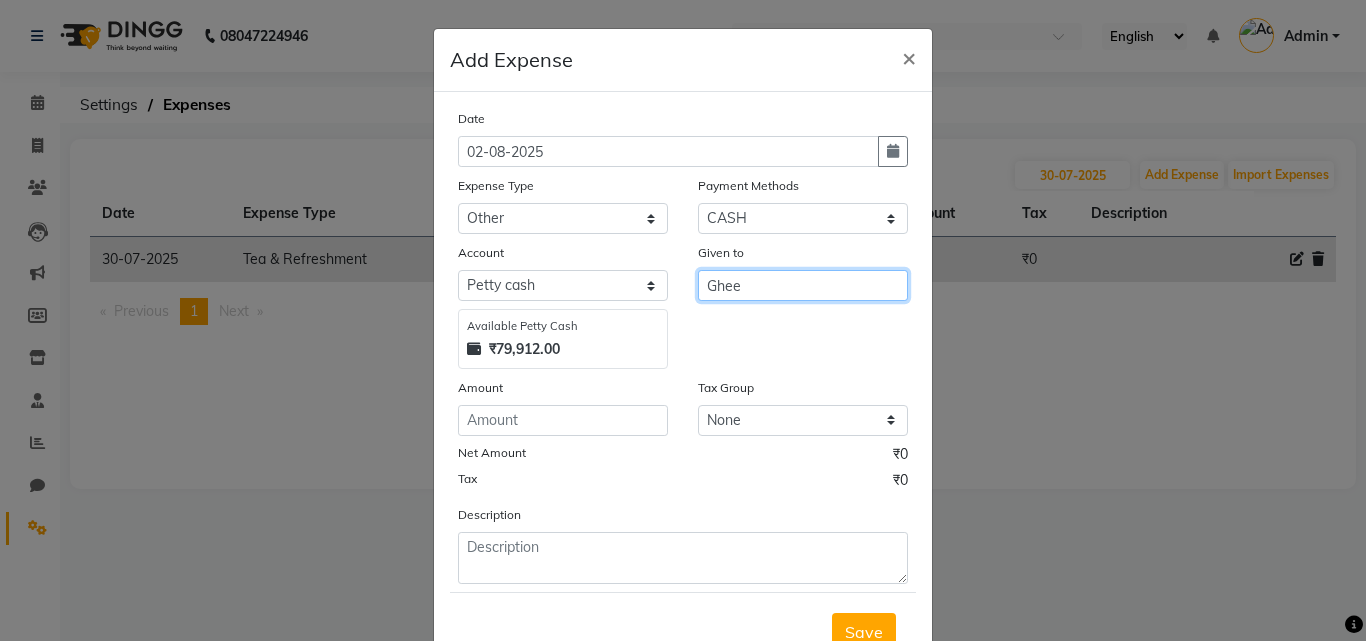 scroll, scrollTop: 75, scrollLeft: 0, axis: vertical 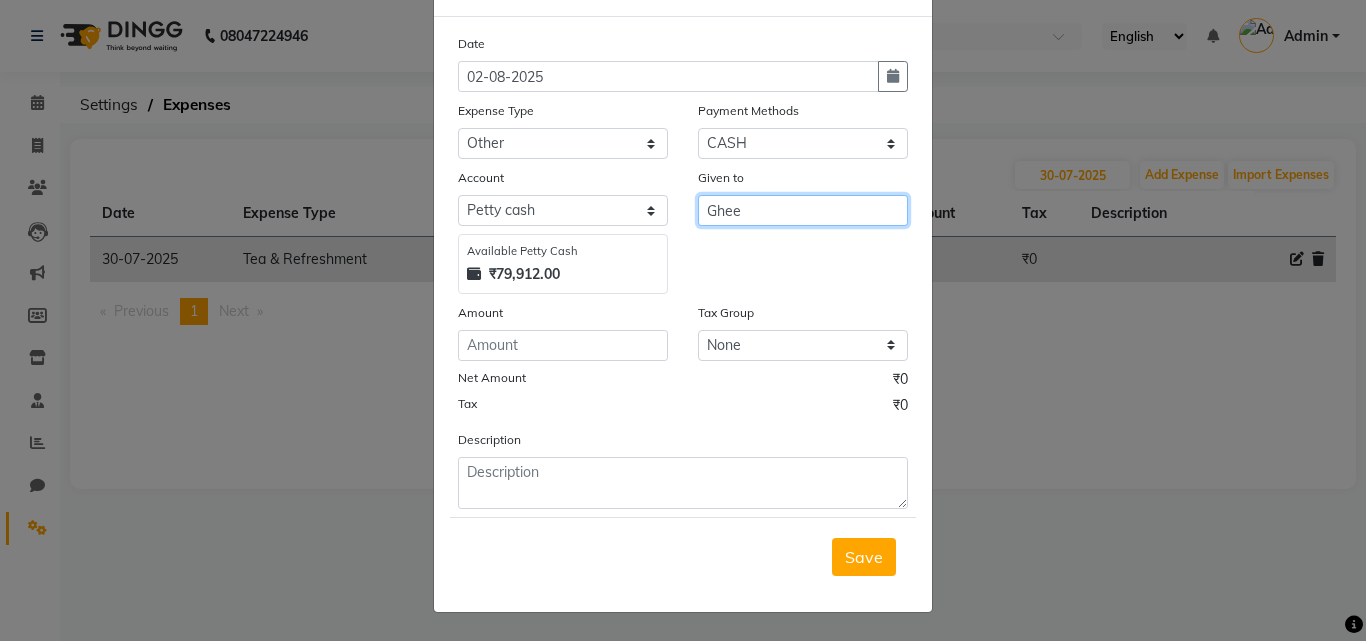 type on "Ghee" 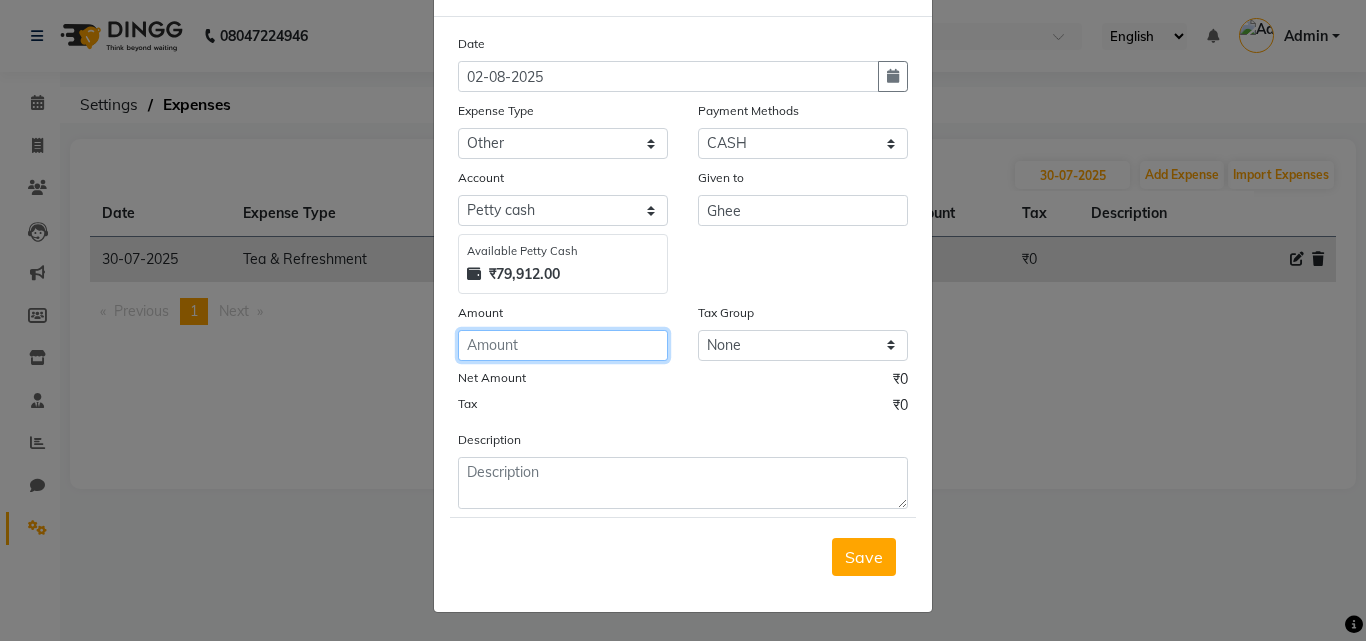 click 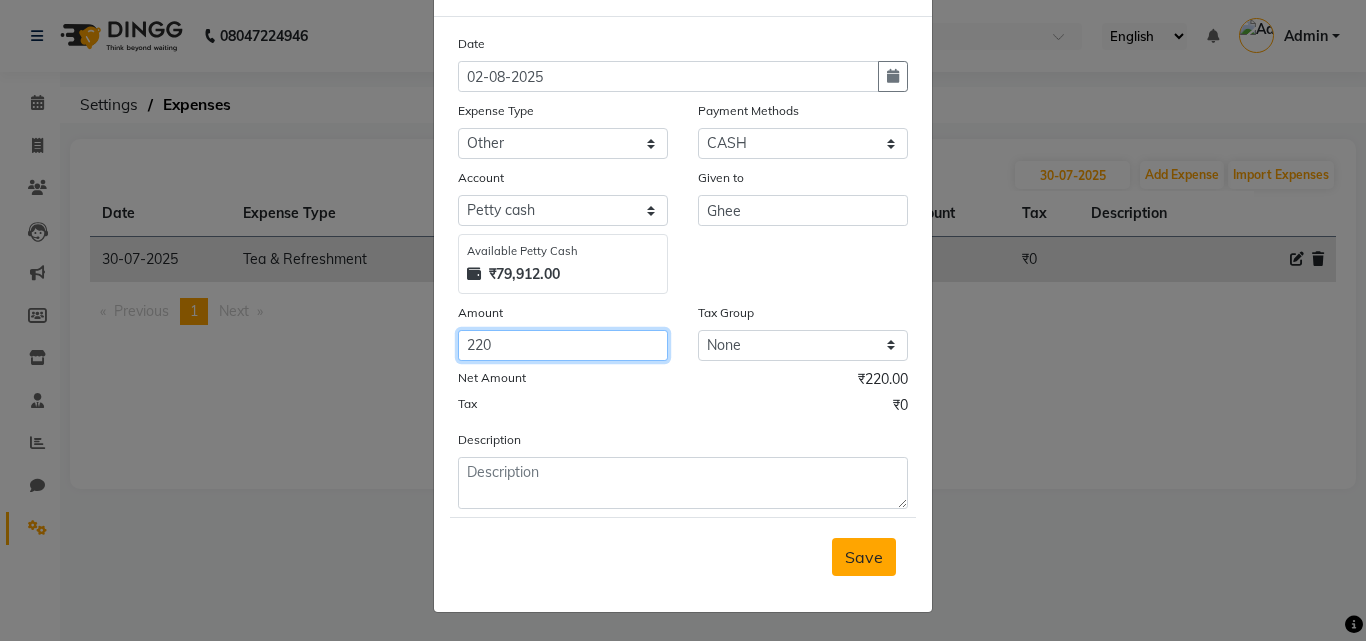 type on "220" 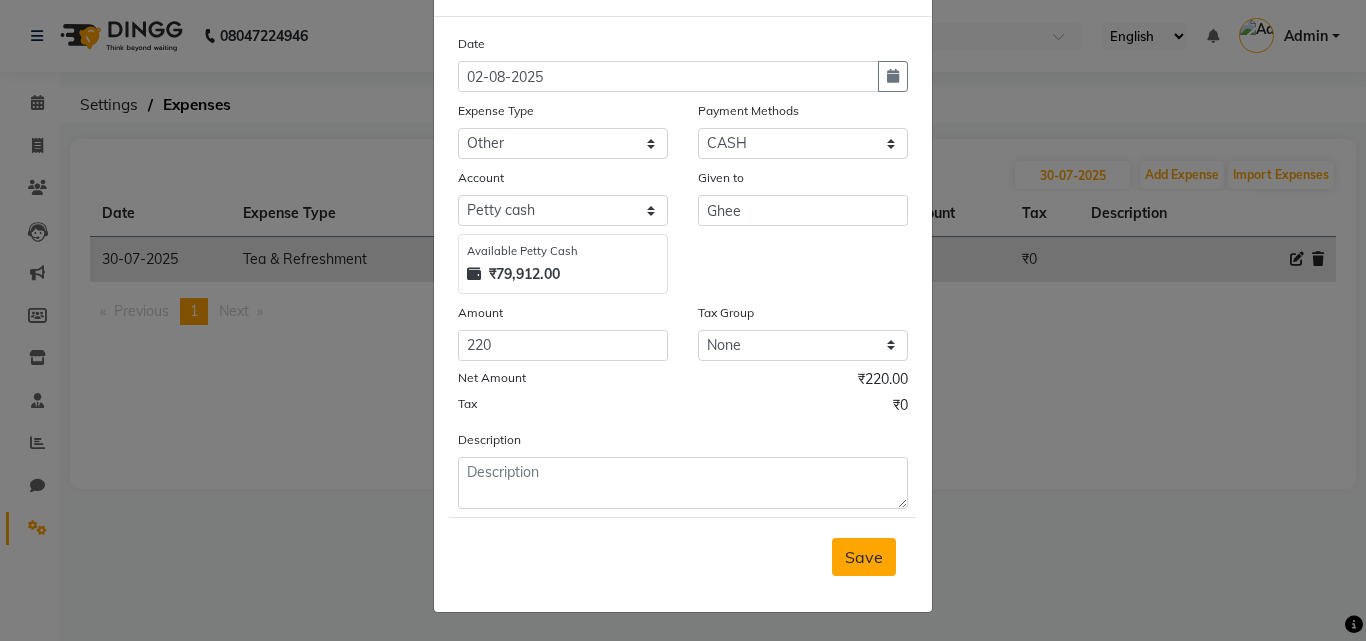 click on "Save" at bounding box center [864, 557] 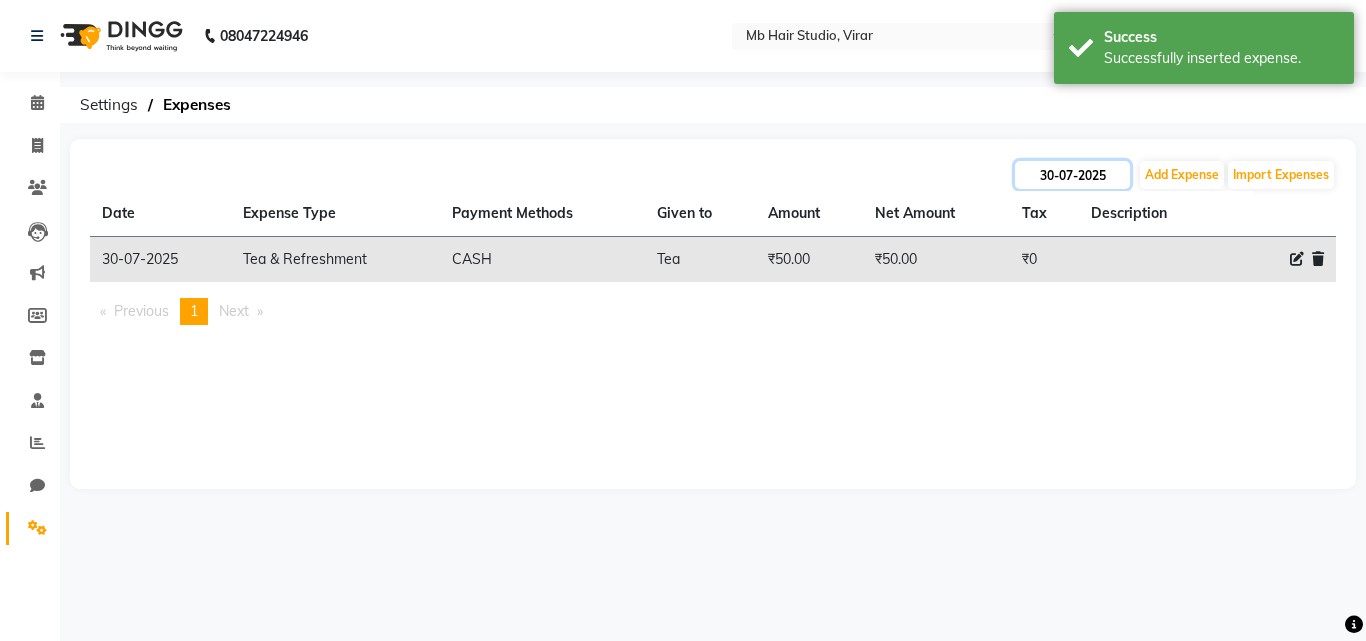 click on "30-07-2025" 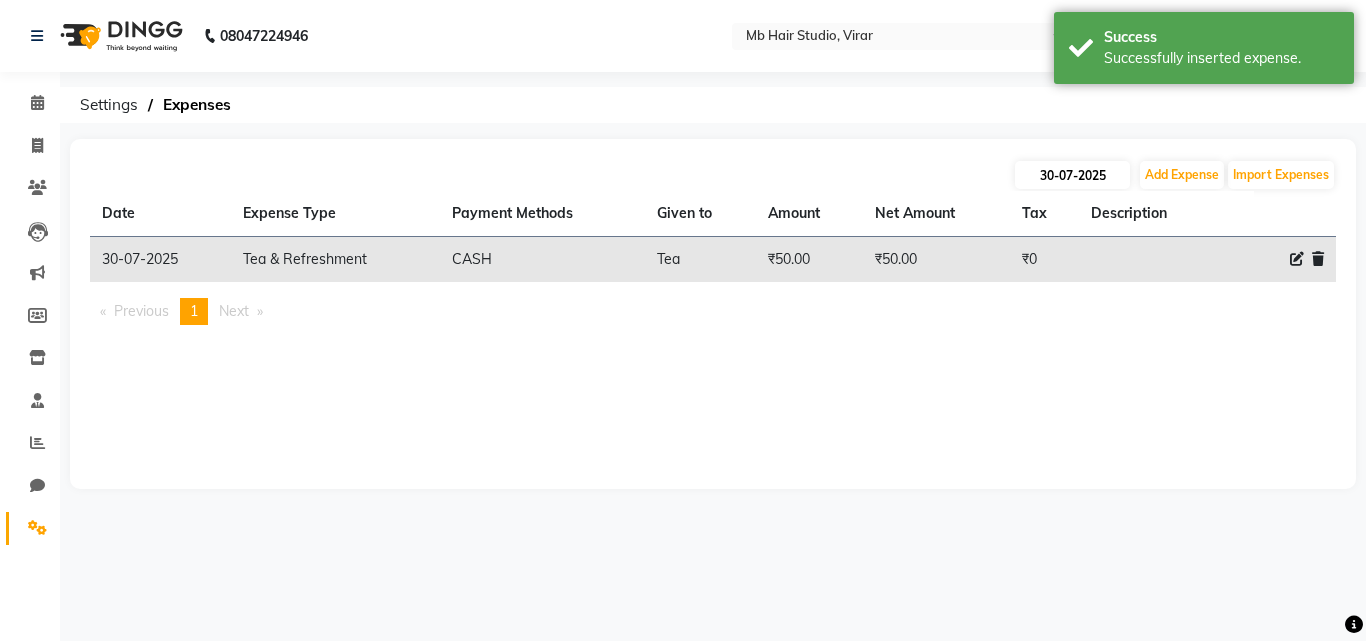 select on "7" 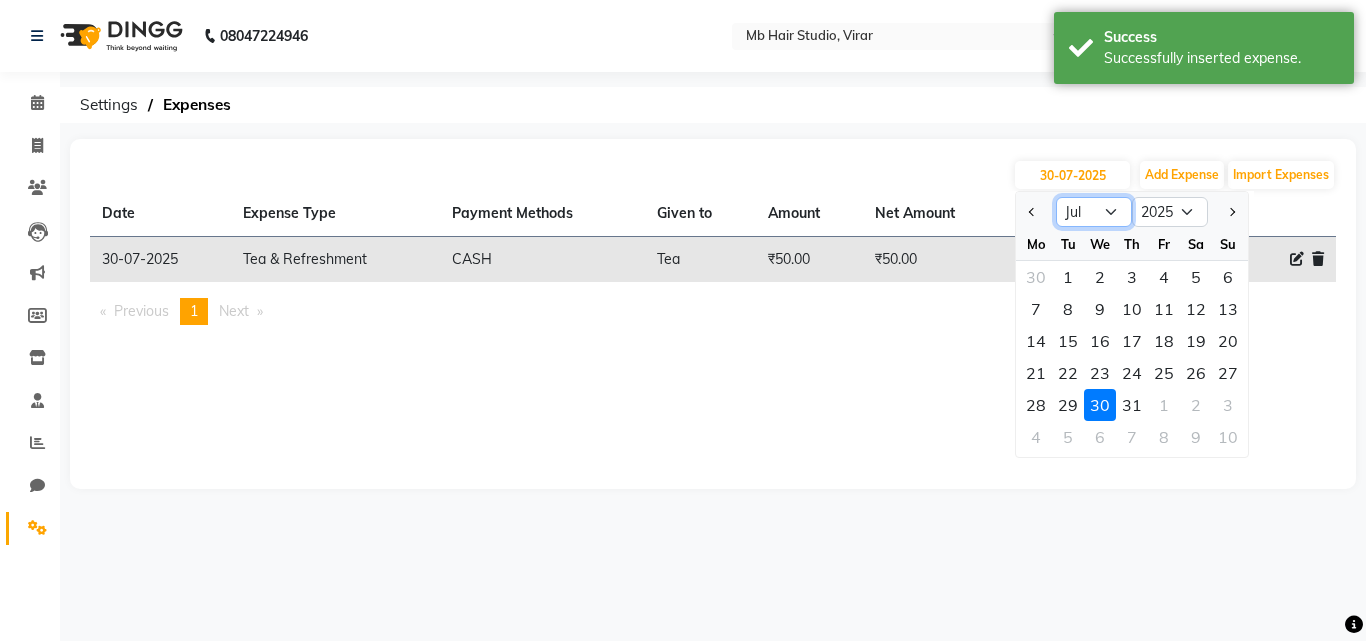 click on "Jan Feb Mar Apr May Jun Jul Aug Sep Oct Nov Dec" 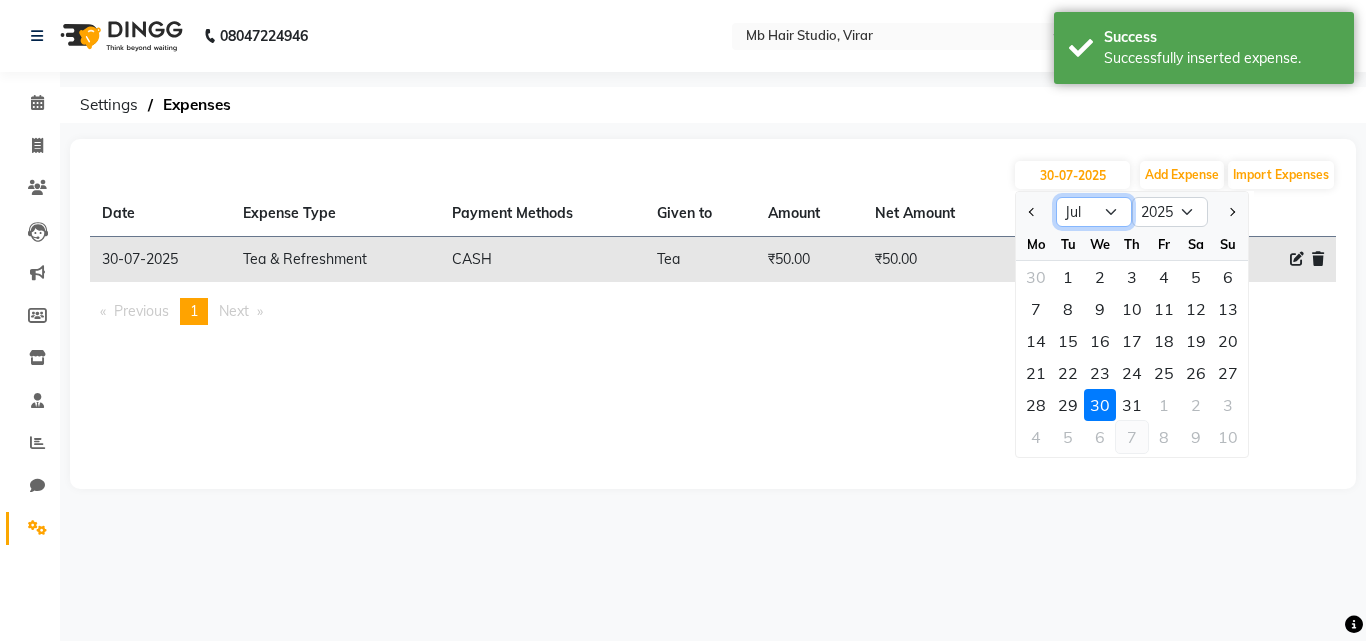 select on "8" 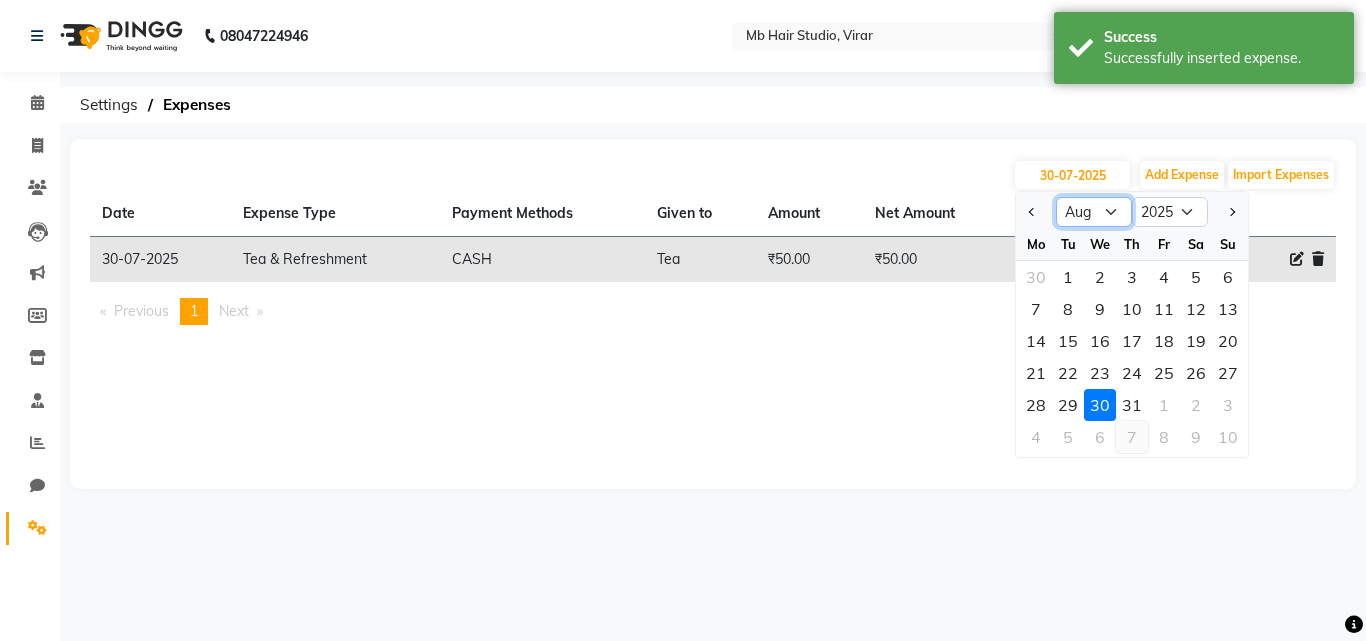 click on "Jan Feb Mar Apr May Jun Jul Aug Sep Oct Nov Dec" 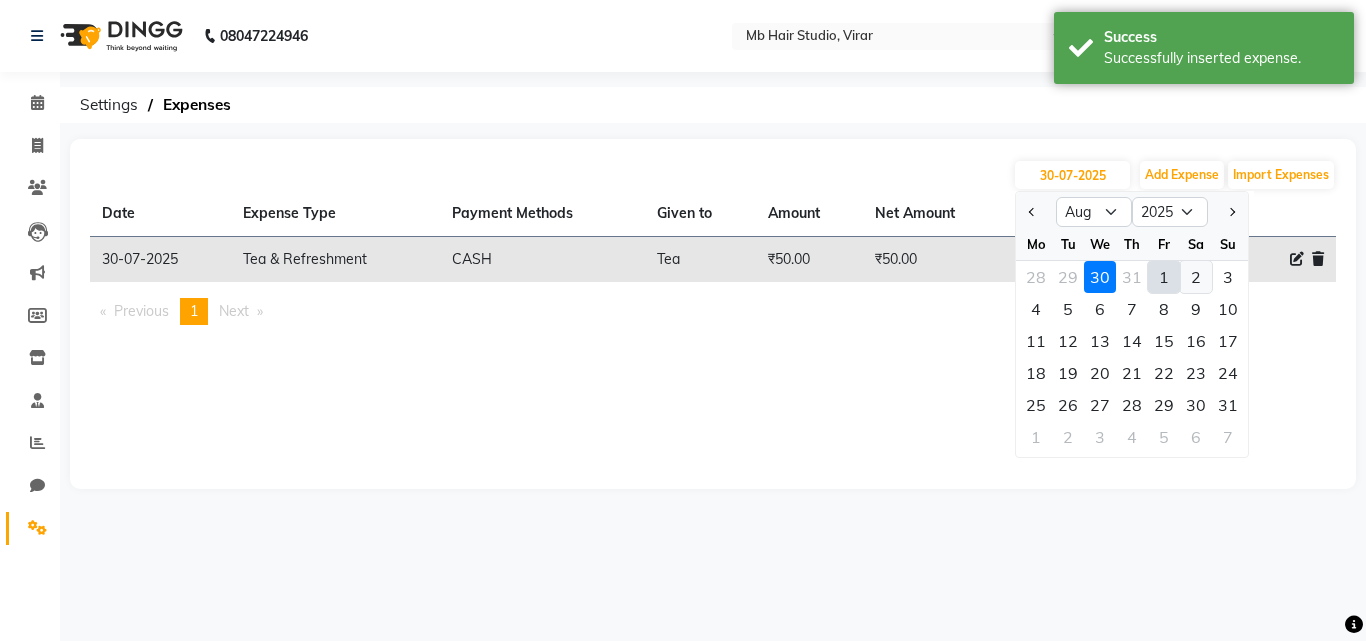 click on "2" 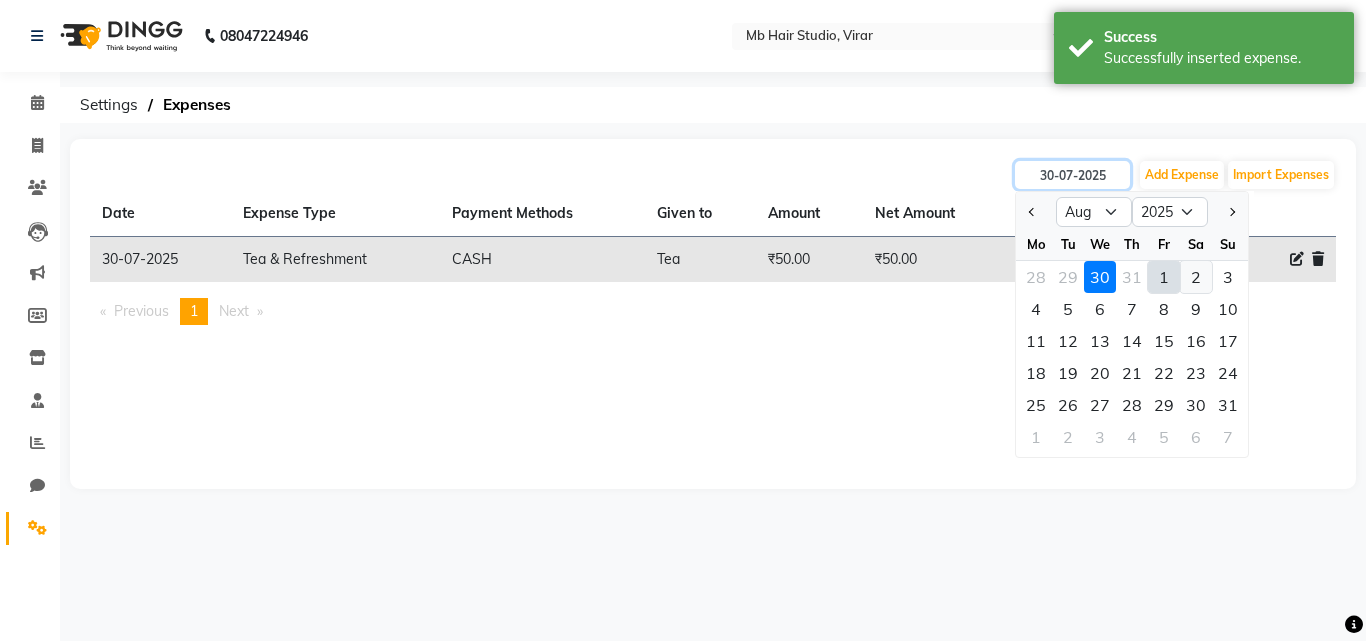type on "02-08-2025" 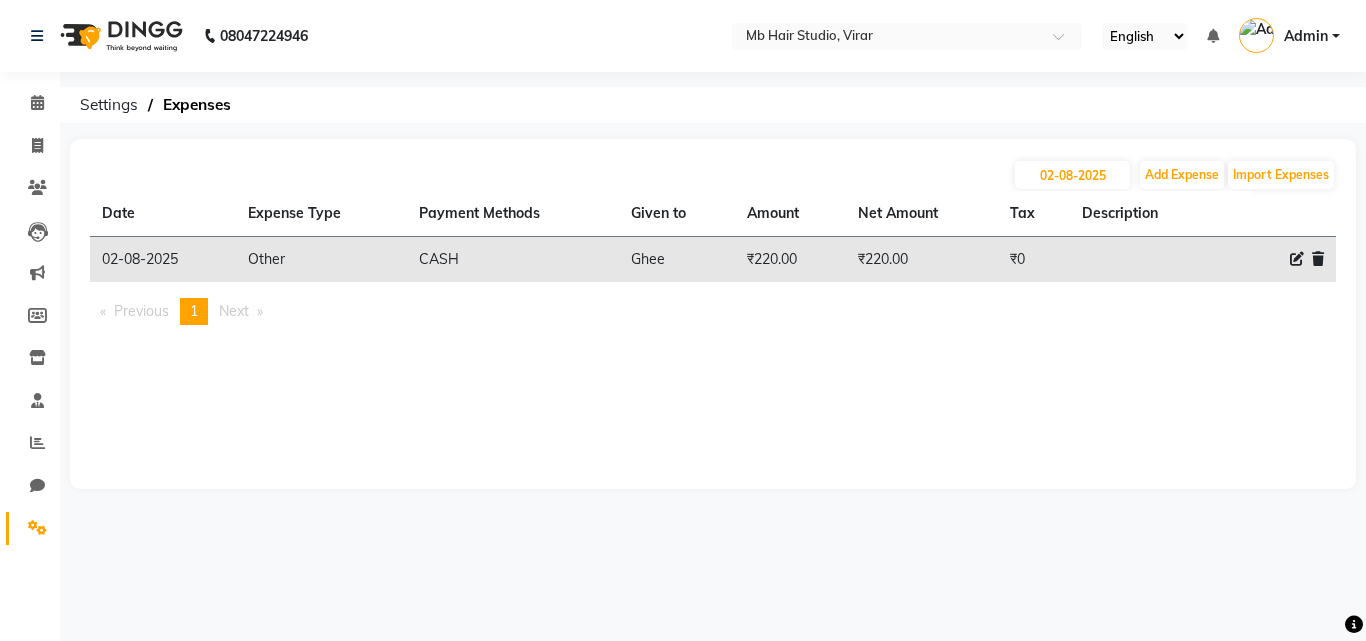 click on "₹0" 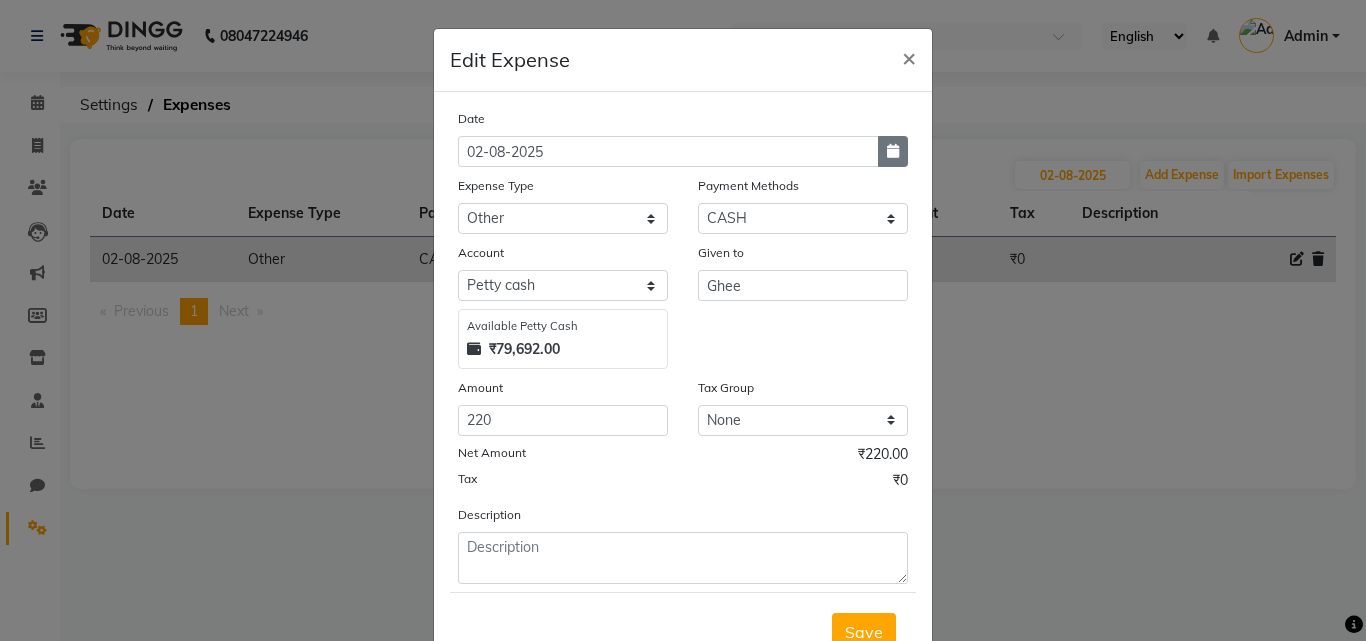 click 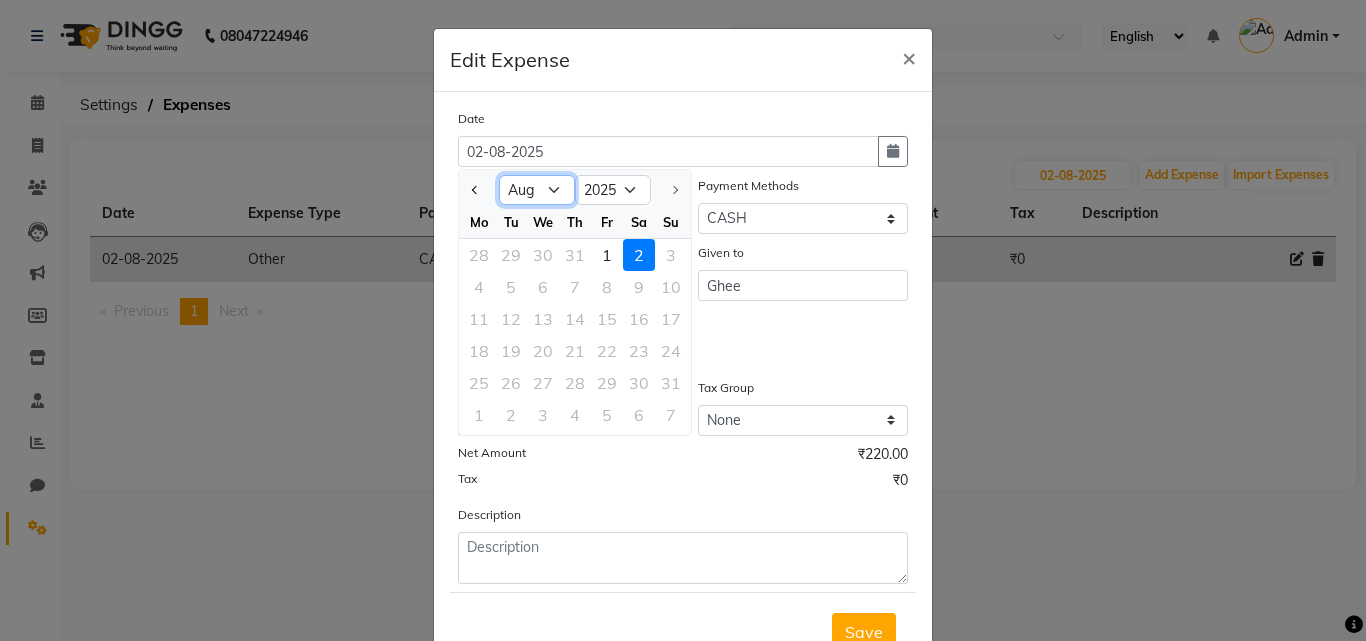 click on "Jan Feb Mar Apr May Jun Jul Aug" 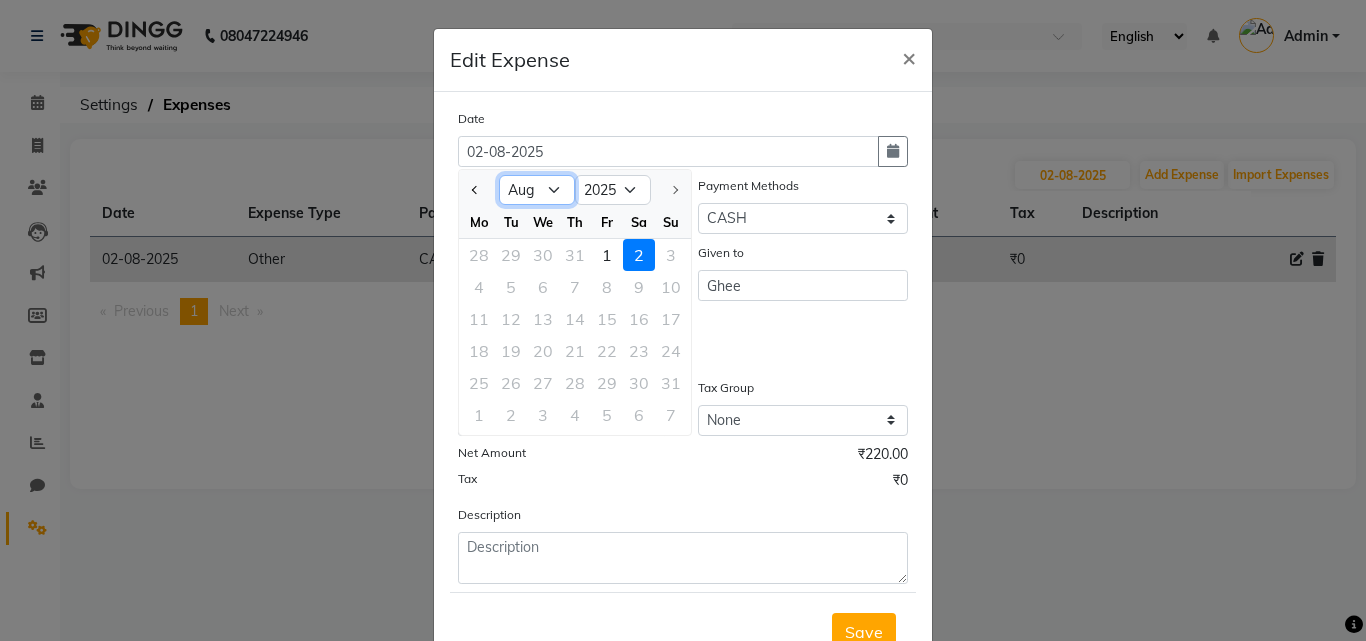 select on "7" 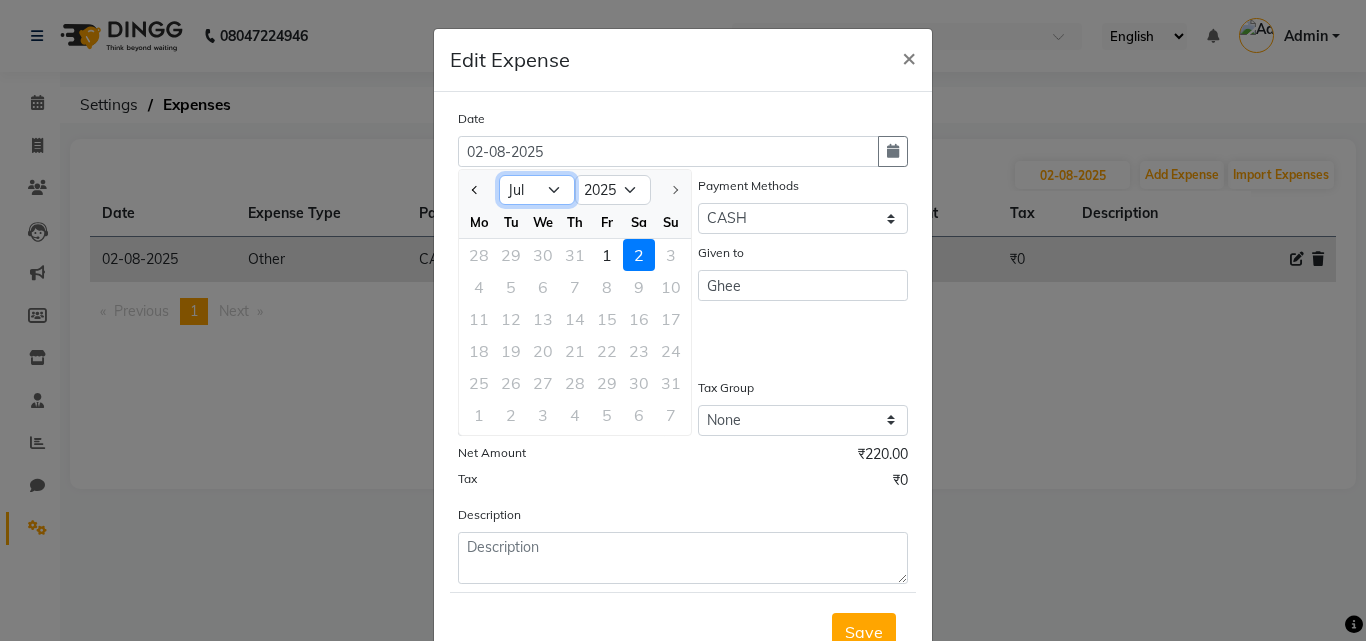 click on "Jan Feb Mar Apr May Jun Jul Aug" 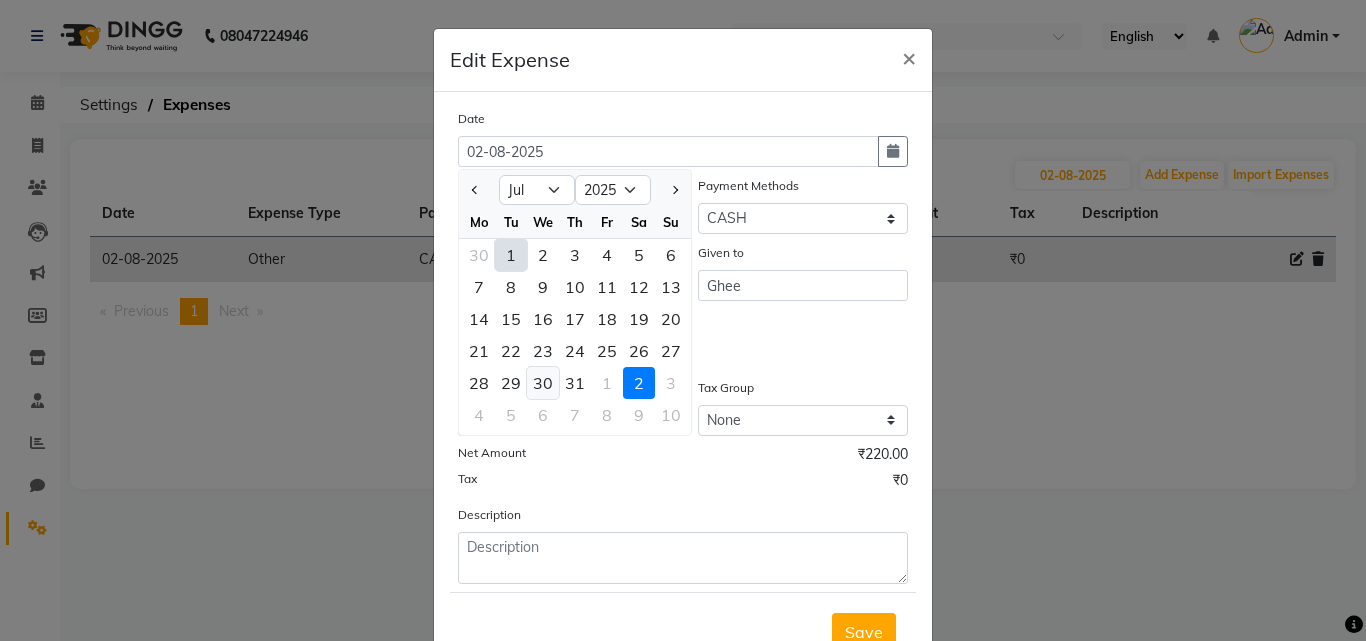 click on "30" 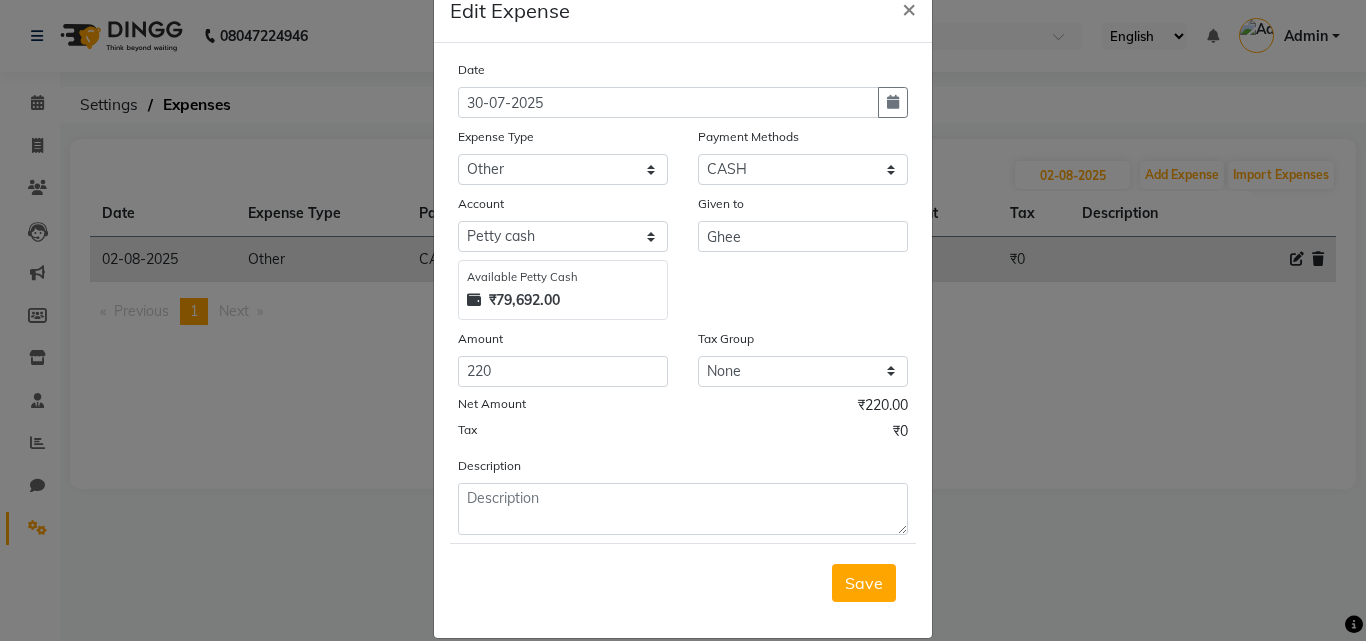 scroll, scrollTop: 75, scrollLeft: 0, axis: vertical 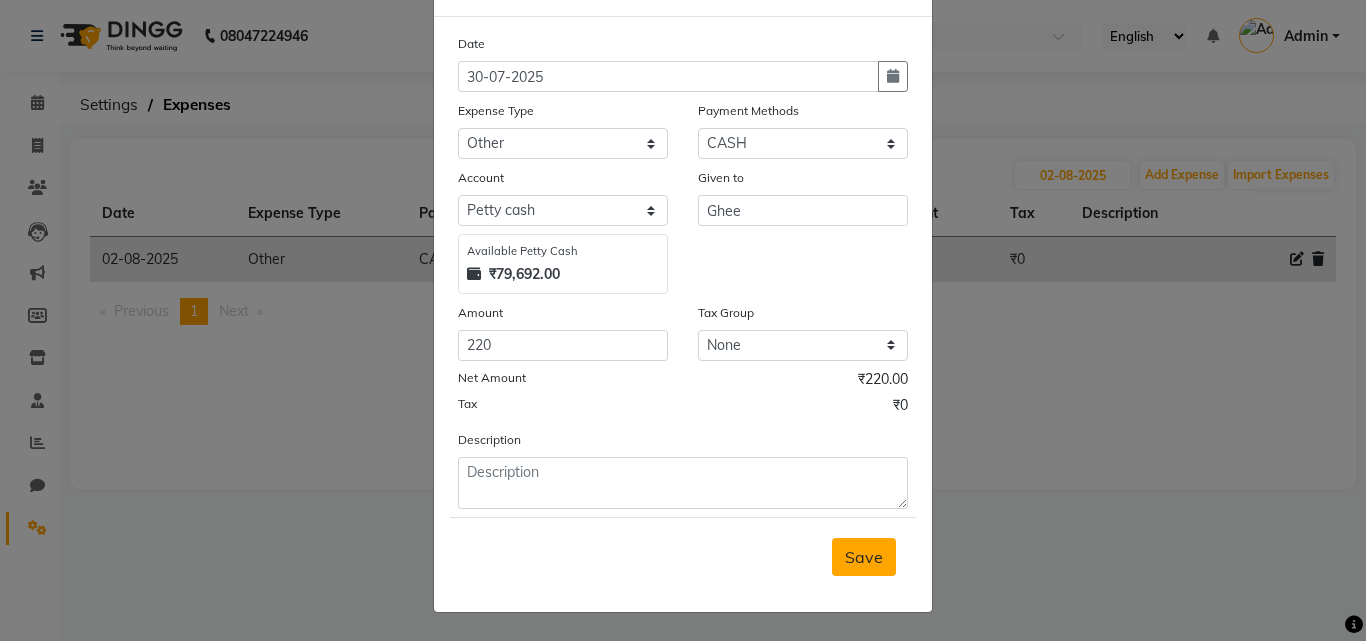 click on "Save" at bounding box center (864, 557) 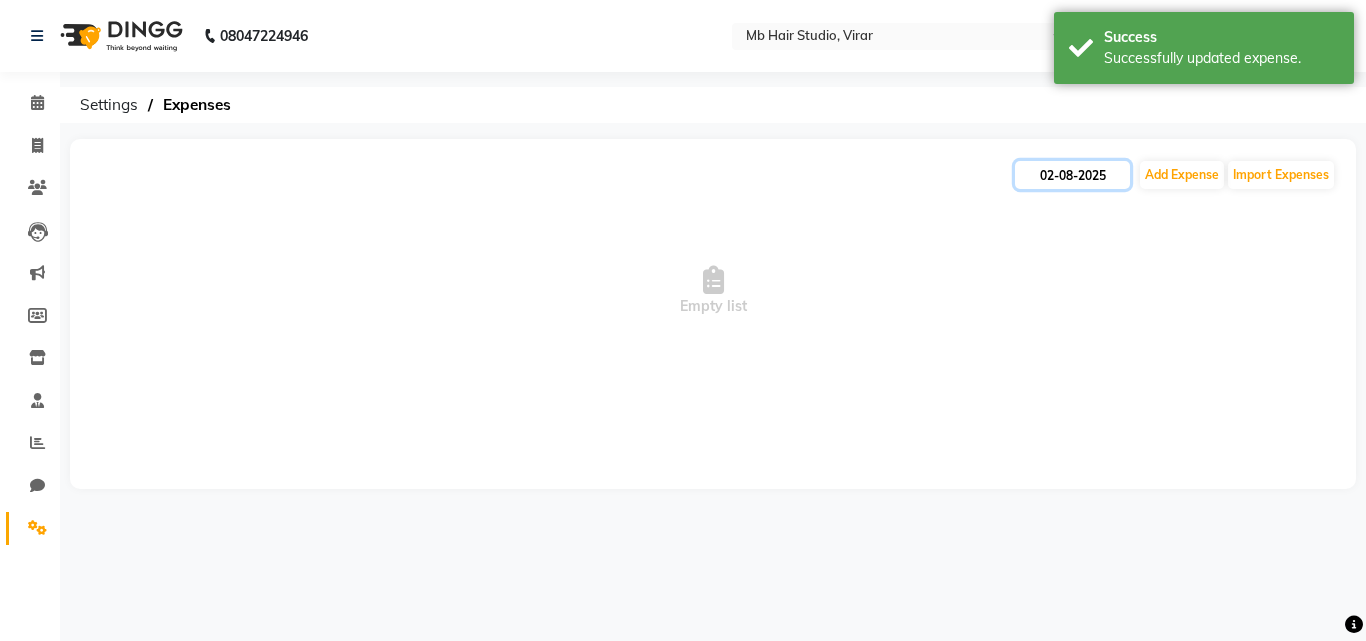 click on "02-08-2025" 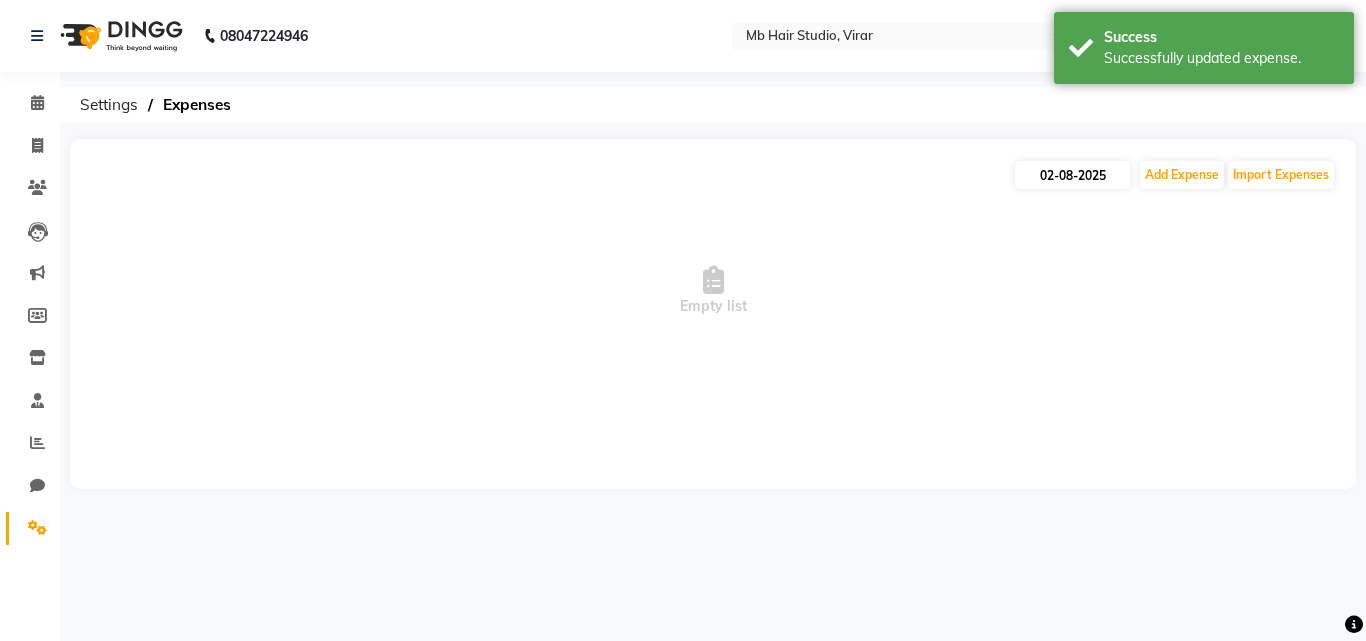 select on "8" 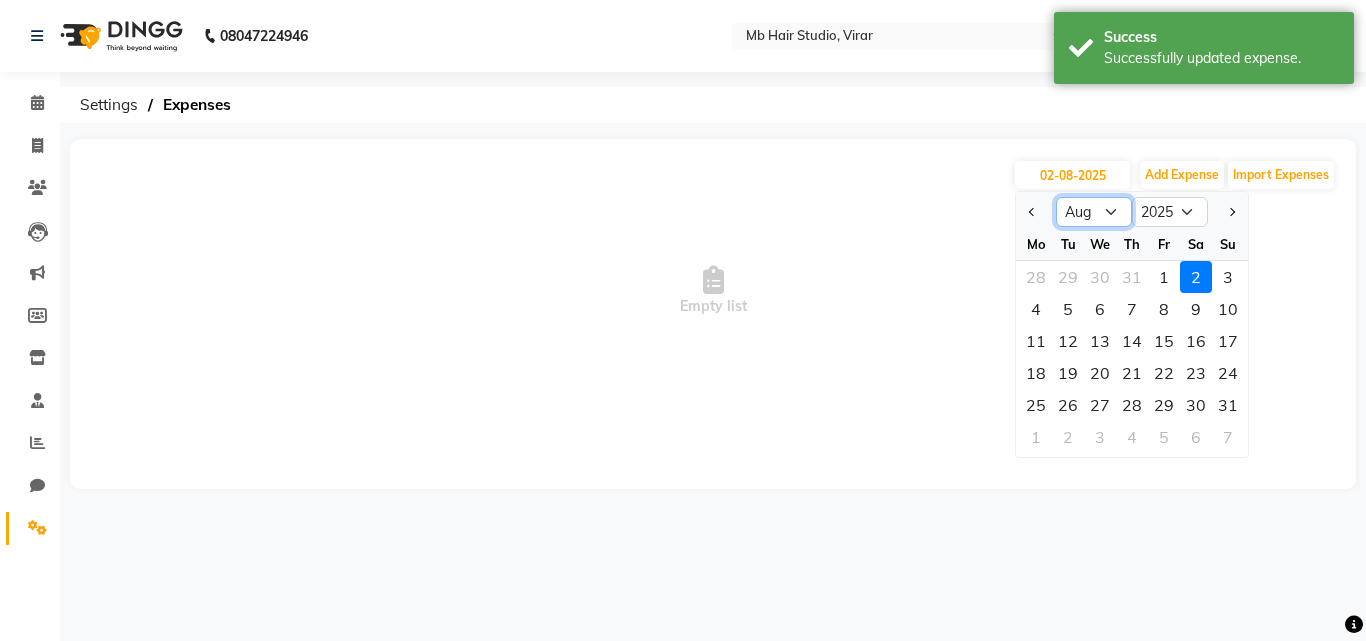 click on "Jan Feb Mar Apr May Jun Jul Aug Sep Oct Nov Dec" 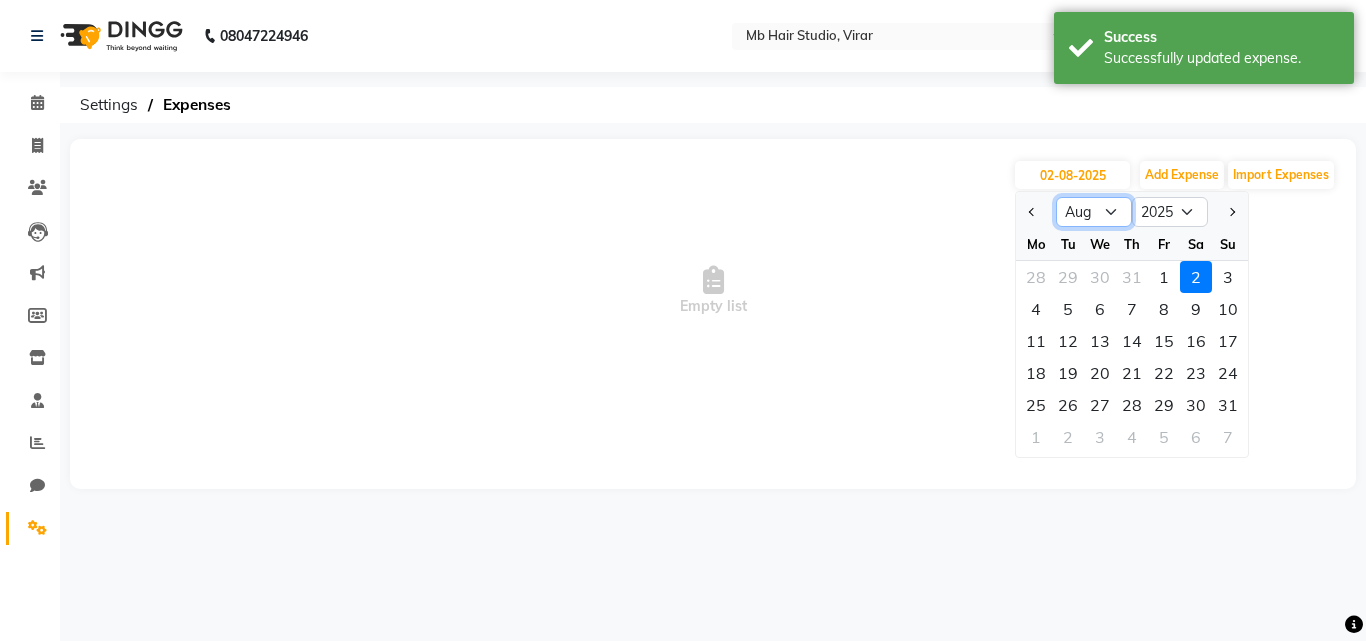 select on "7" 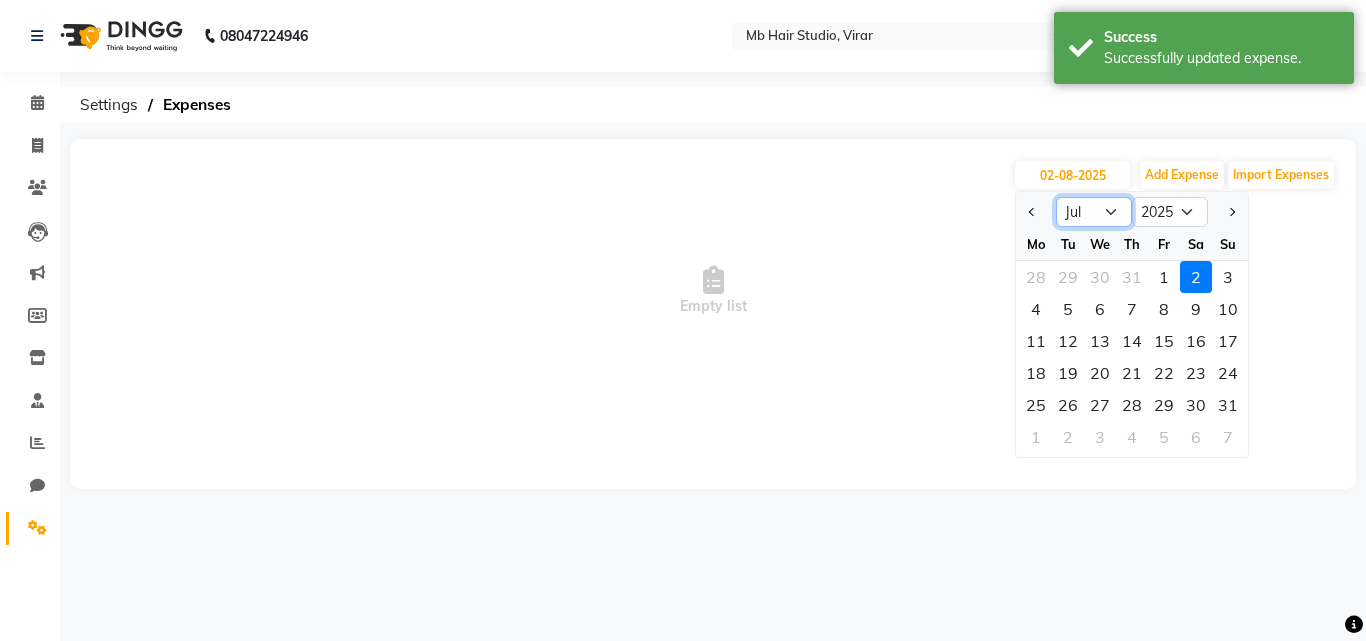 click on "Jan Feb Mar Apr May Jun Jul Aug Sep Oct Nov Dec" 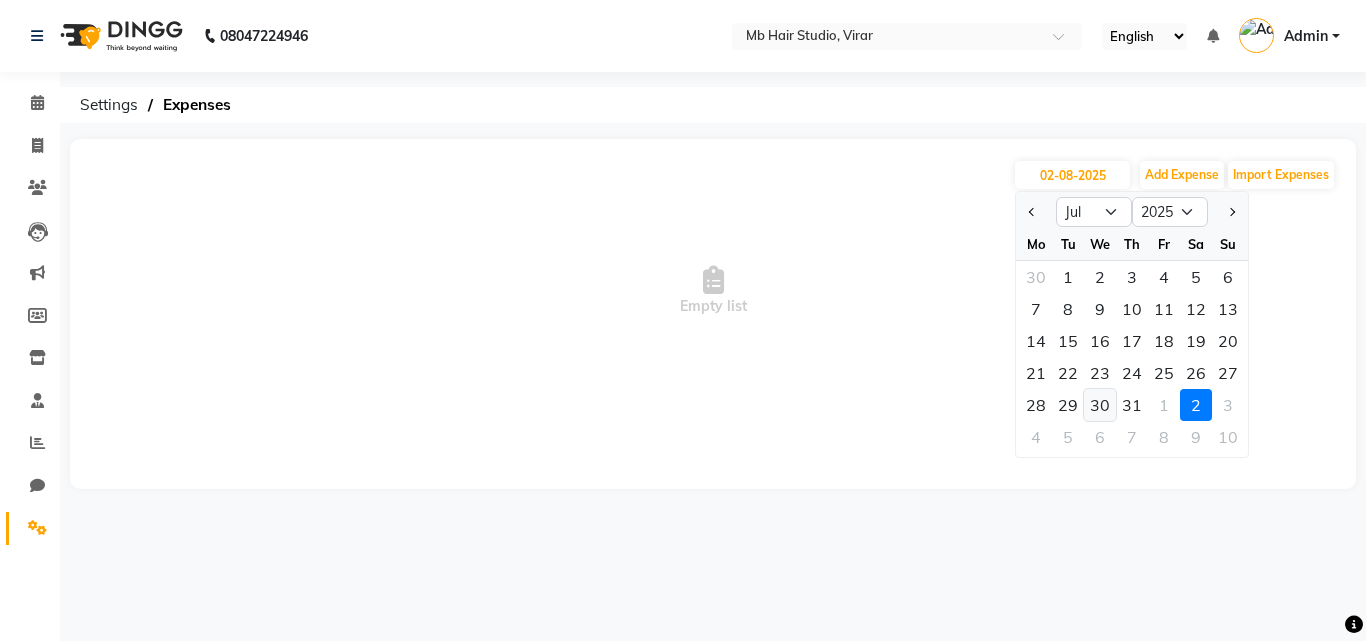 click on "30" 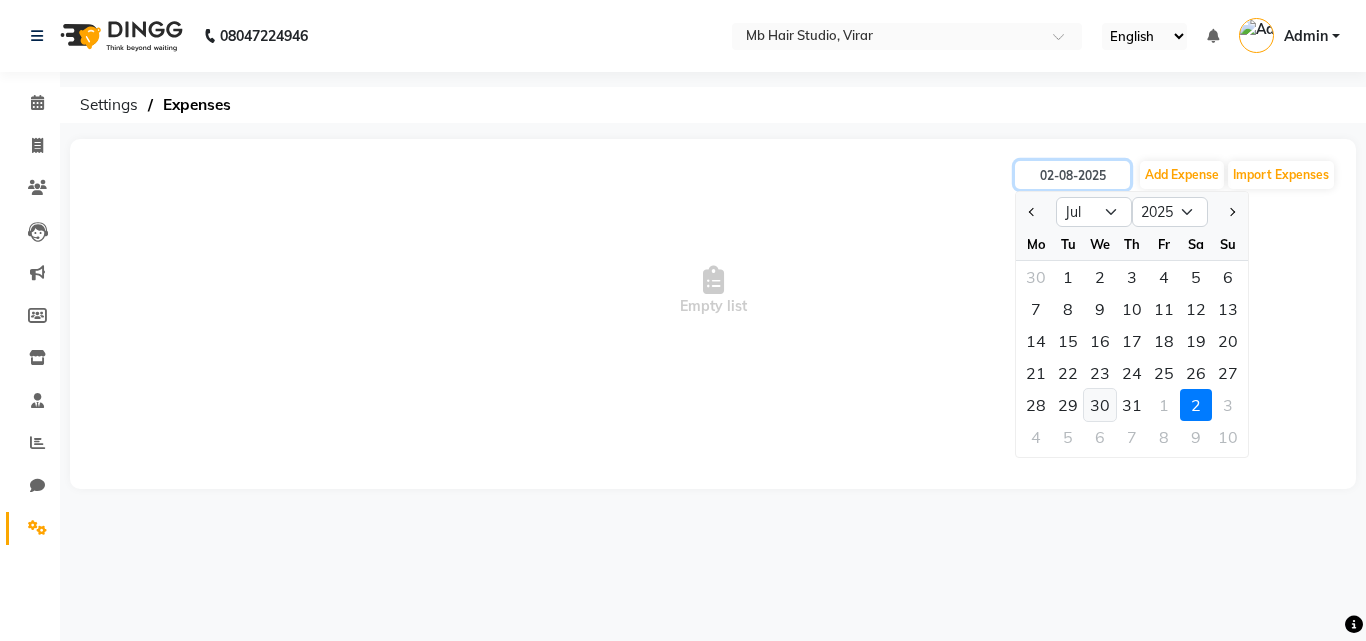 type on "30-07-2025" 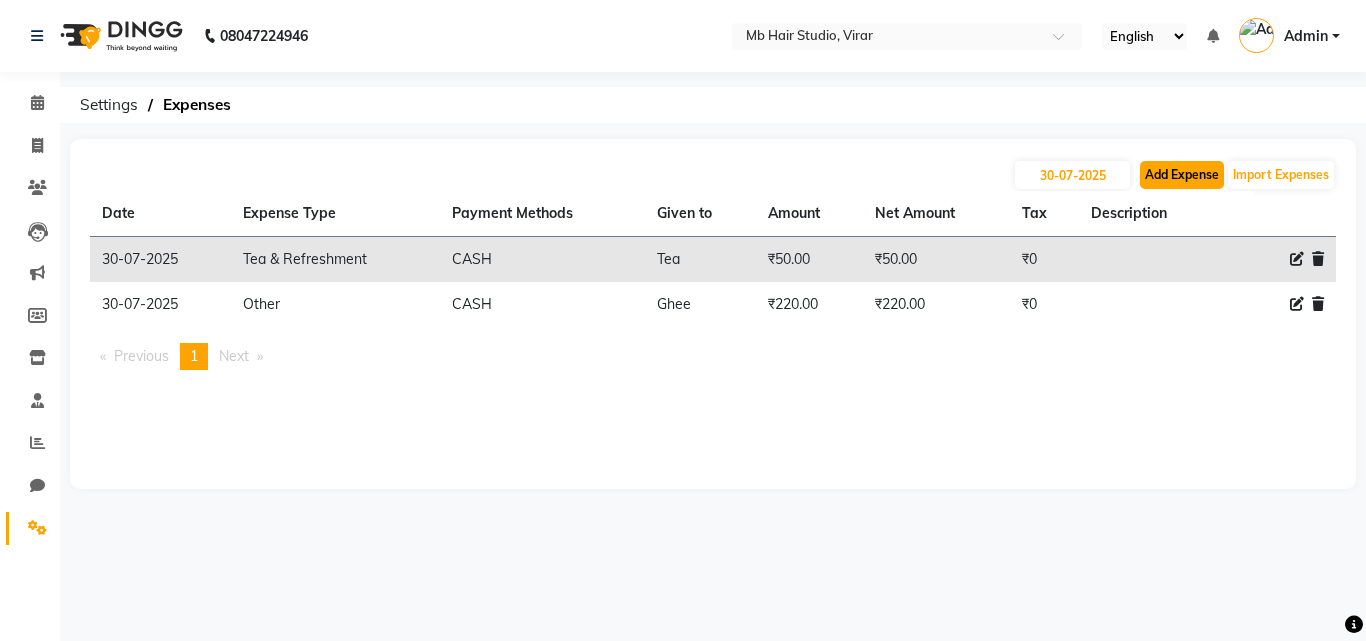 click on "Add Expense" 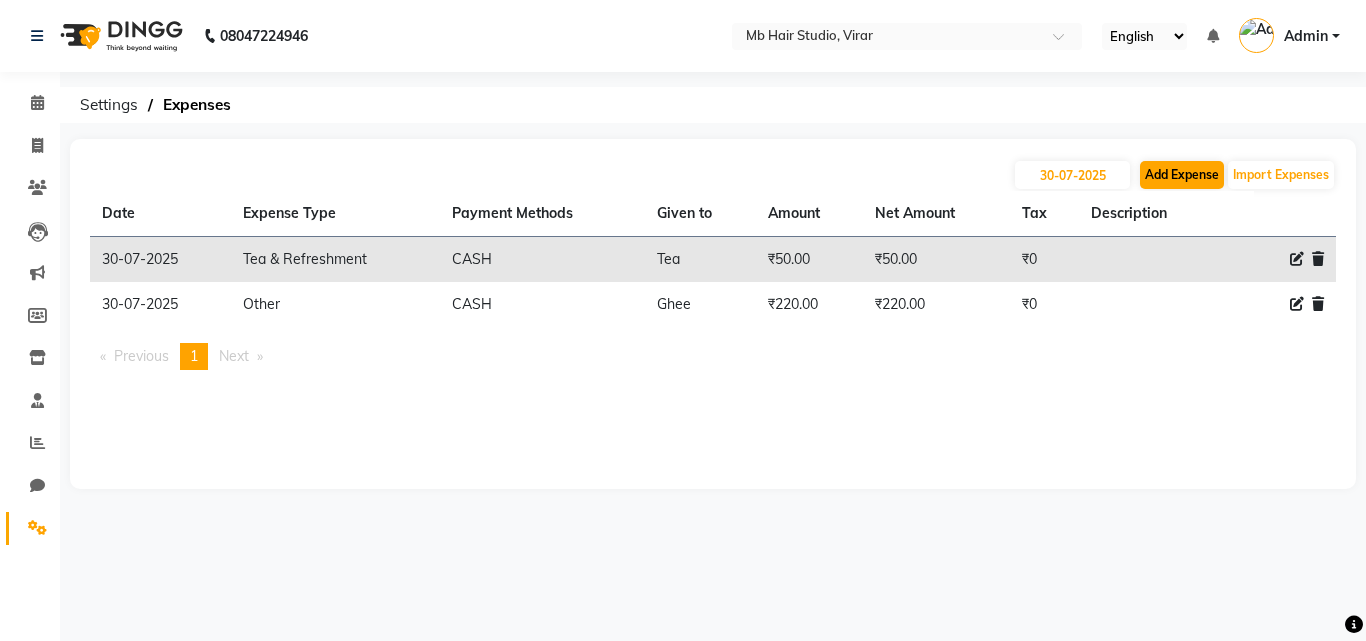 select on "1" 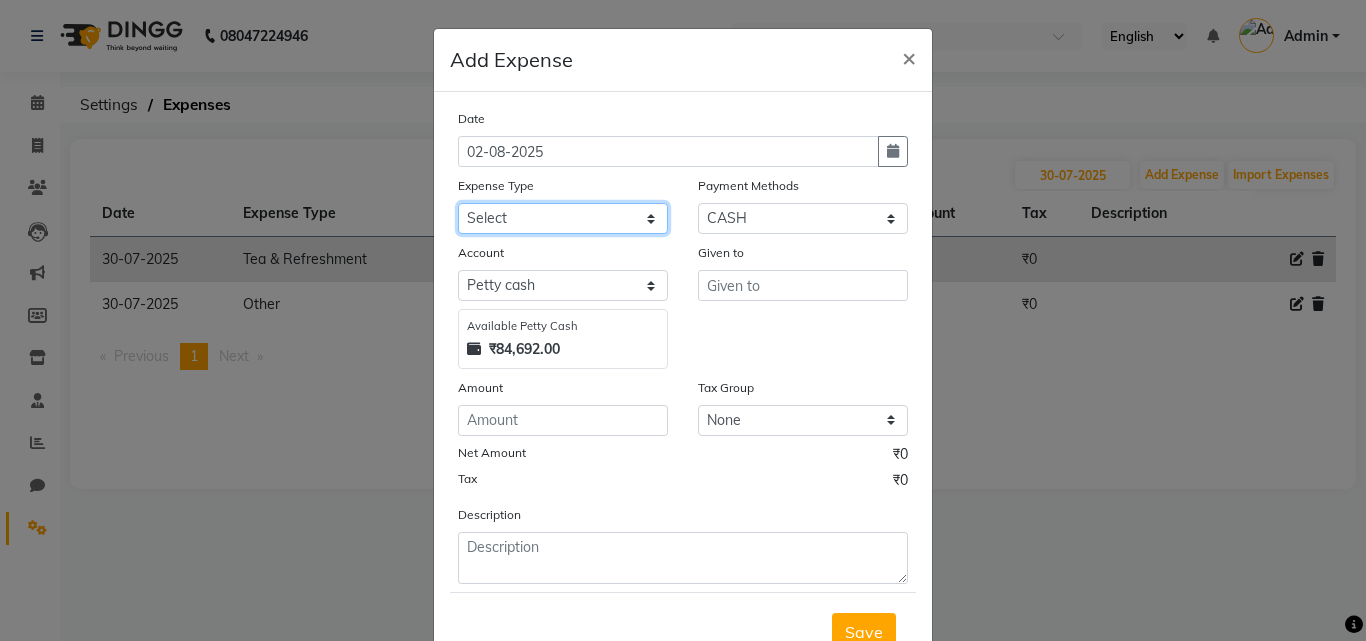 click on "Select Advance Salary Bank charges Cash transfer to bank Client Snacks Clinical charges Credit Card Payment Equipment Govt fee Incentive Insurance Loan Repayment Maintenance Marketing Miscellaneous Other Partners Salary Product Rent Salary Staff Snacks Tax Tea & Refreshment Utilities" 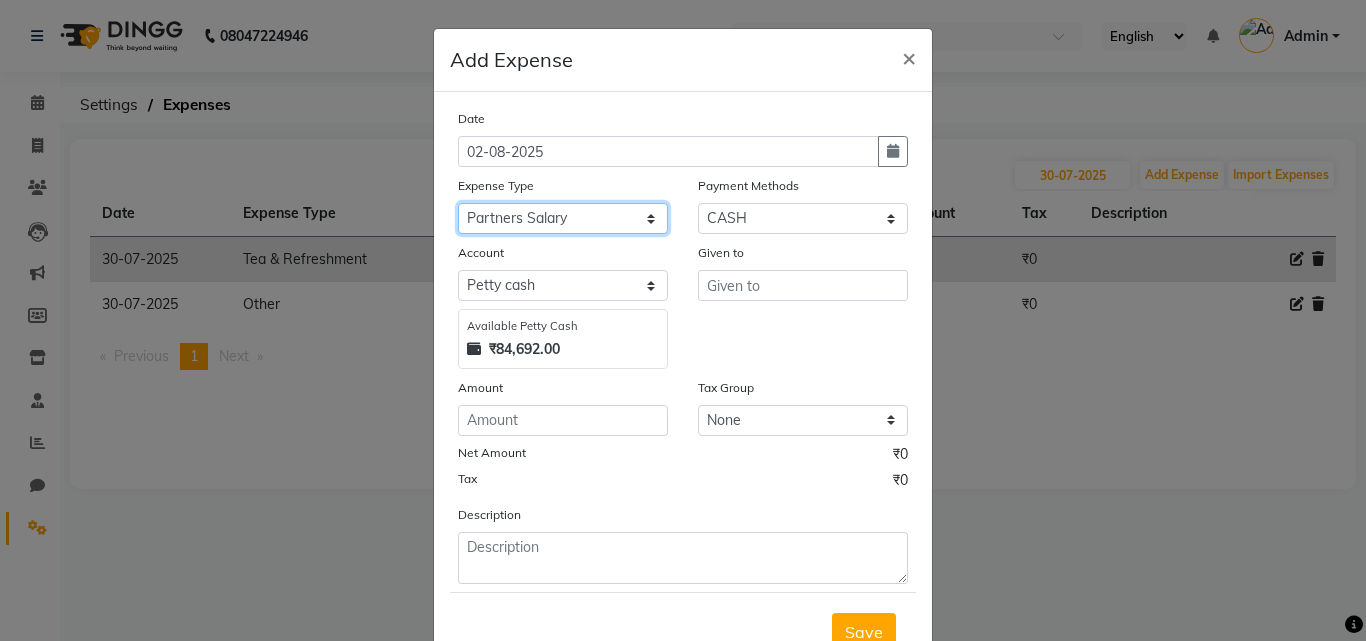 click on "Select Advance Salary Bank charges Cash transfer to bank Client Snacks Clinical charges Credit Card Payment Equipment Govt fee Incentive Insurance Loan Repayment Maintenance Marketing Miscellaneous Other Partners Salary Product Rent Salary Staff Snacks Tax Tea & Refreshment Utilities" 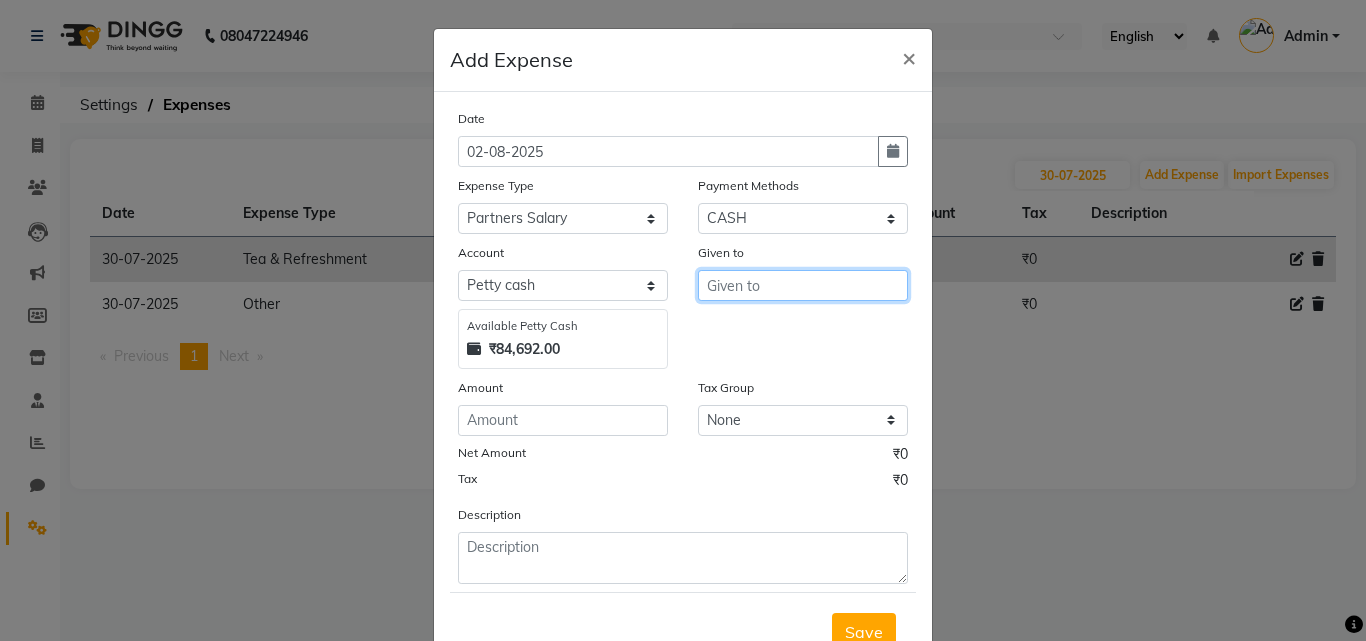 click at bounding box center [803, 285] 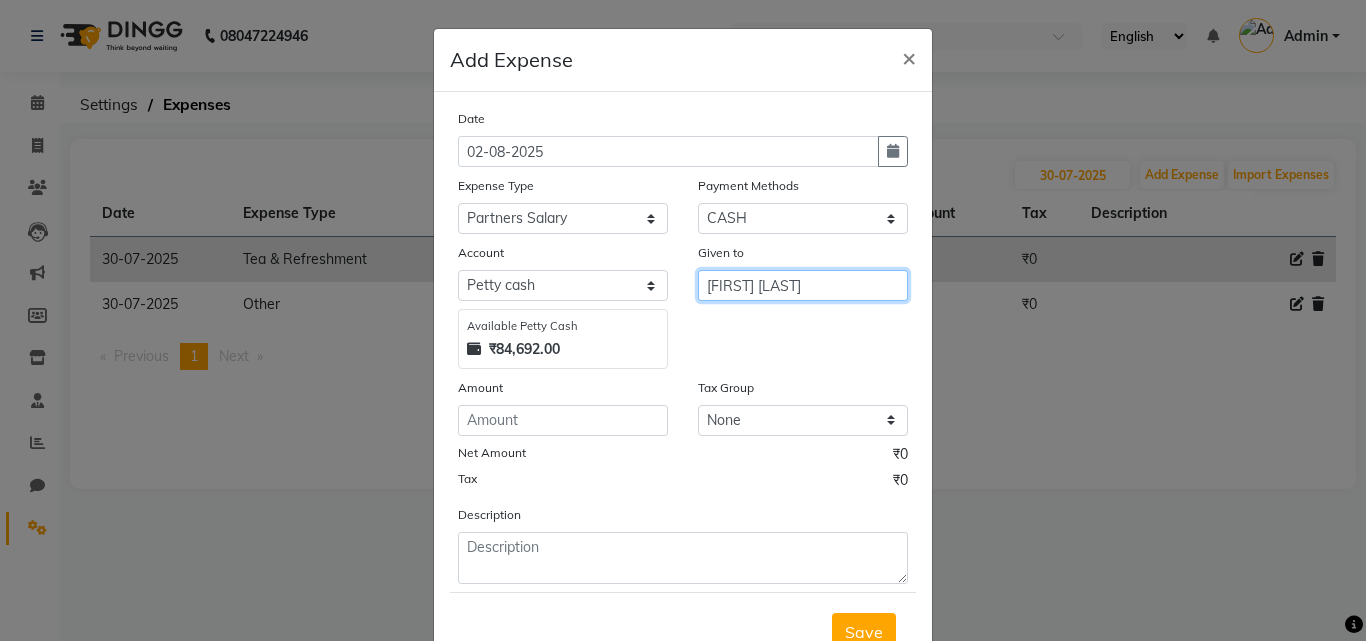 type on "[FIRST] [LAST]" 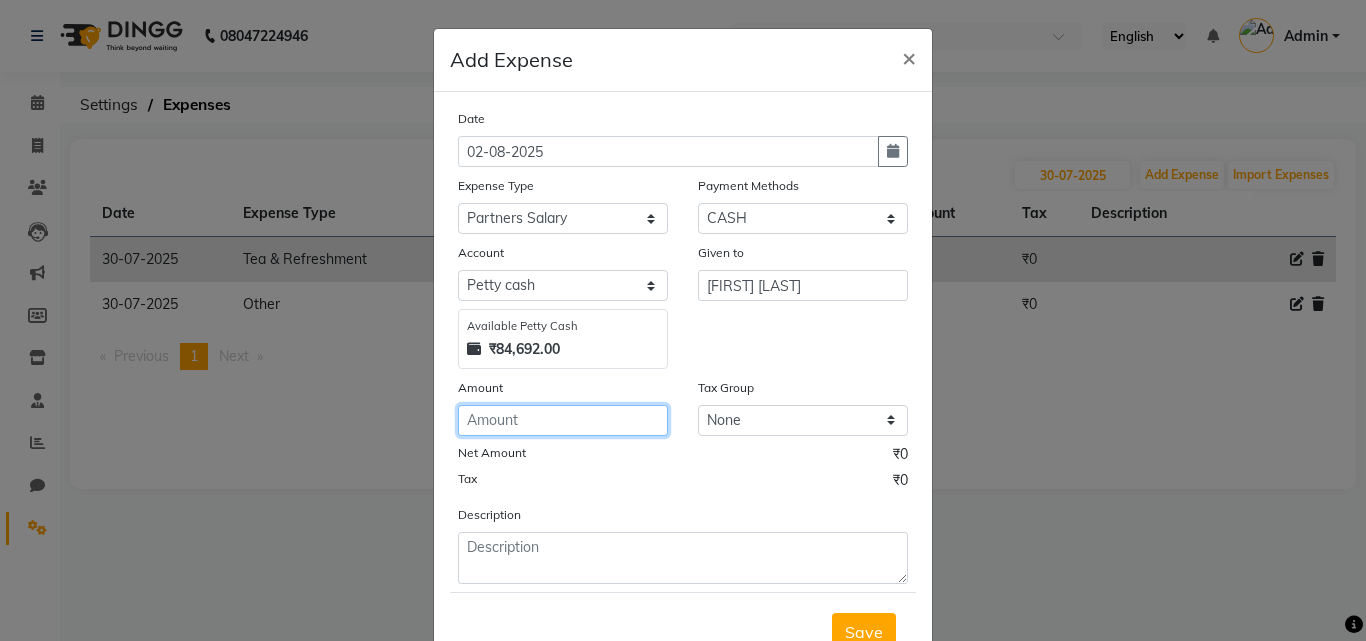 click 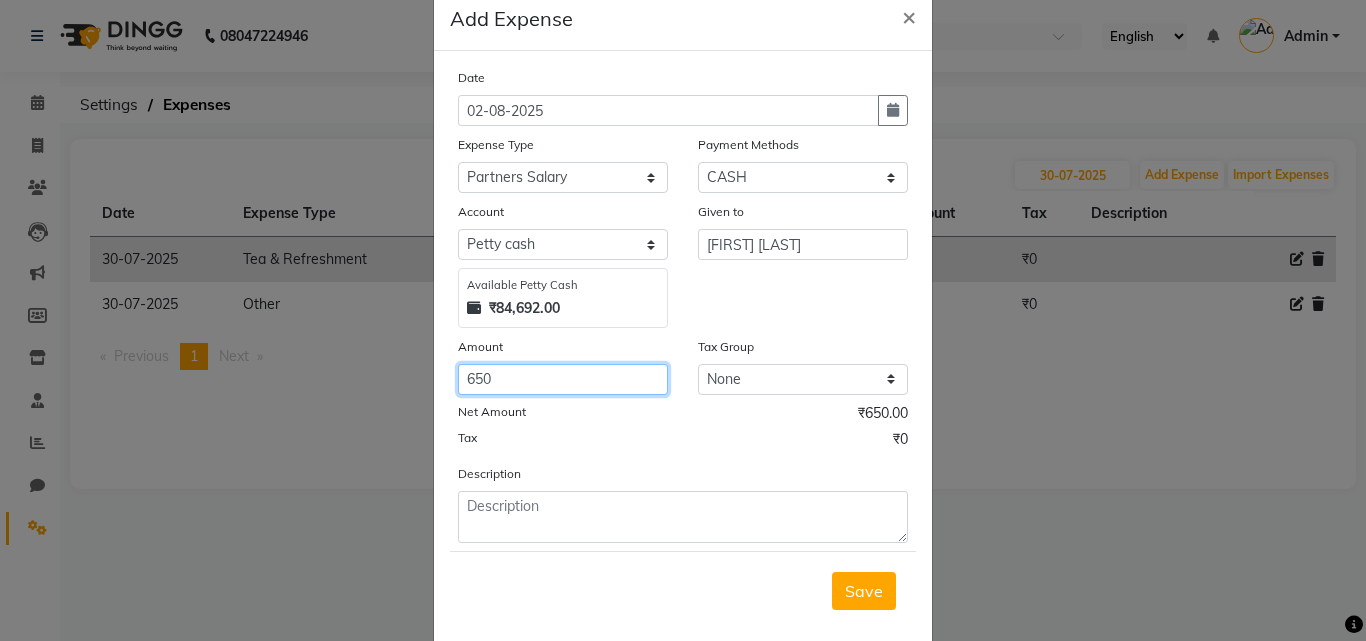 scroll, scrollTop: 75, scrollLeft: 0, axis: vertical 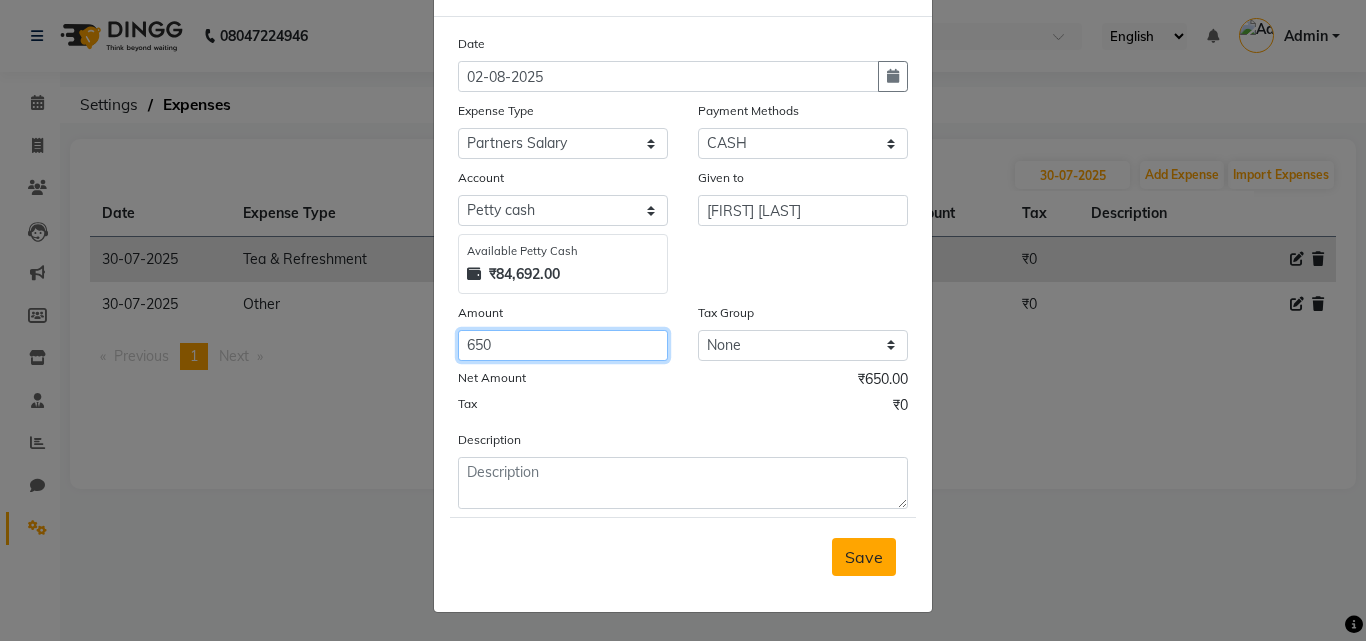 type on "650" 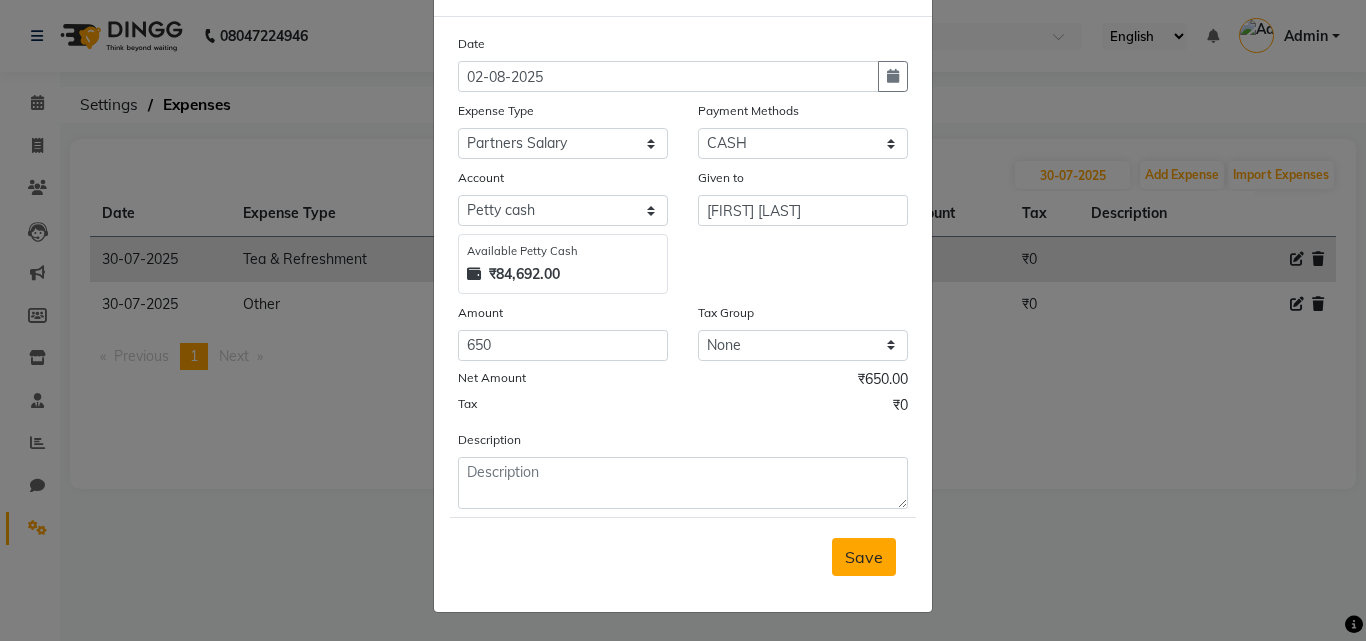 click on "Save" at bounding box center [864, 557] 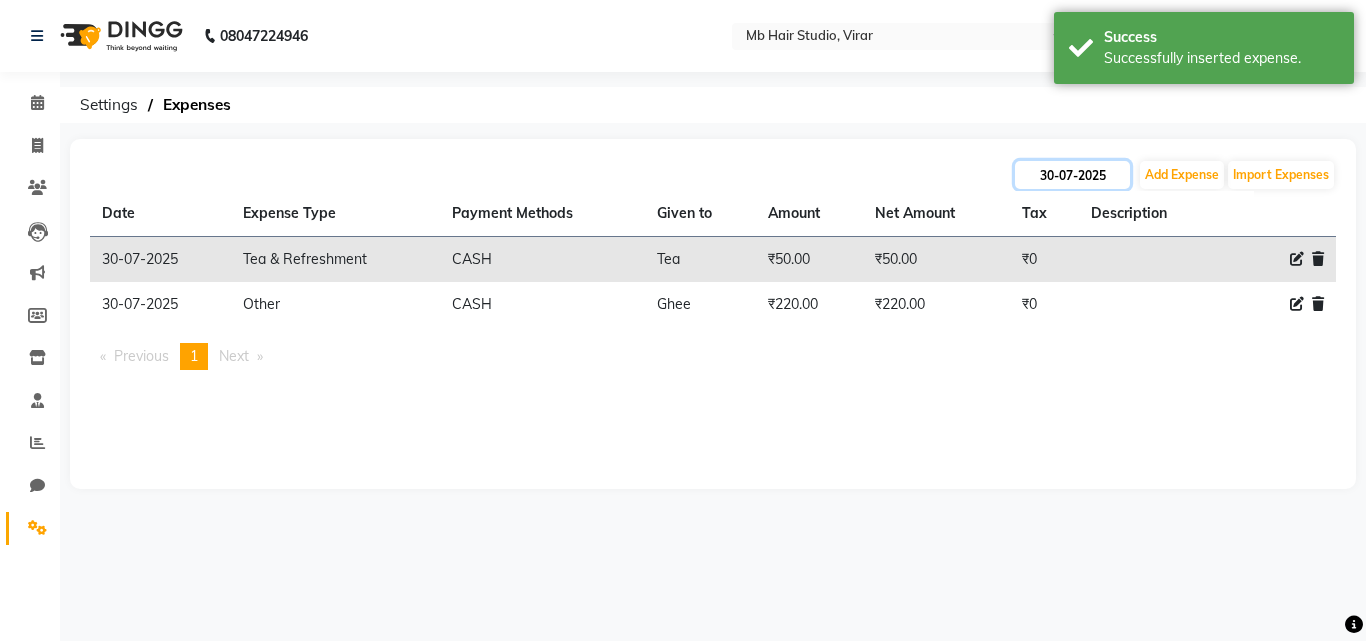 click on "30-07-2025" 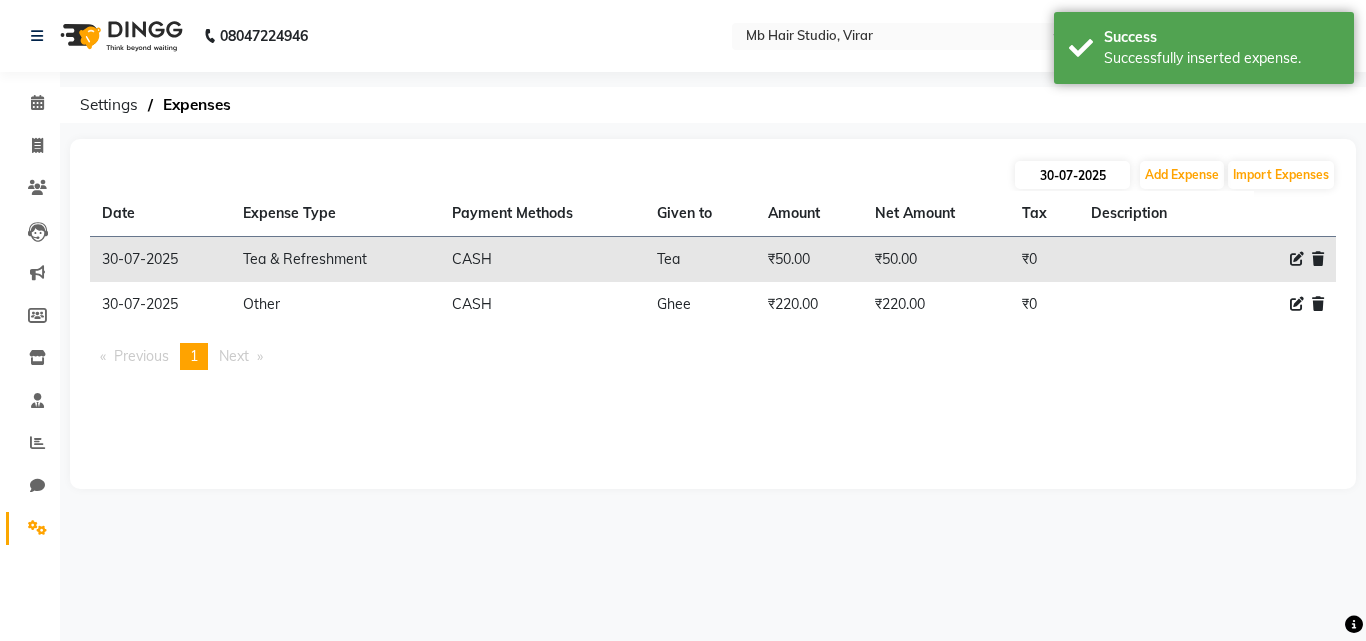 select on "7" 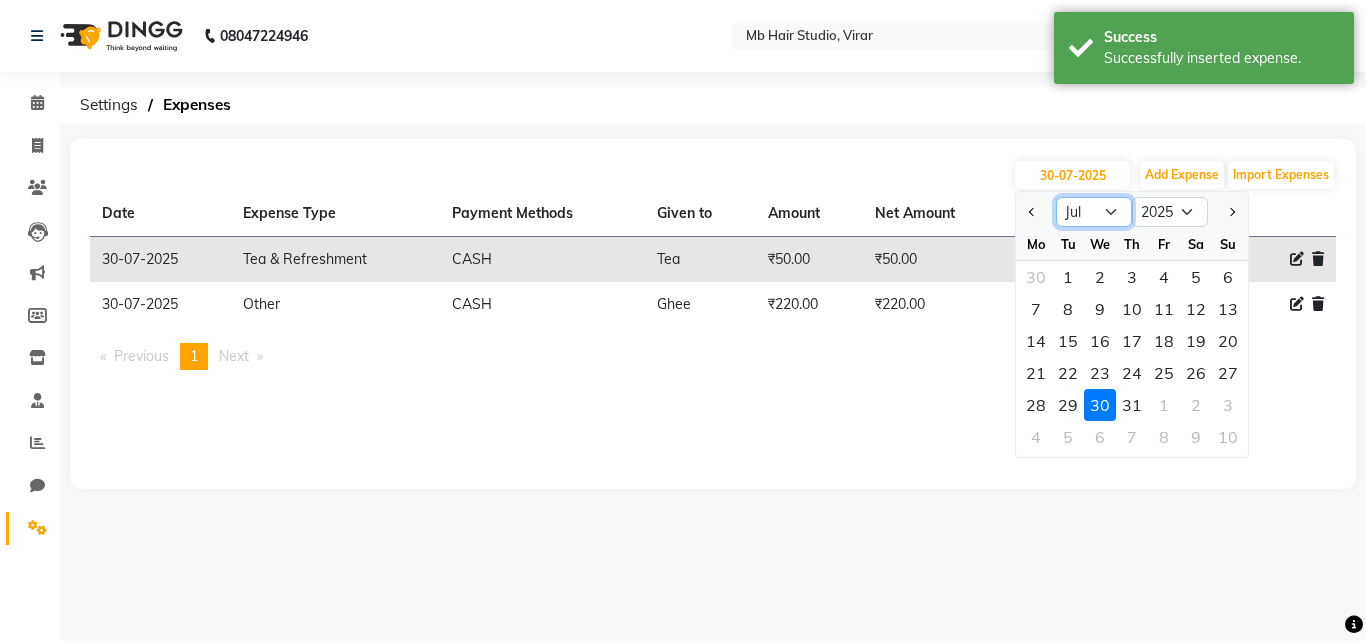 click on "Jan Feb Mar Apr May Jun Jul Aug Sep Oct Nov Dec" 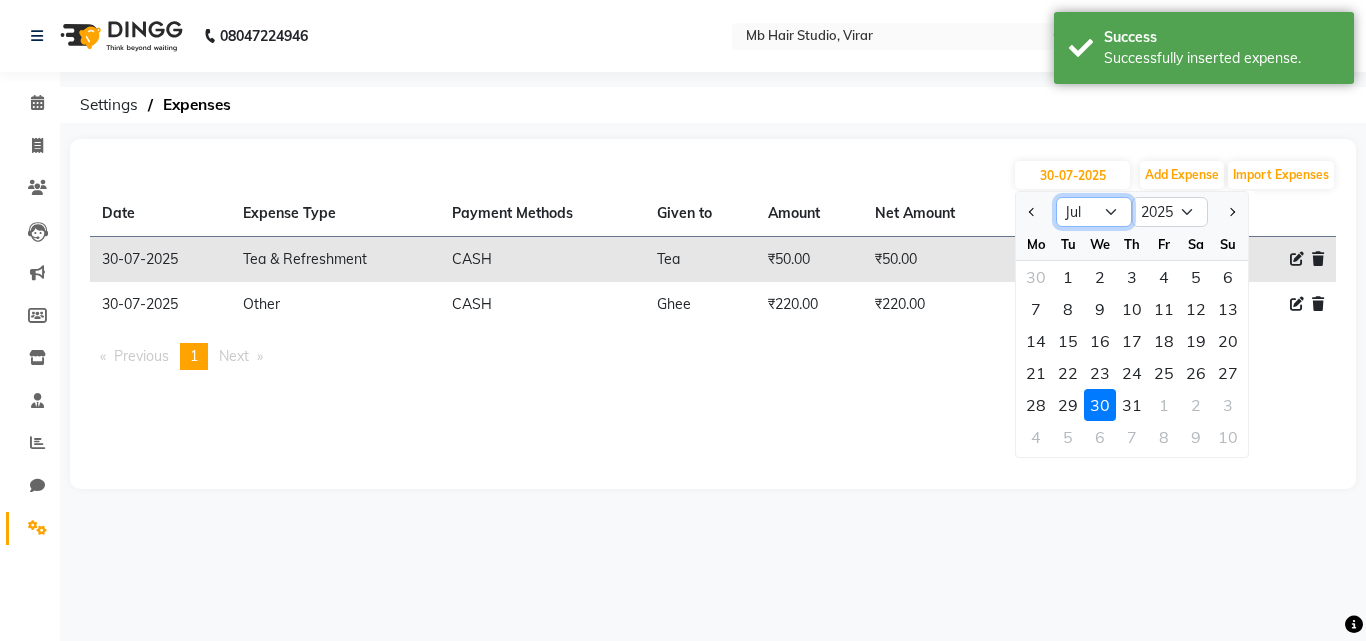 select on "8" 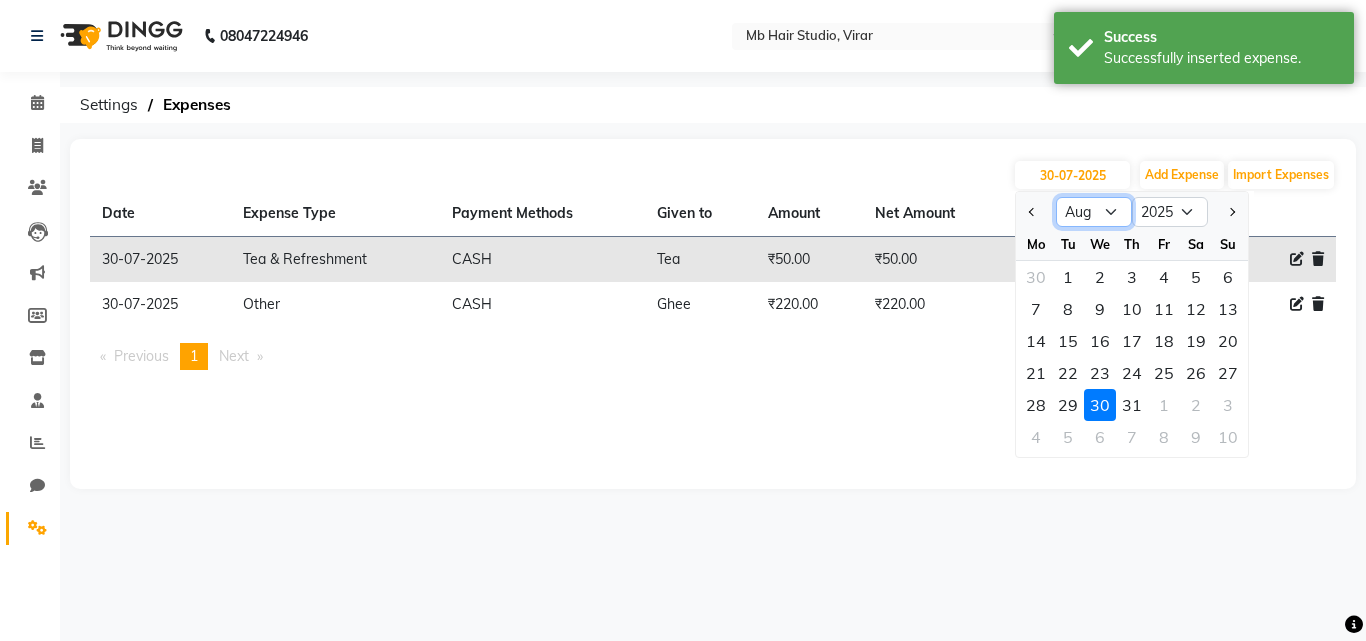 click on "Jan Feb Mar Apr May Jun Jul Aug Sep Oct Nov Dec" 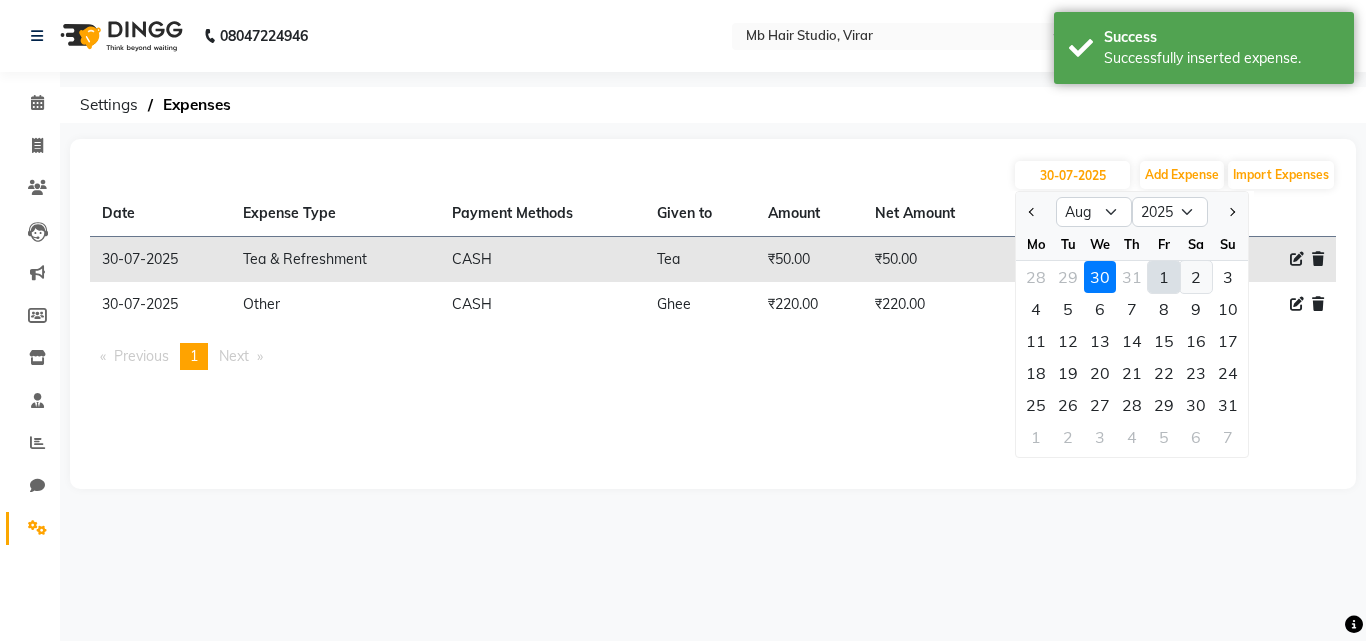 click on "2" 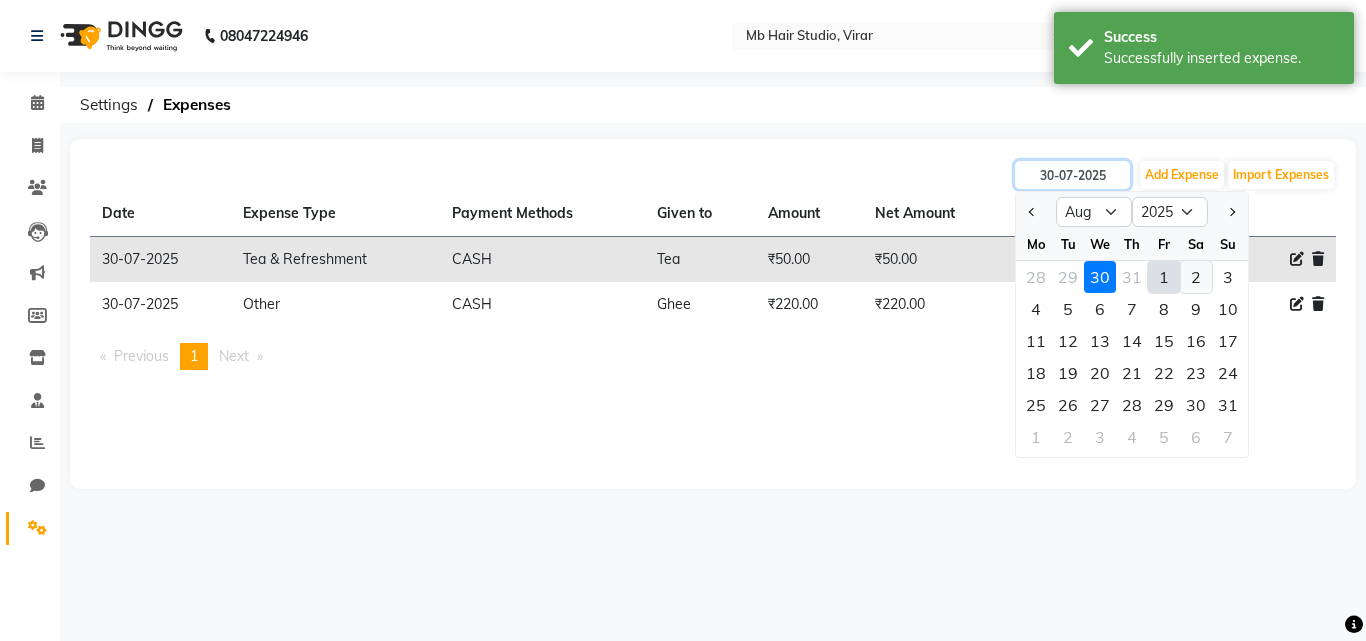 type on "02-08-2025" 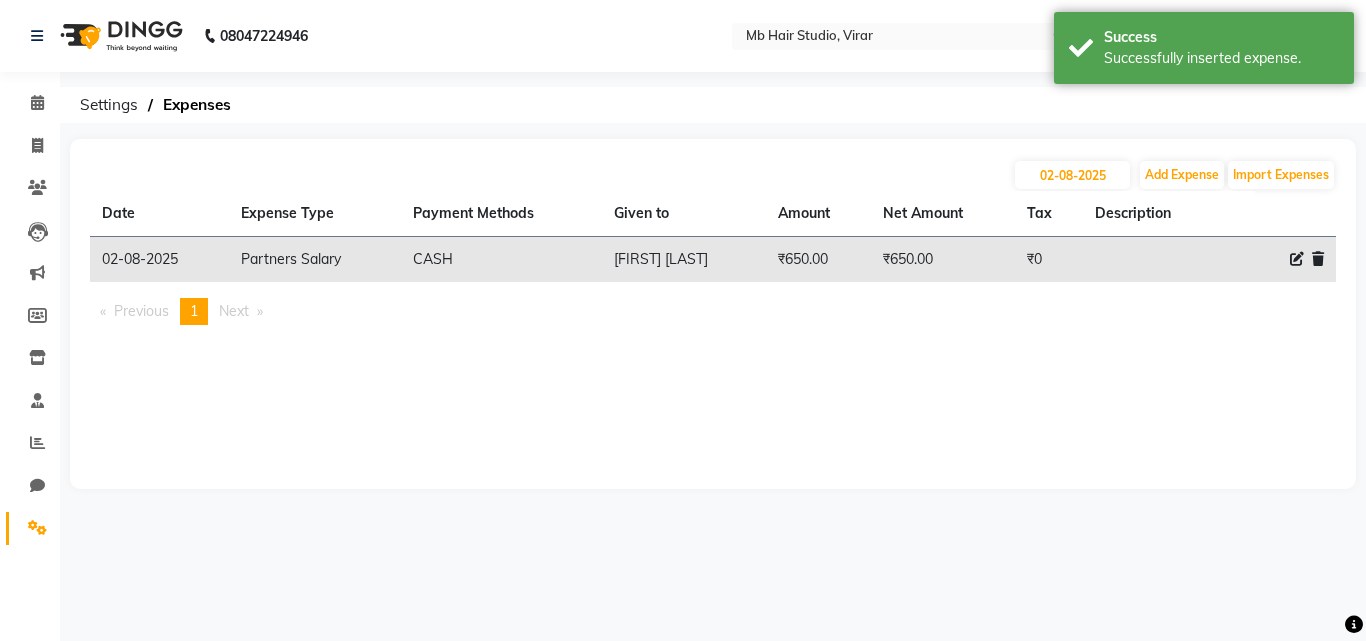 click 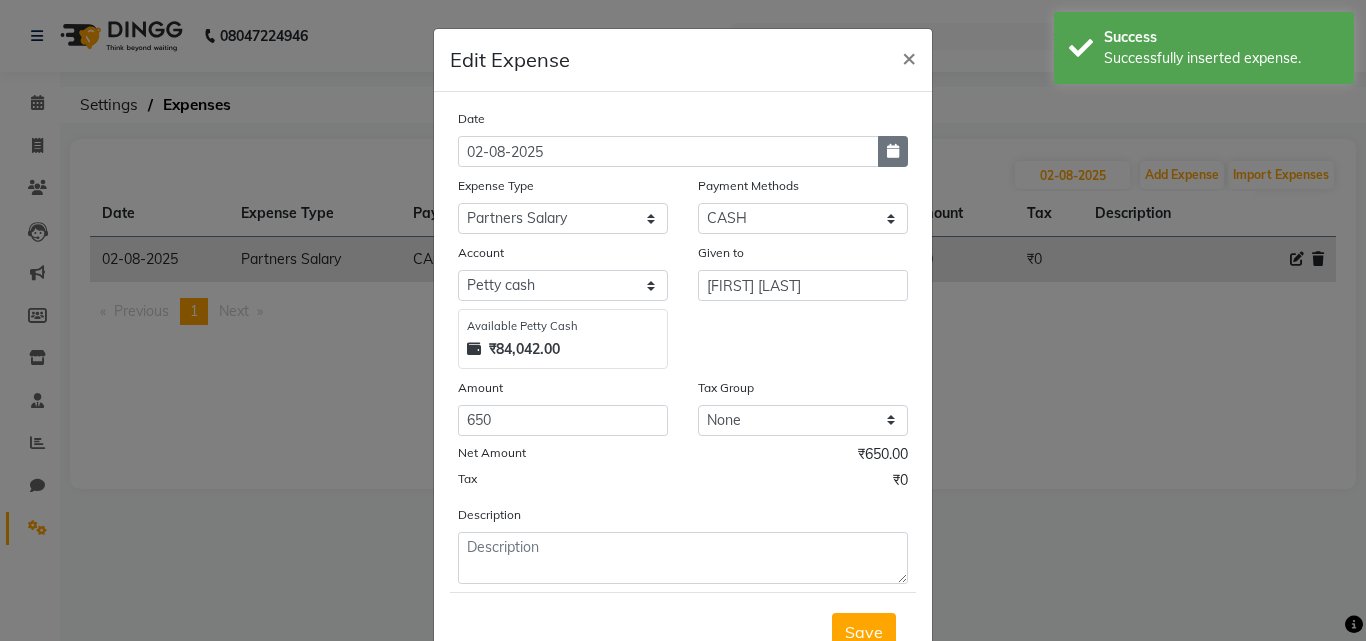 click 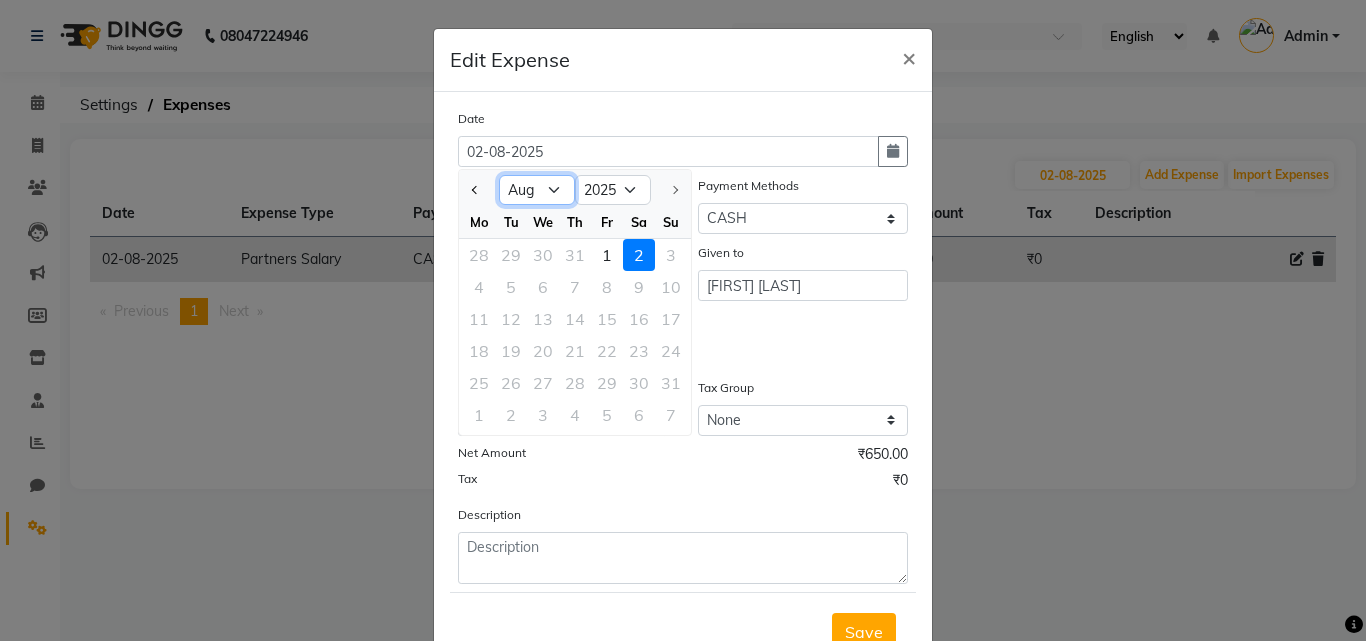 click on "Jan Feb Mar Apr May Jun Jul Aug" 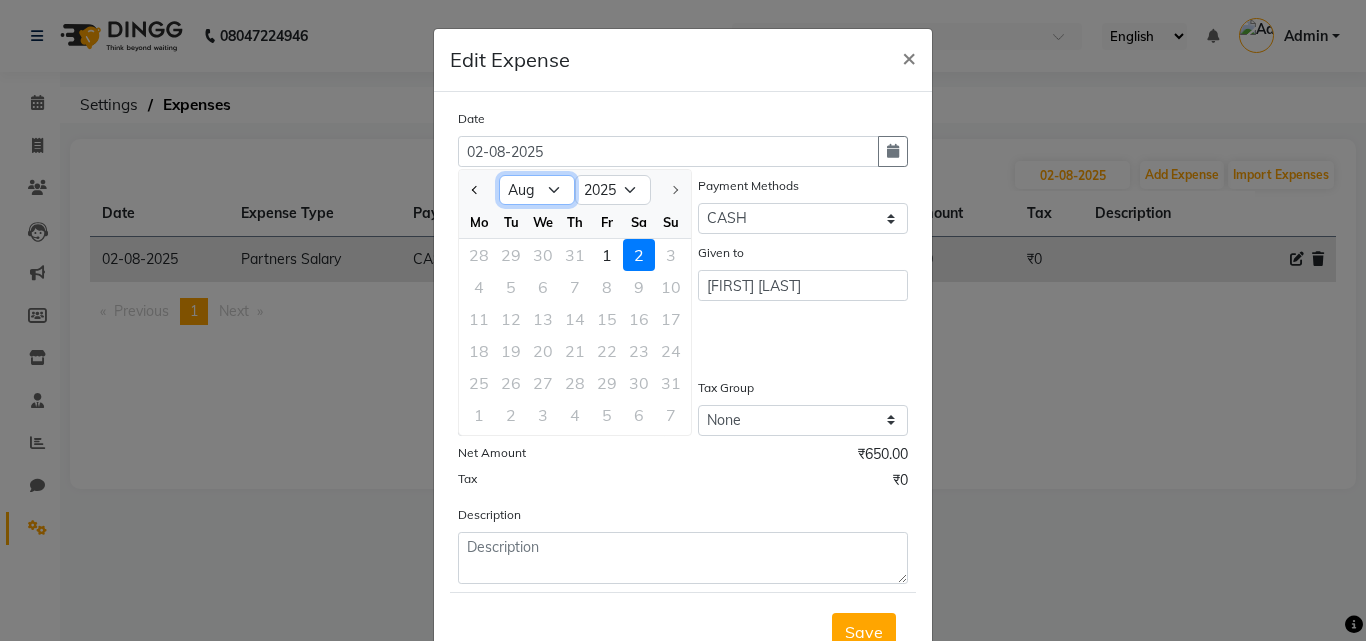 select on "7" 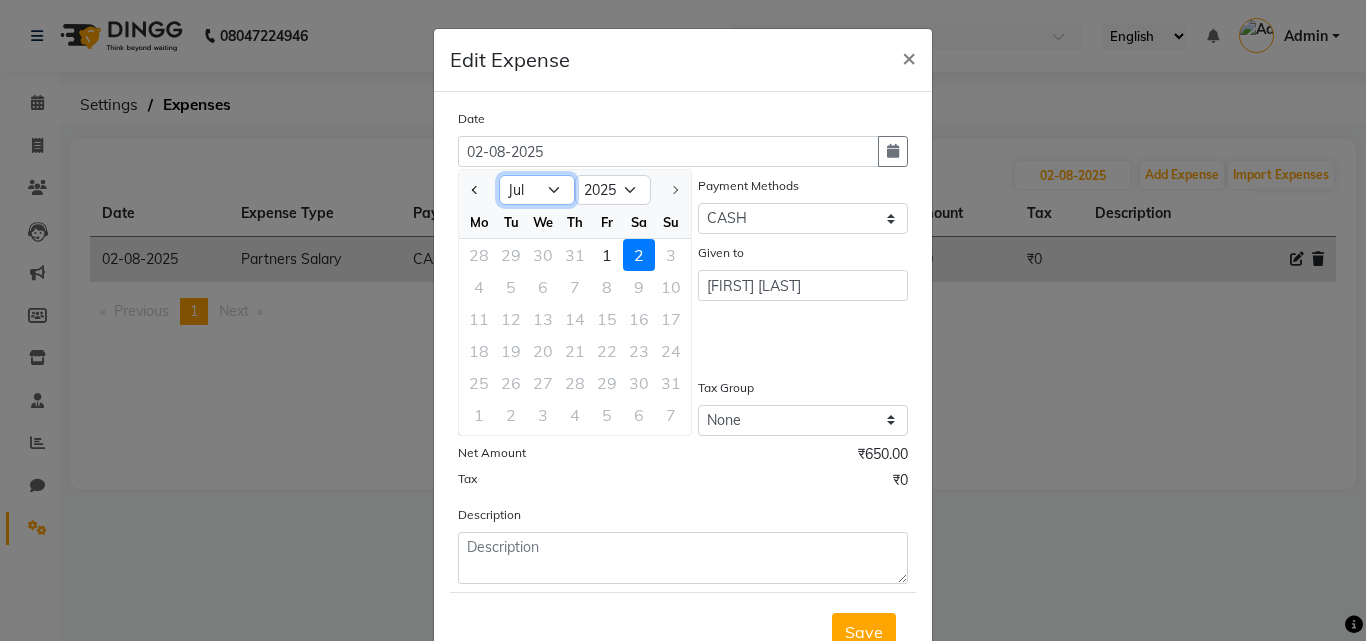 click on "Jan Feb Mar Apr May Jun Jul Aug" 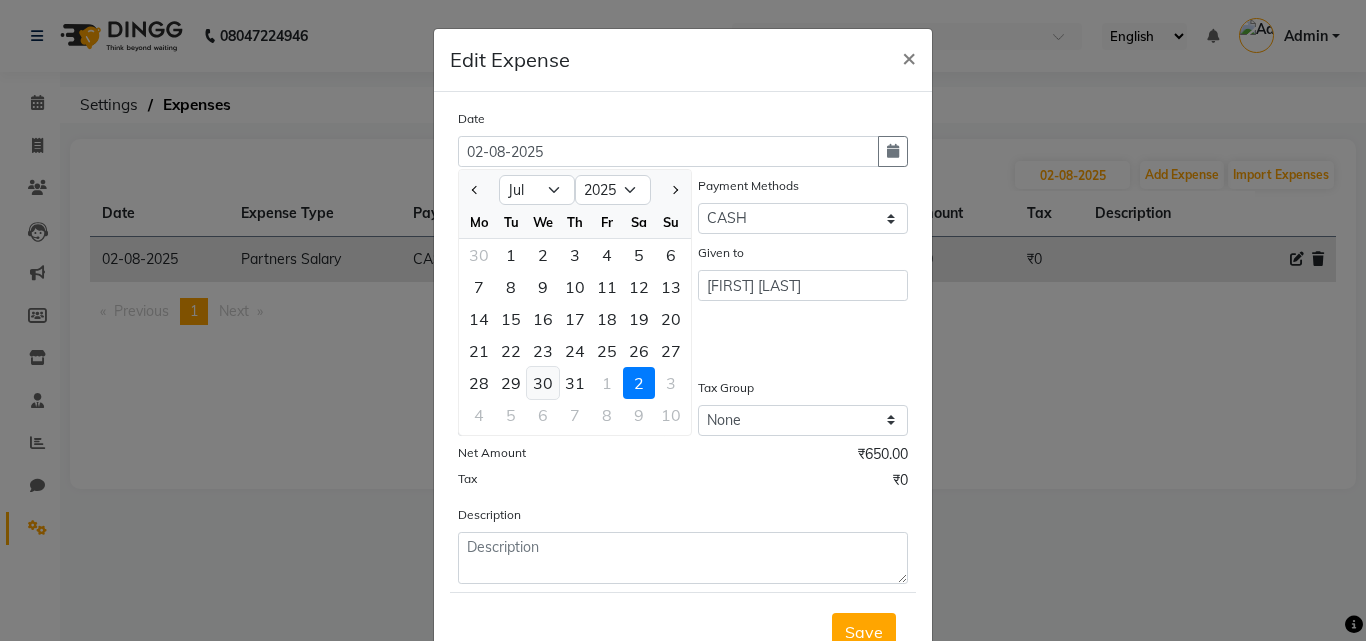 click on "30" 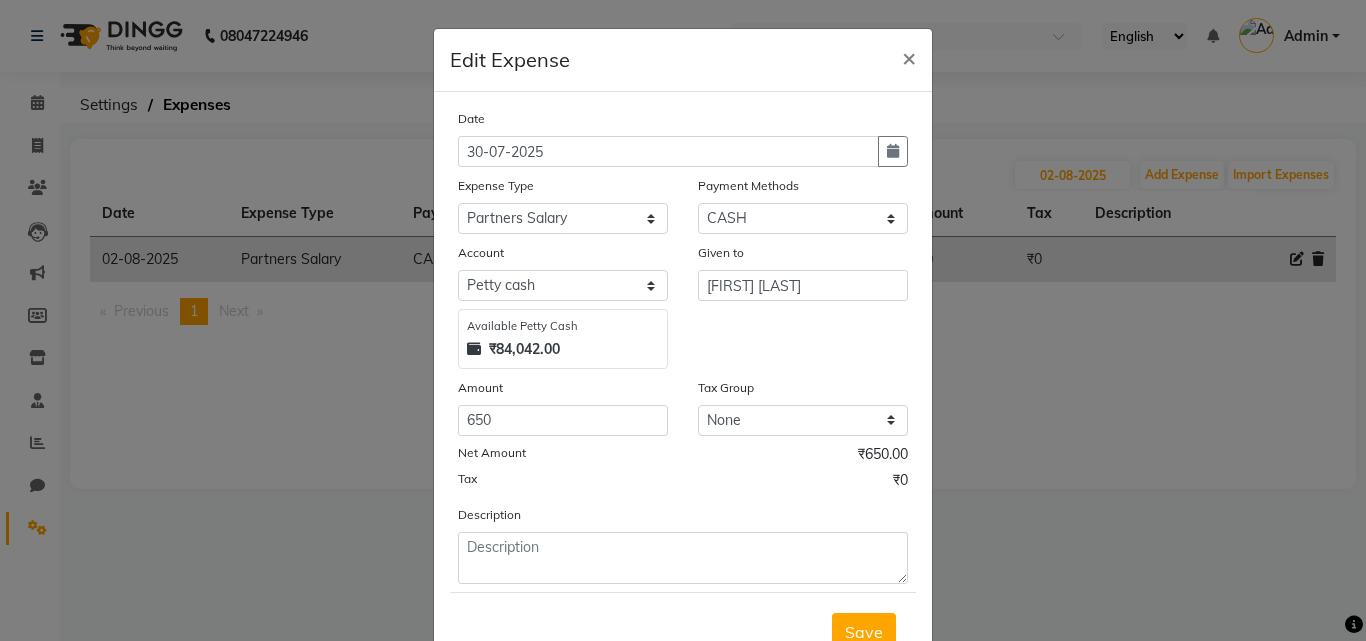 scroll, scrollTop: 75, scrollLeft: 0, axis: vertical 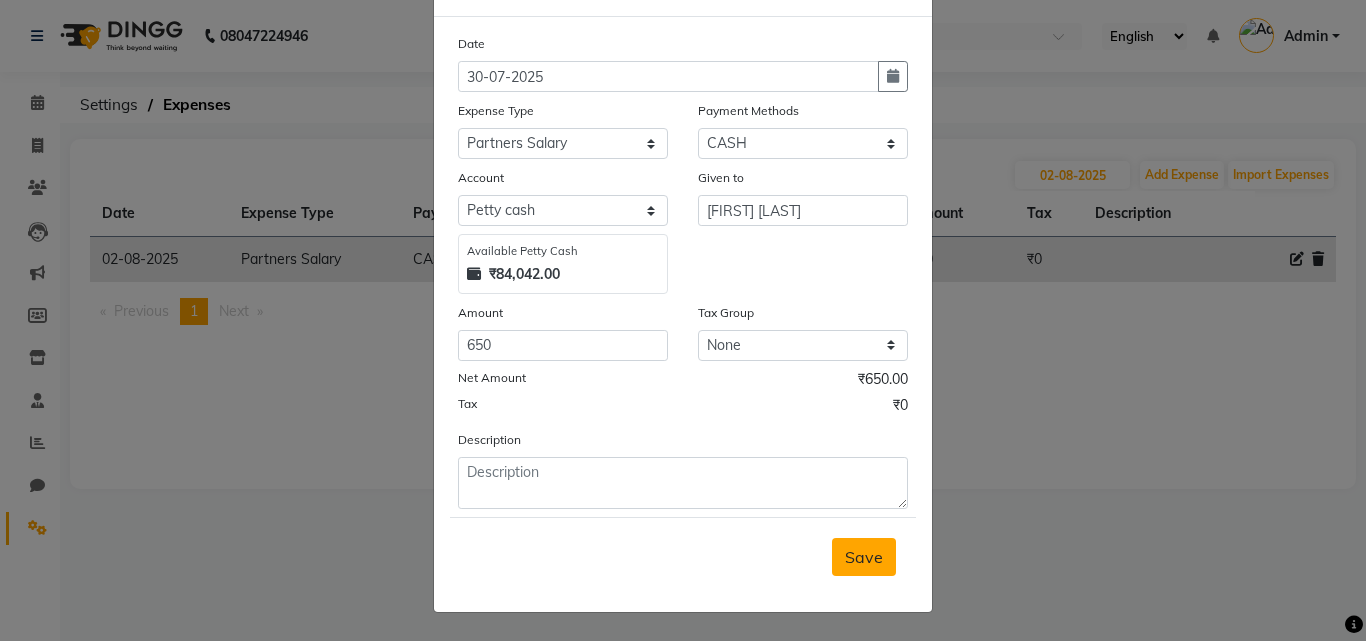 click on "Save" at bounding box center [864, 557] 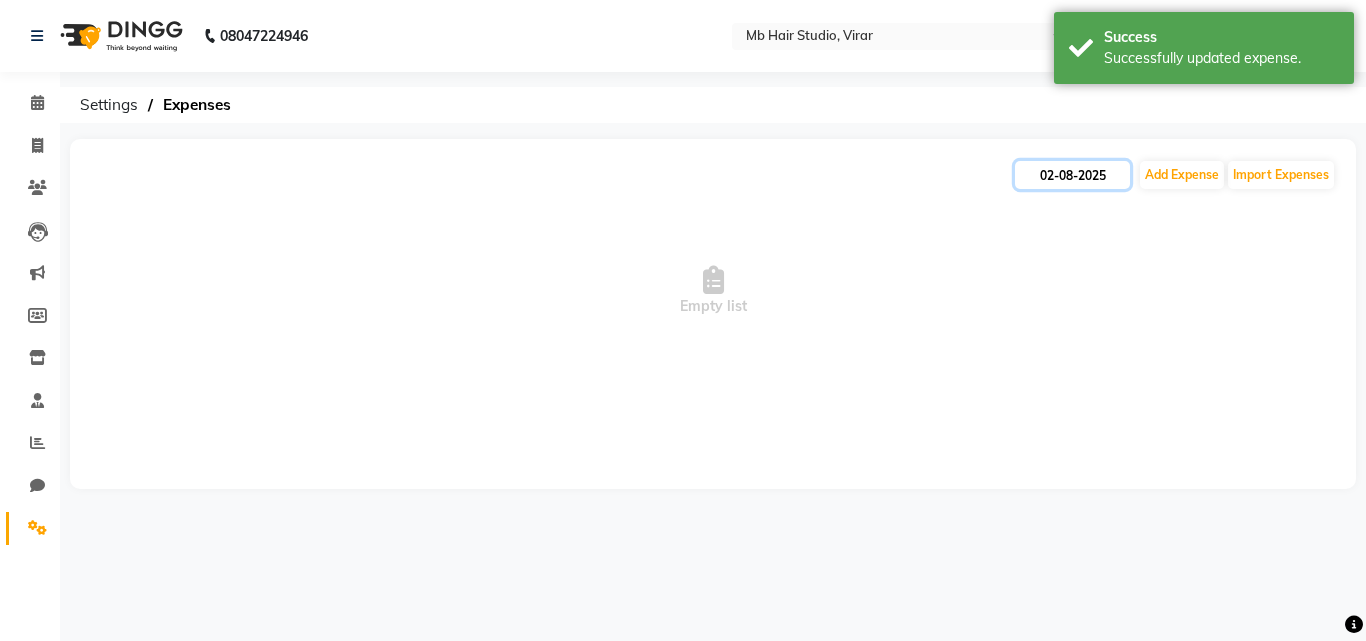 click on "02-08-2025" 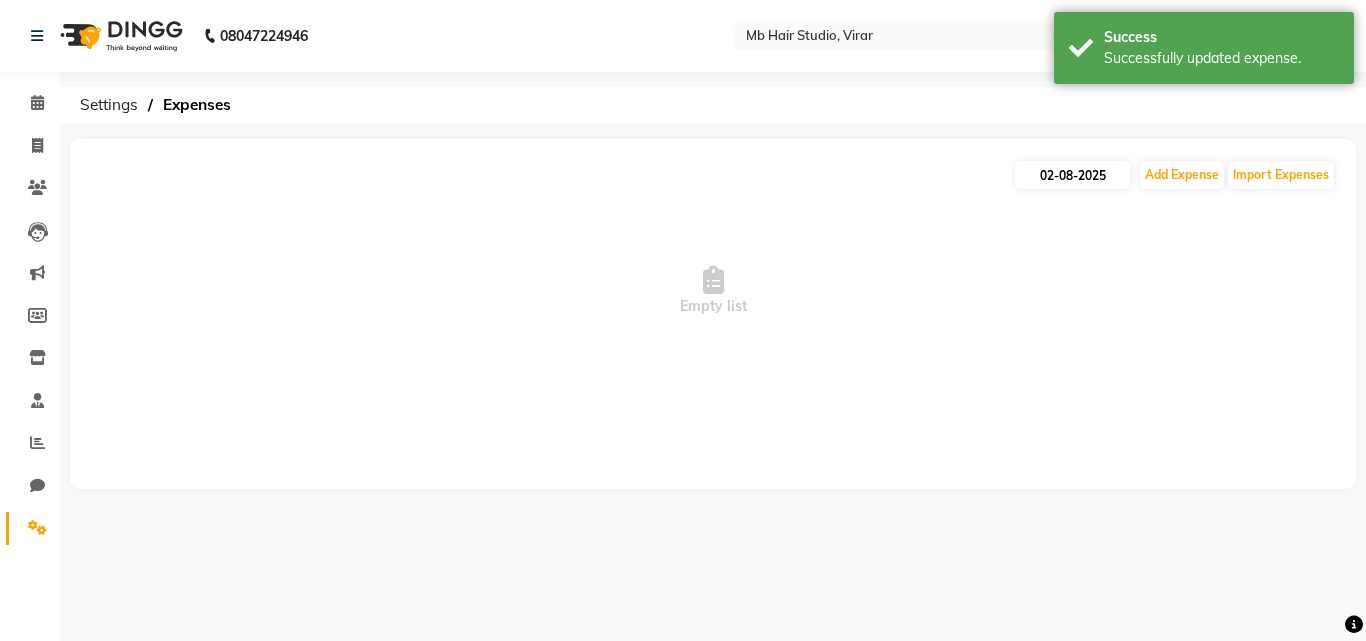 select on "8" 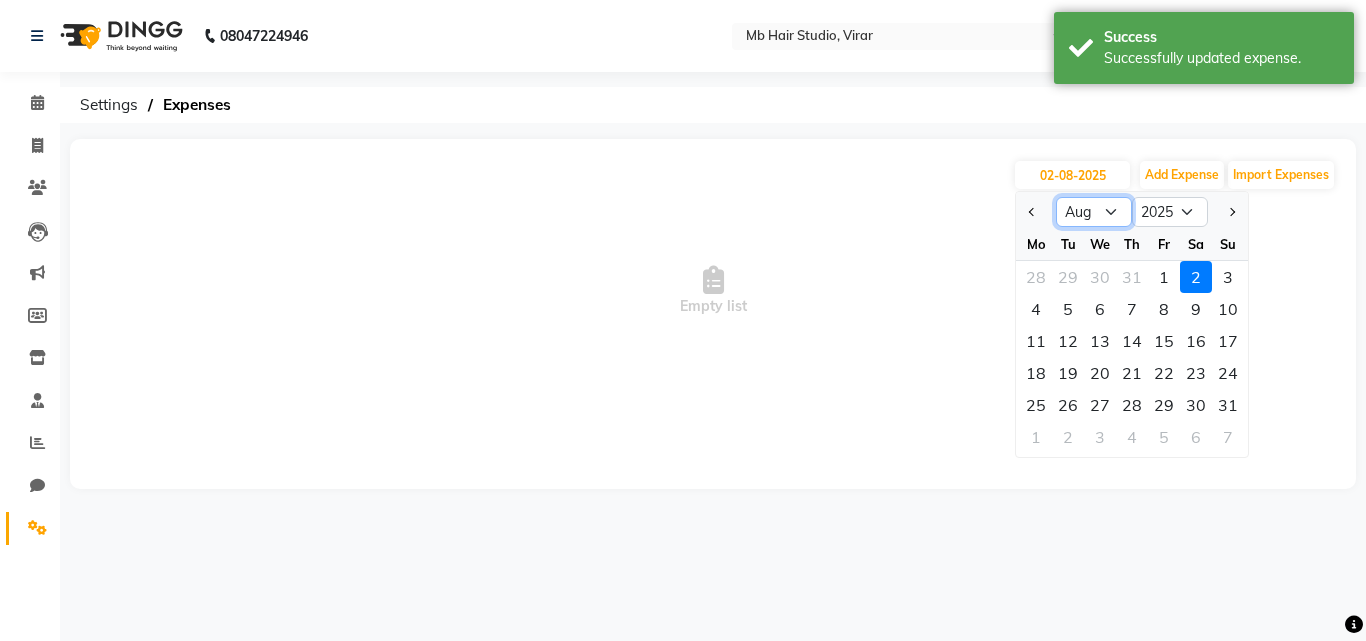 click on "Jan Feb Mar Apr May Jun Jul Aug Sep Oct Nov Dec" 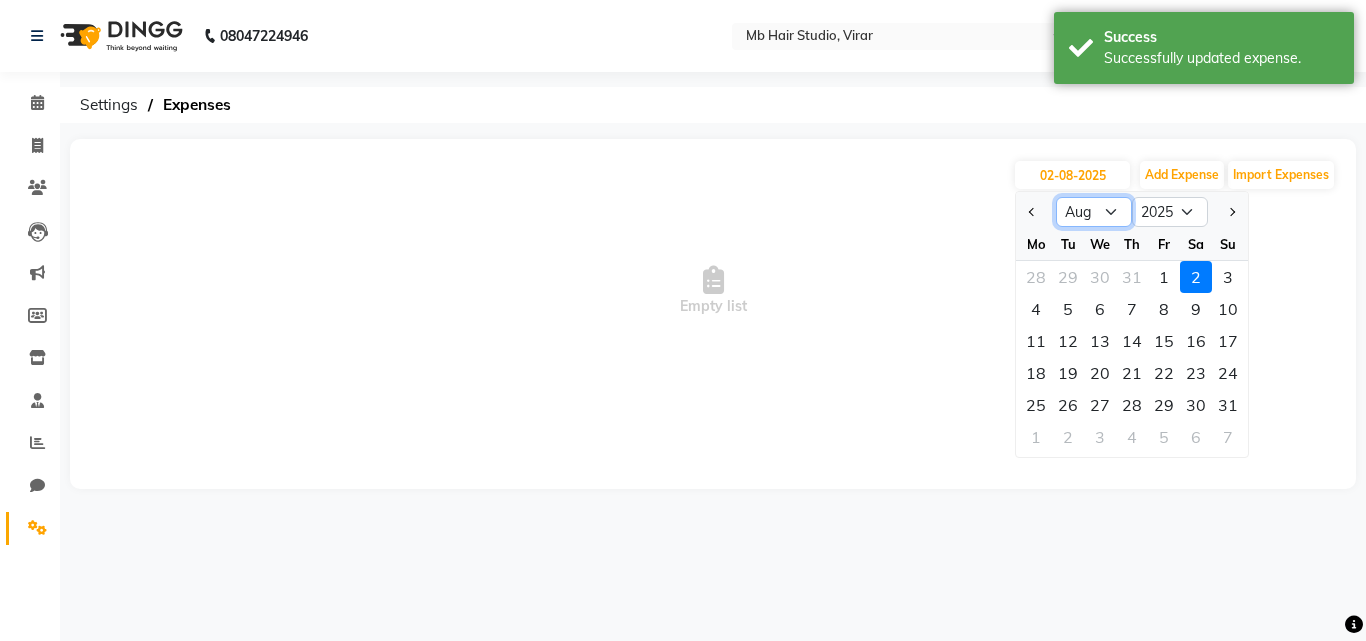 select on "7" 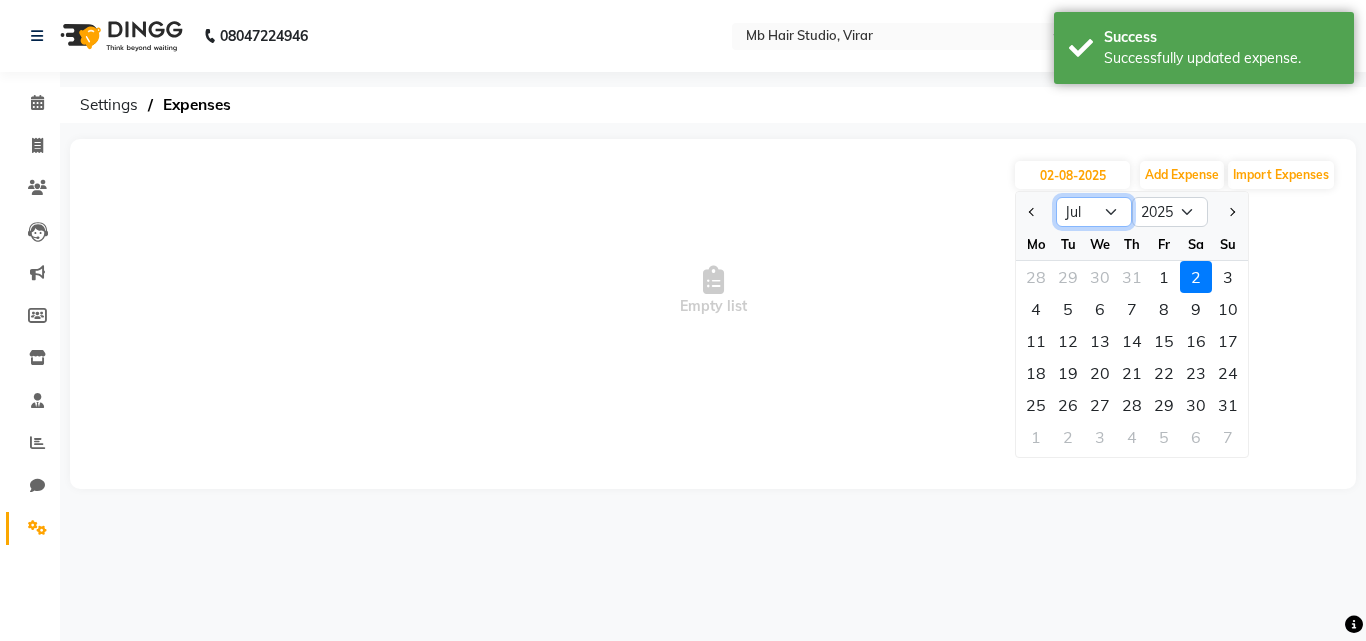 click on "Jan Feb Mar Apr May Jun Jul Aug Sep Oct Nov Dec" 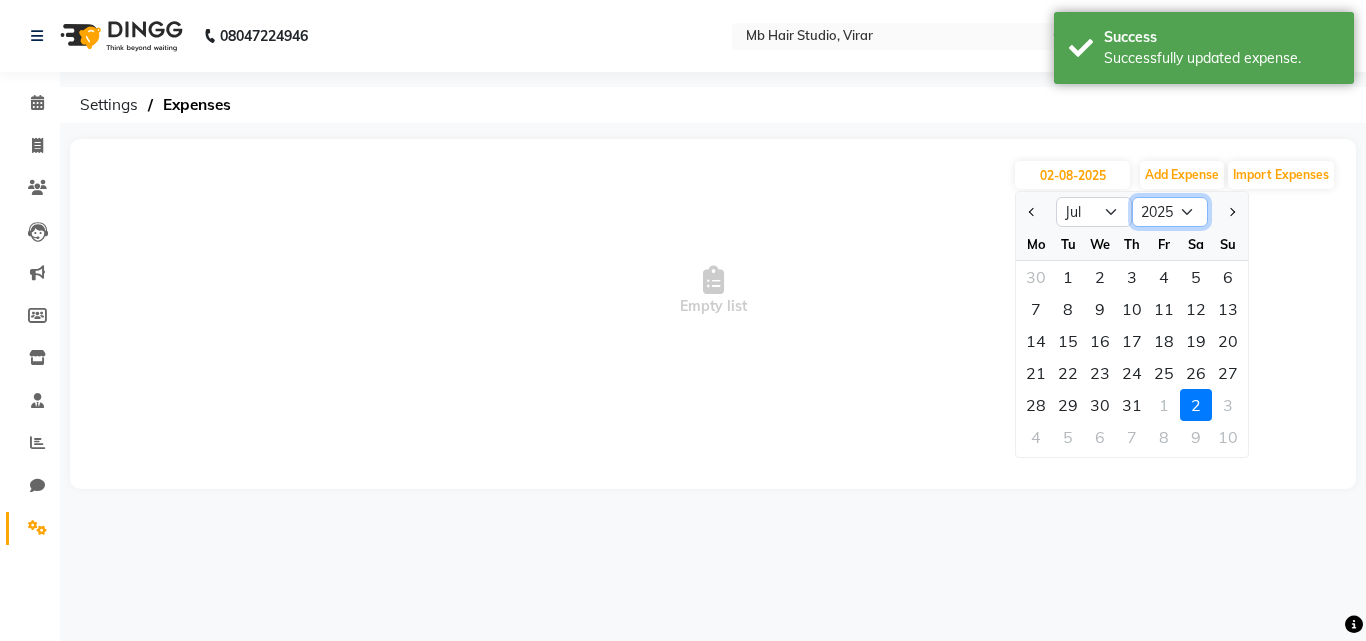 click on "2015 2016 2017 2018 2019 2020 2021 2022 2023 2024 2025 2026 2027 2028 2029 2030 2031 2032 2033 2034 2035" 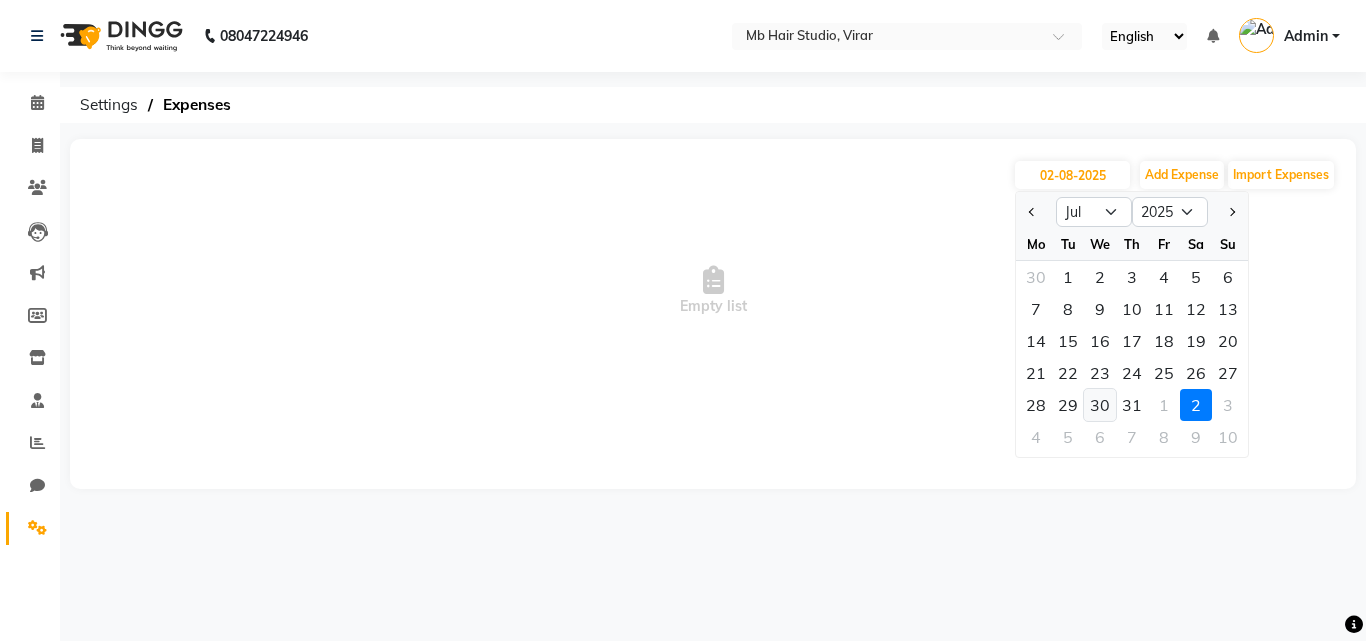 click on "30" 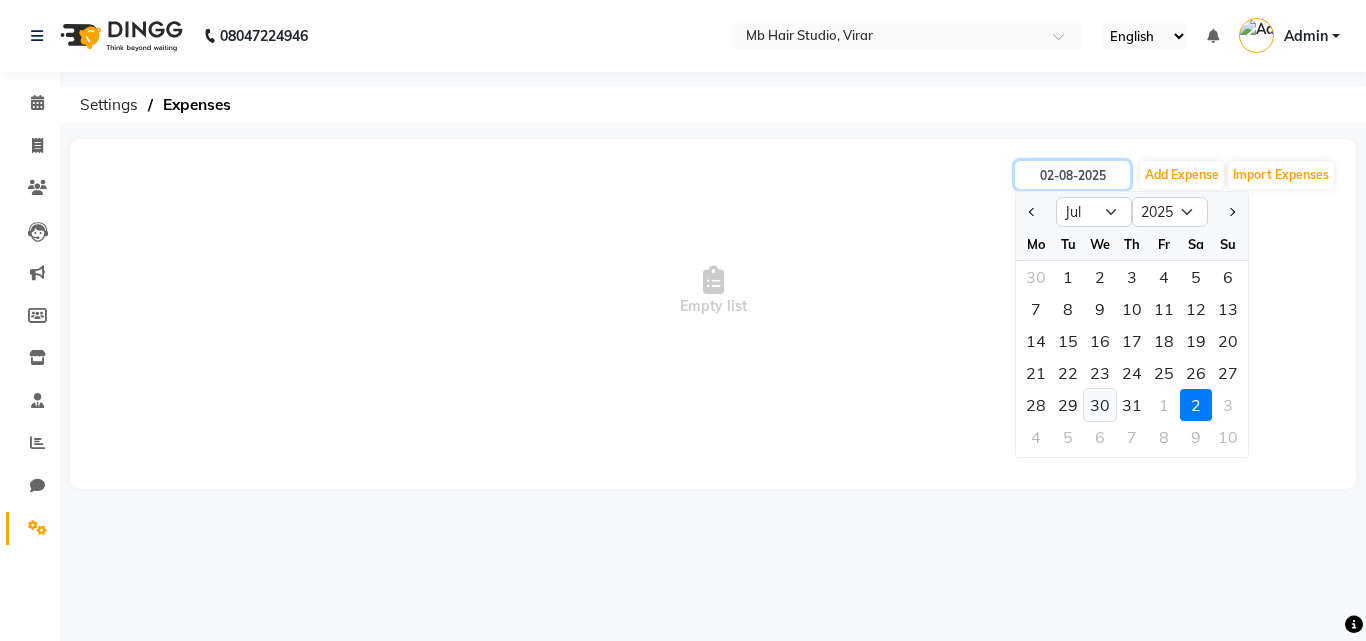 type on "30-07-2025" 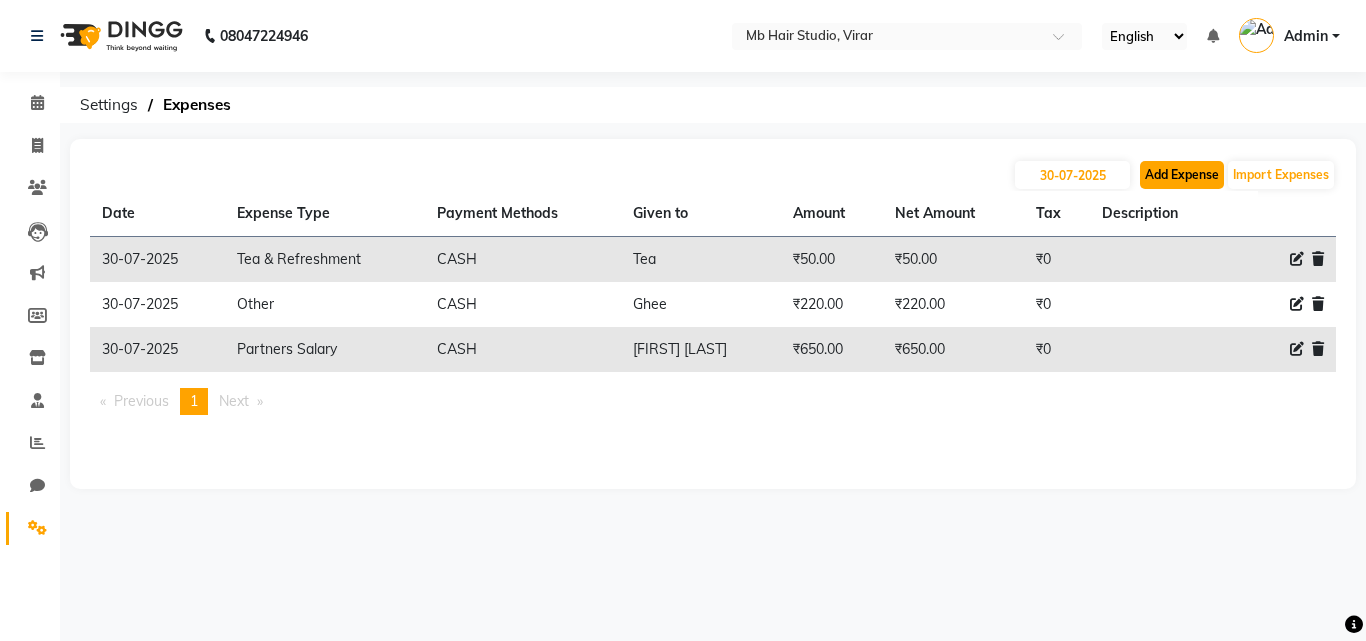 click on "Add Expense" 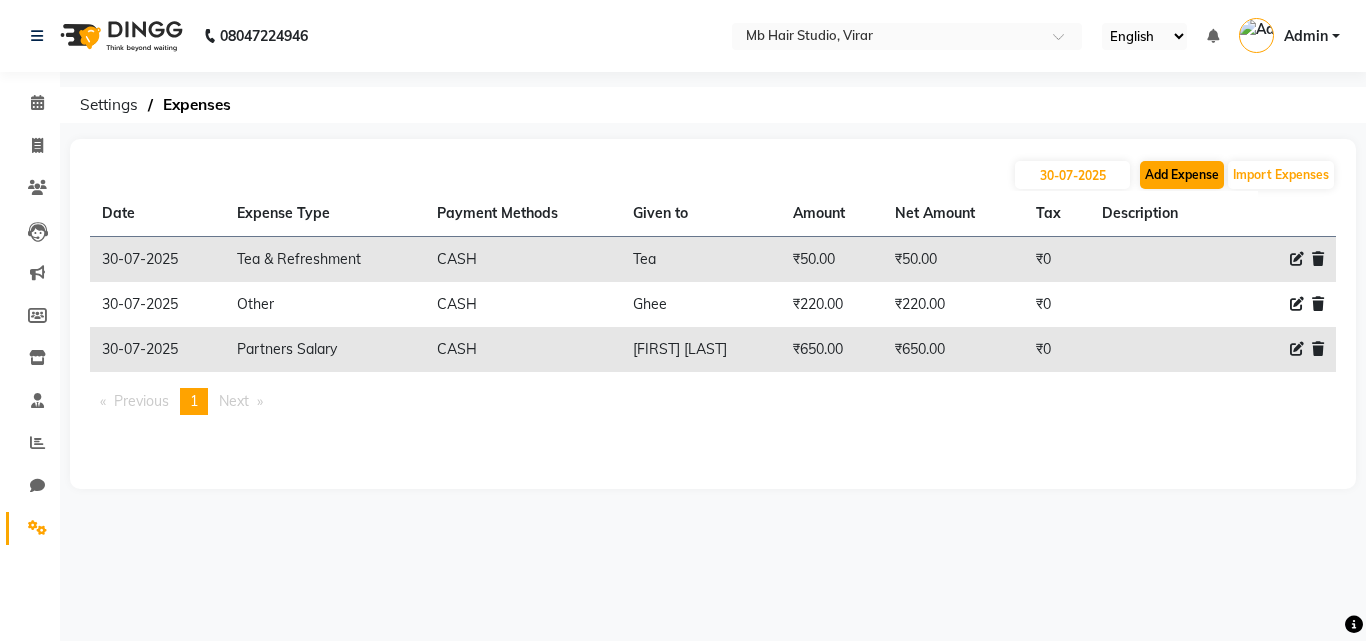 select on "1" 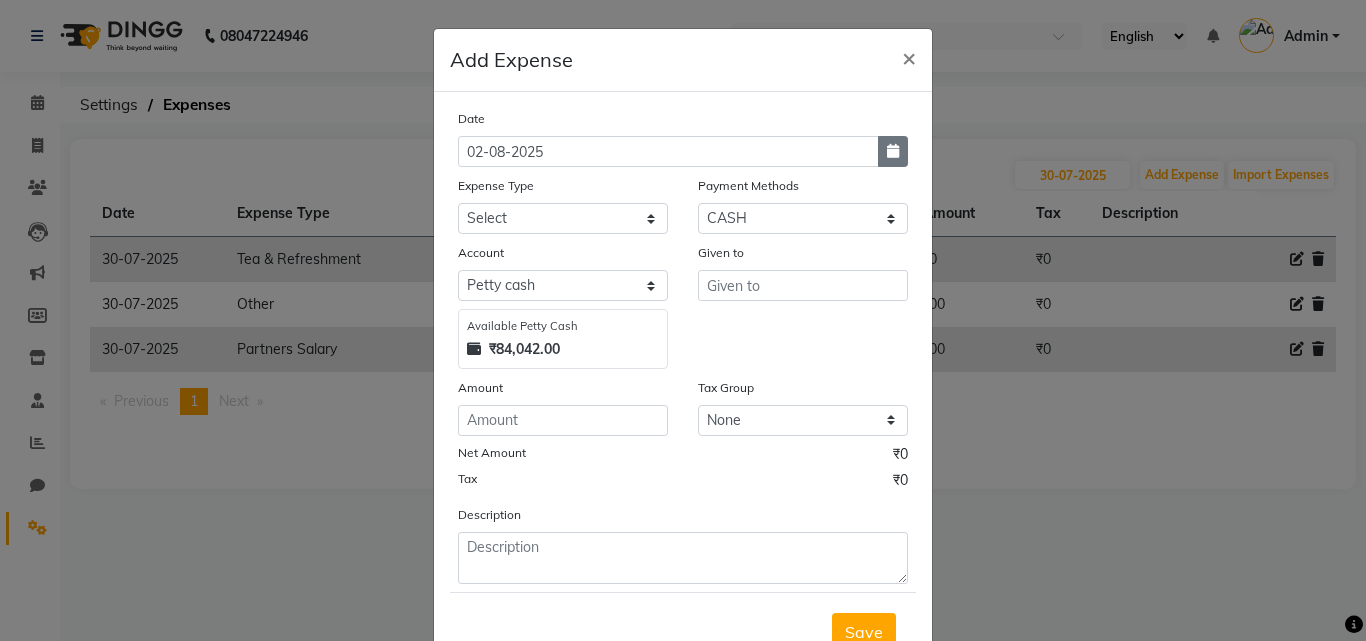 click 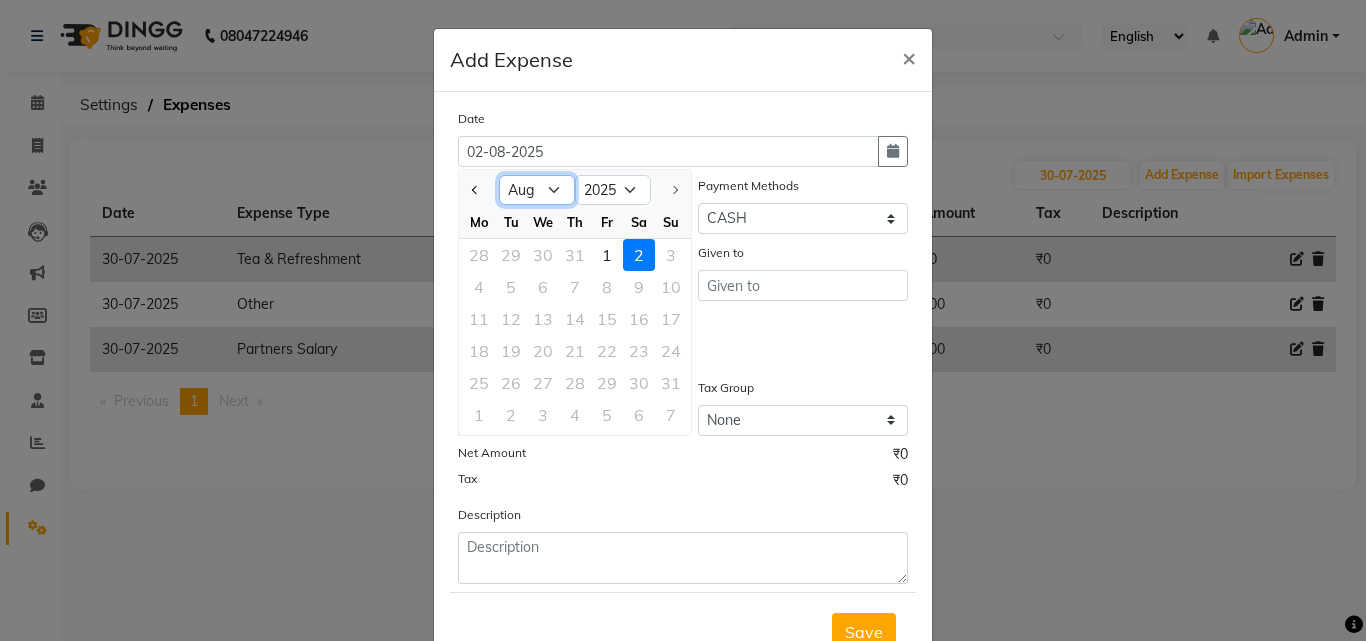 click on "Jan Feb Mar Apr May Jun Jul Aug" 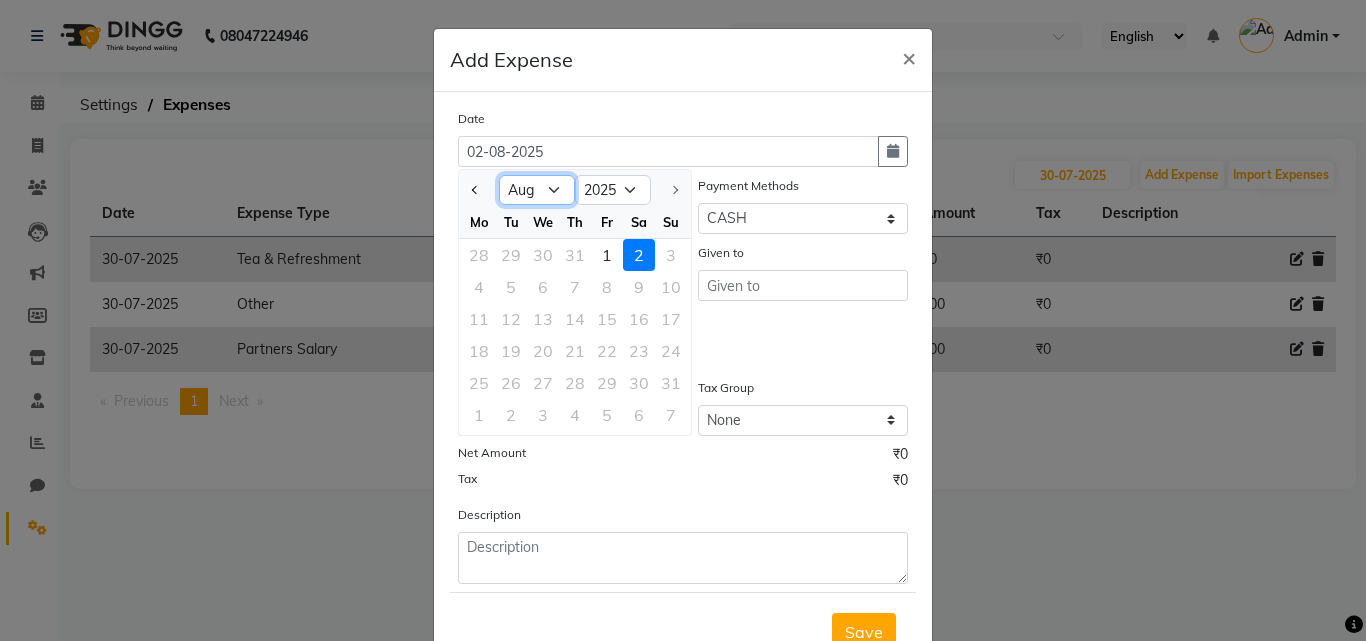 select on "7" 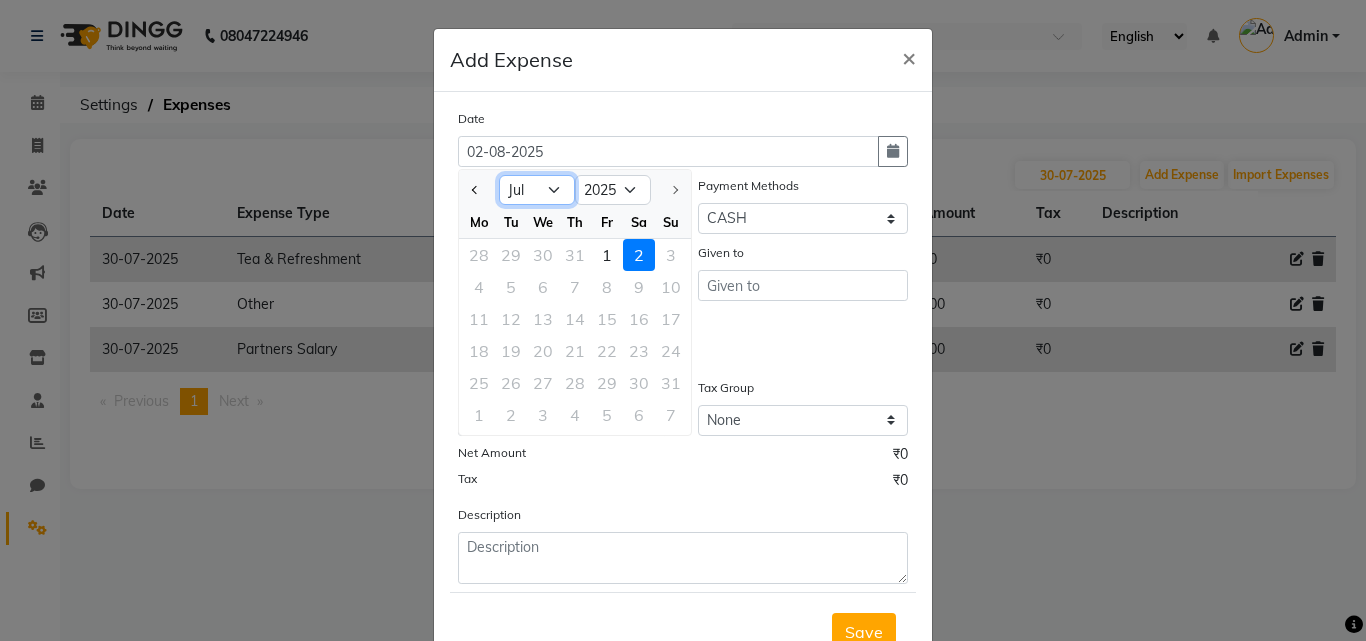 click on "Jan Feb Mar Apr May Jun Jul Aug" 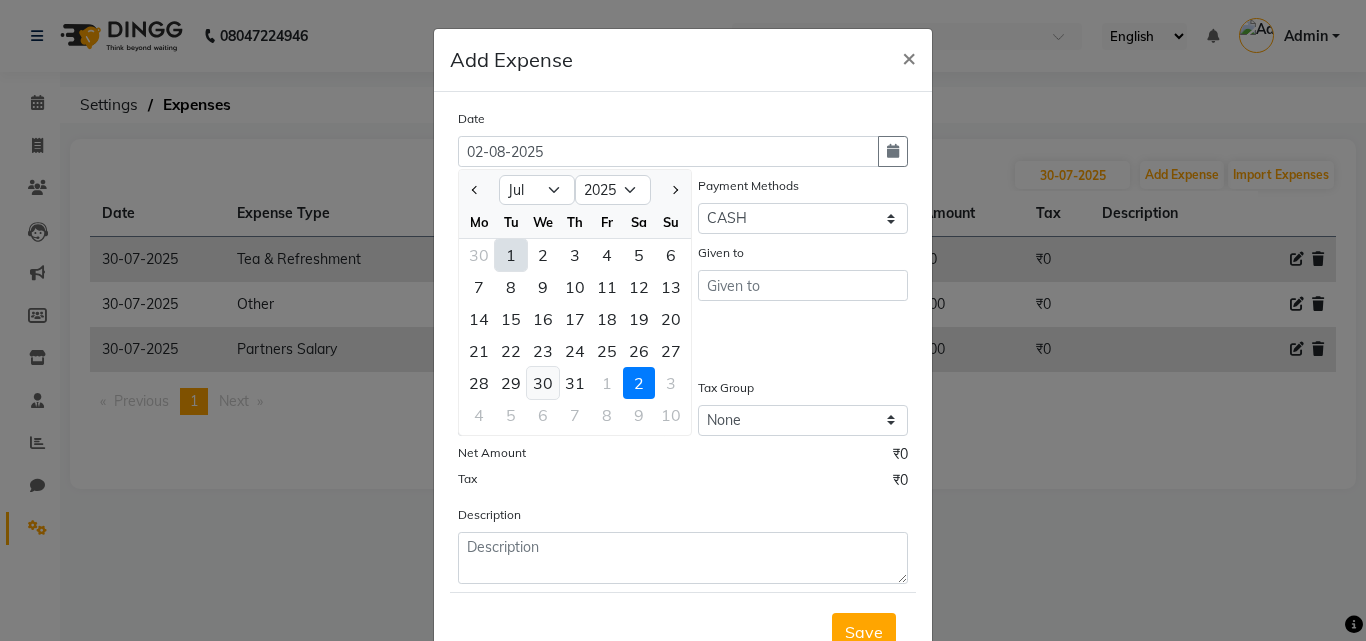 click on "30" 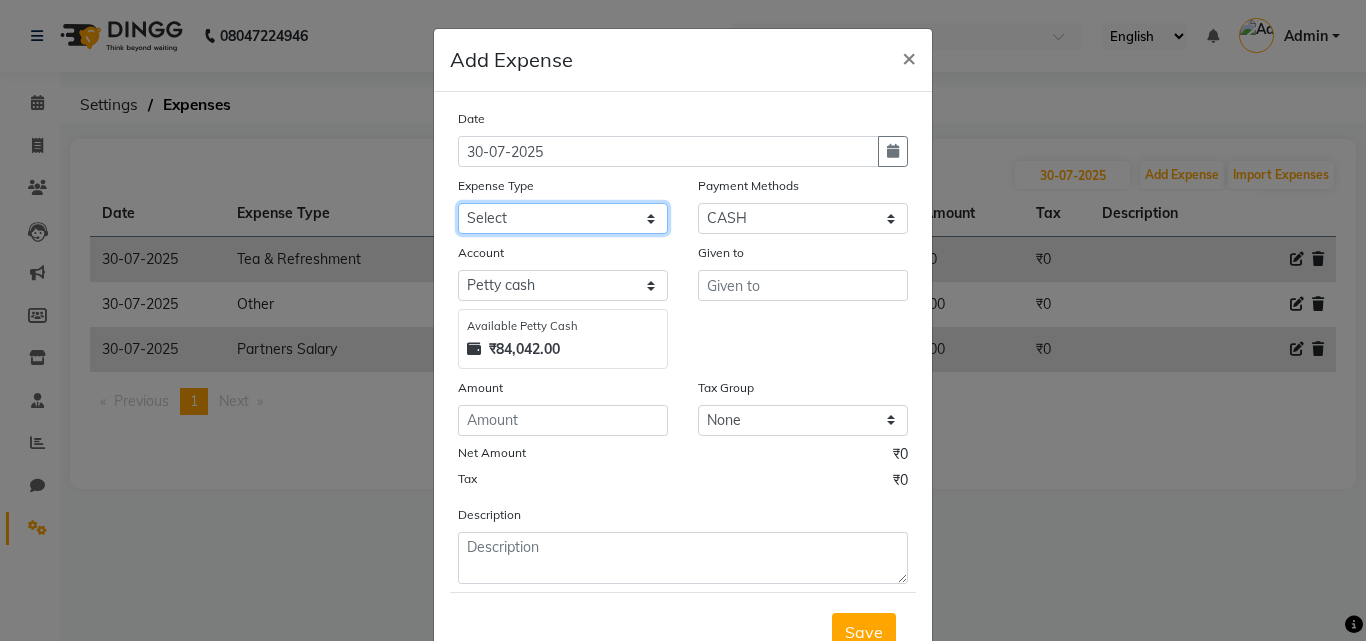 click on "Select Advance Salary Bank charges Cash transfer to bank Client Snacks Clinical charges Credit Card Payment Equipment Govt fee Incentive Insurance Loan Repayment Maintenance Marketing Miscellaneous Other Partners Salary Product Rent Salary Staff Snacks Tax Tea & Refreshment Utilities" 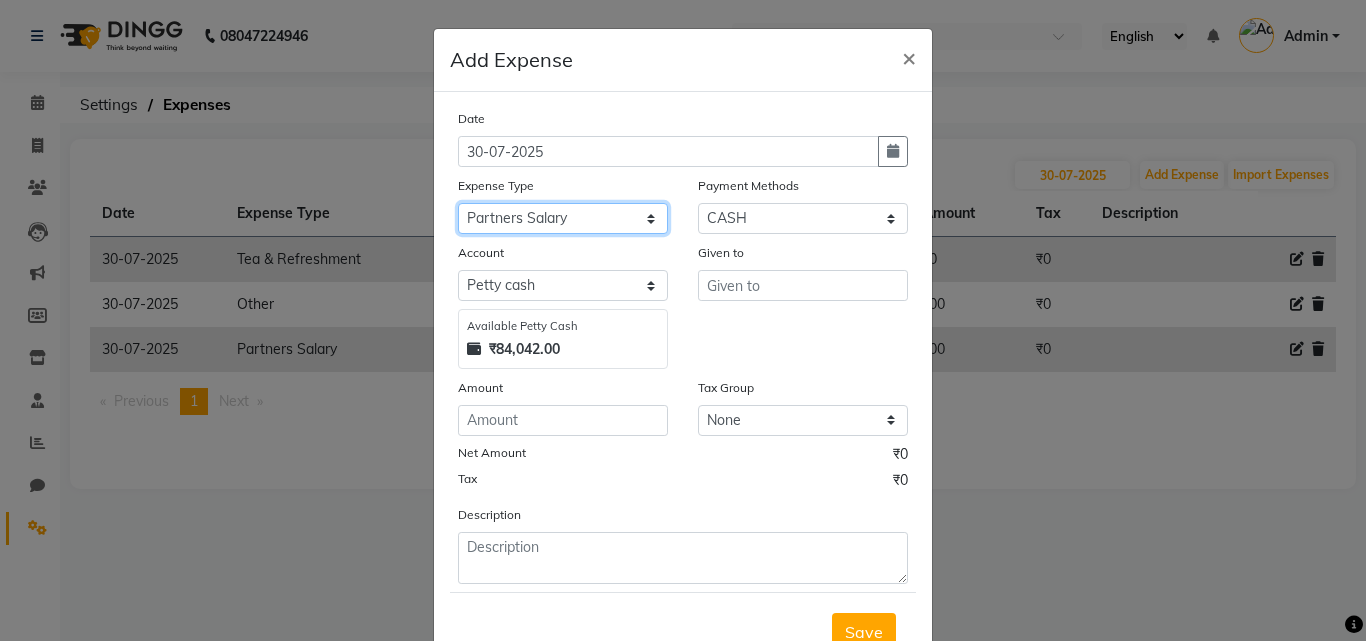 click on "Select Advance Salary Bank charges Cash transfer to bank Client Snacks Clinical charges Credit Card Payment Equipment Govt fee Incentive Insurance Loan Repayment Maintenance Marketing Miscellaneous Other Partners Salary Product Rent Salary Staff Snacks Tax Tea & Refreshment Utilities" 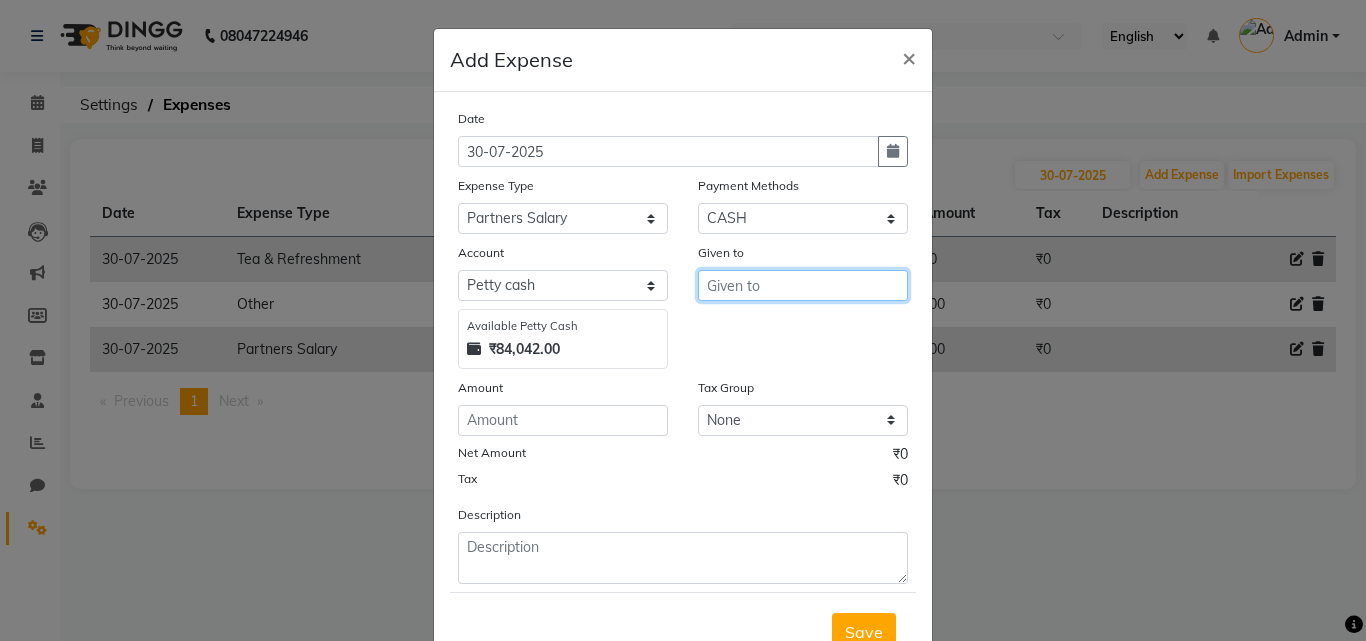 click at bounding box center (803, 285) 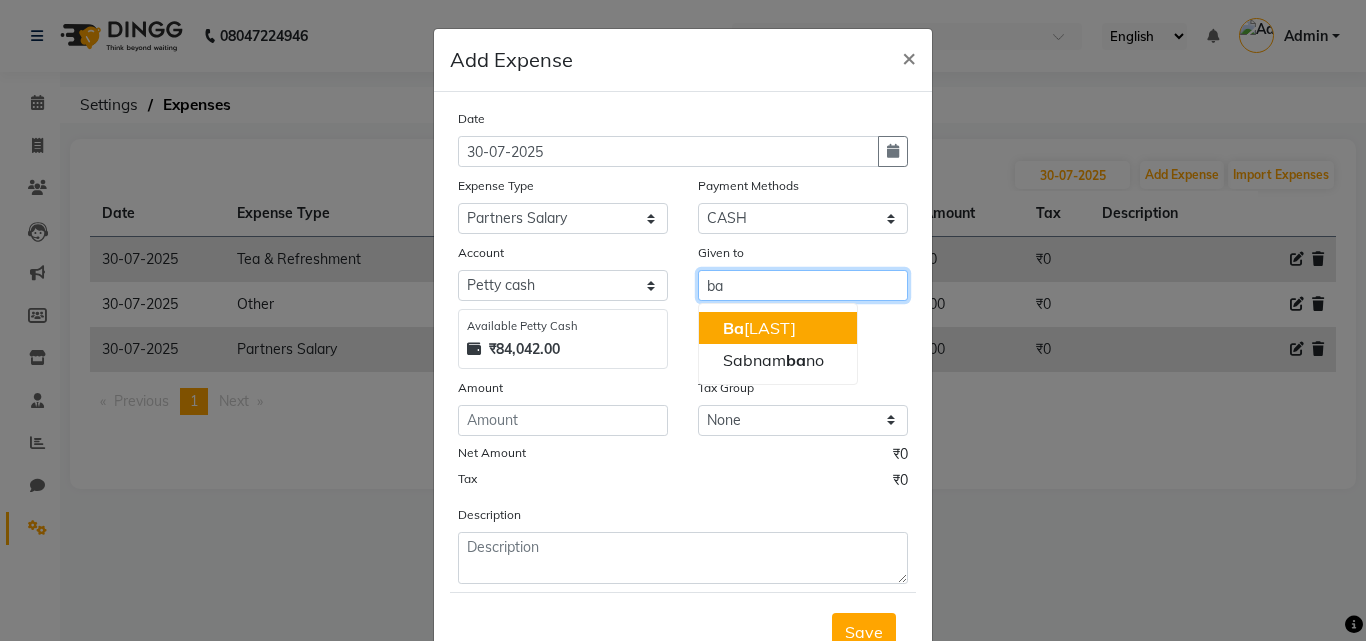 click on "[FIRST] [LAST]" at bounding box center (759, 328) 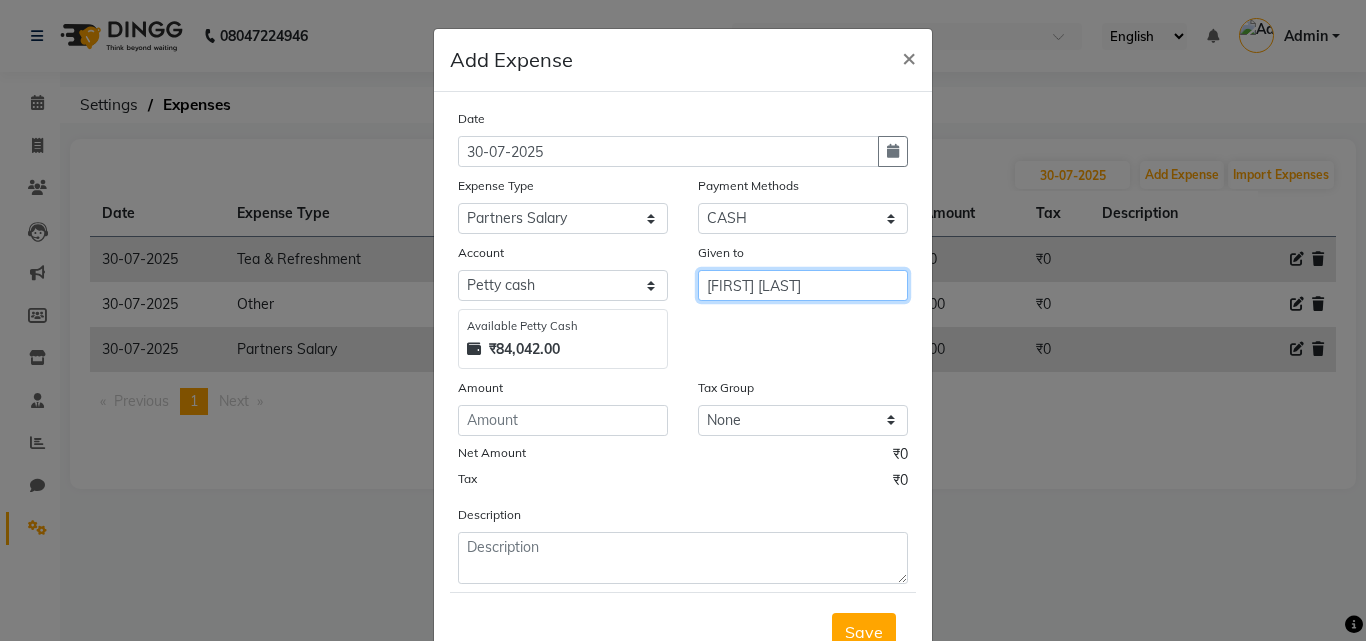 scroll, scrollTop: 75, scrollLeft: 0, axis: vertical 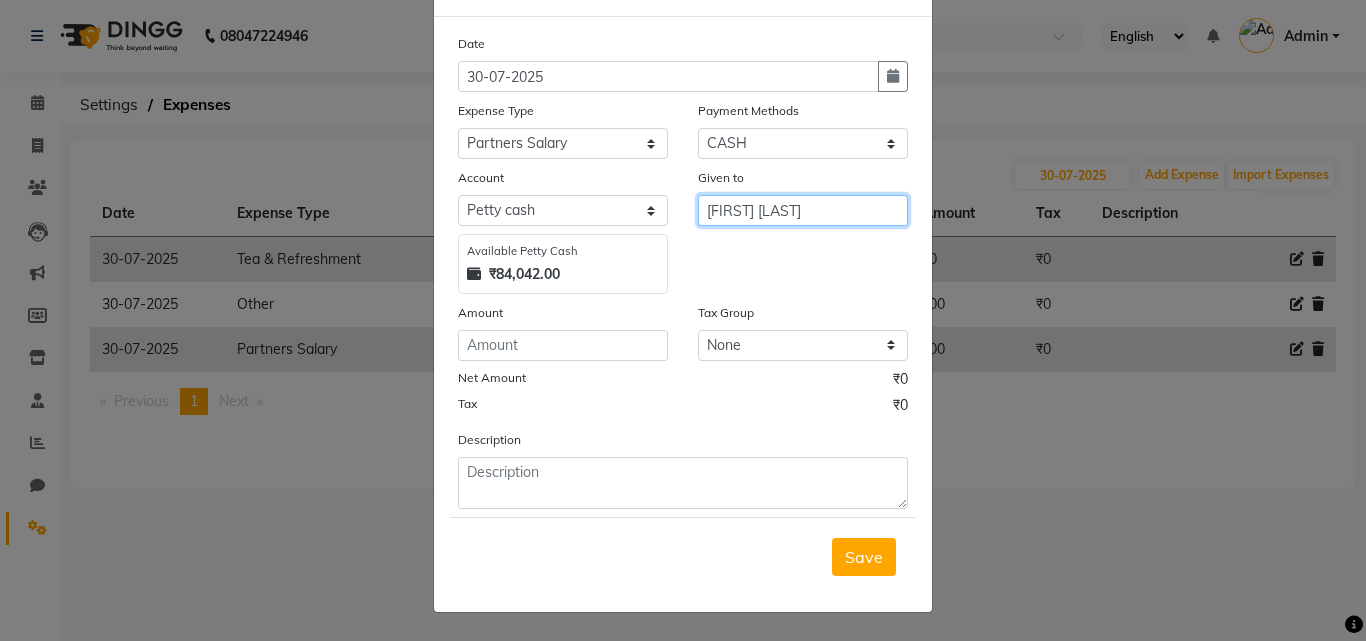 type on "[FIRST] [LAST]" 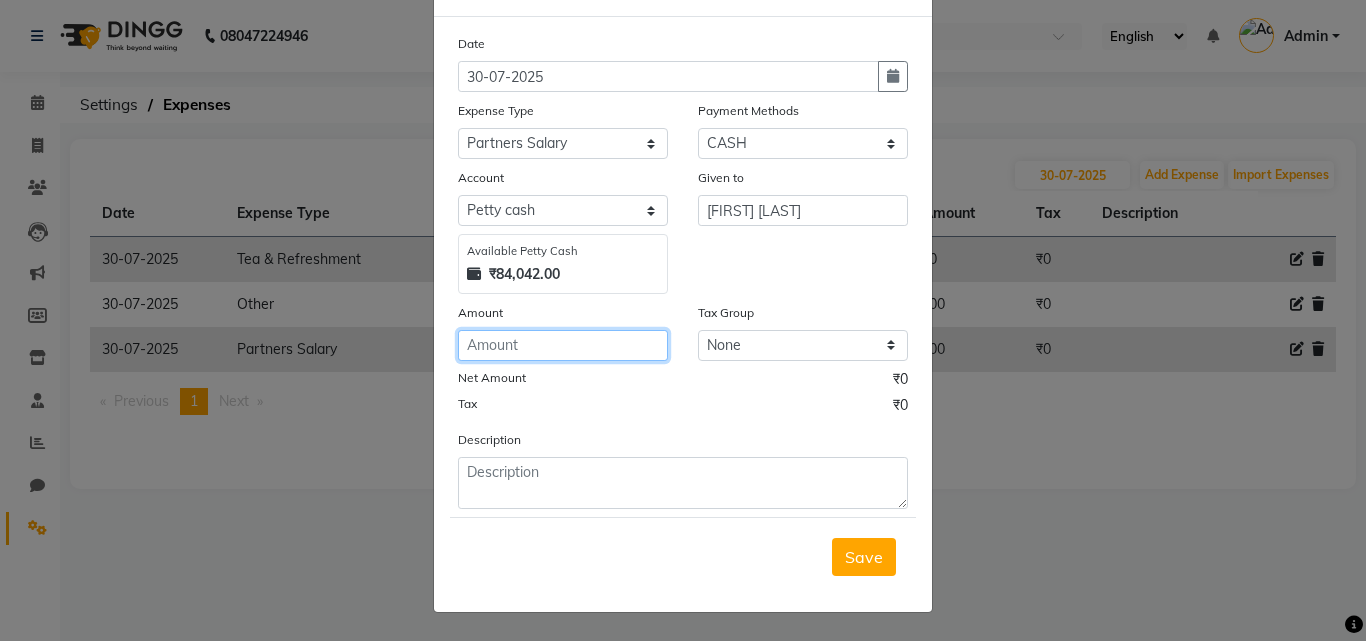 click 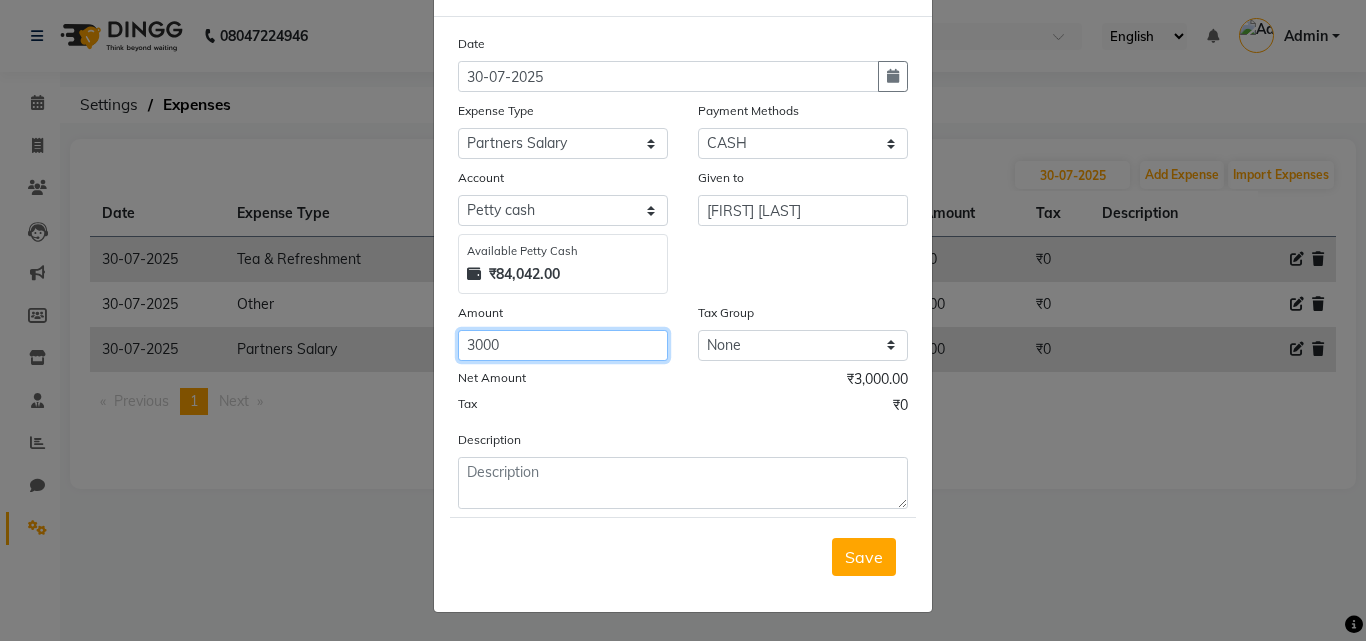 scroll, scrollTop: 0, scrollLeft: 0, axis: both 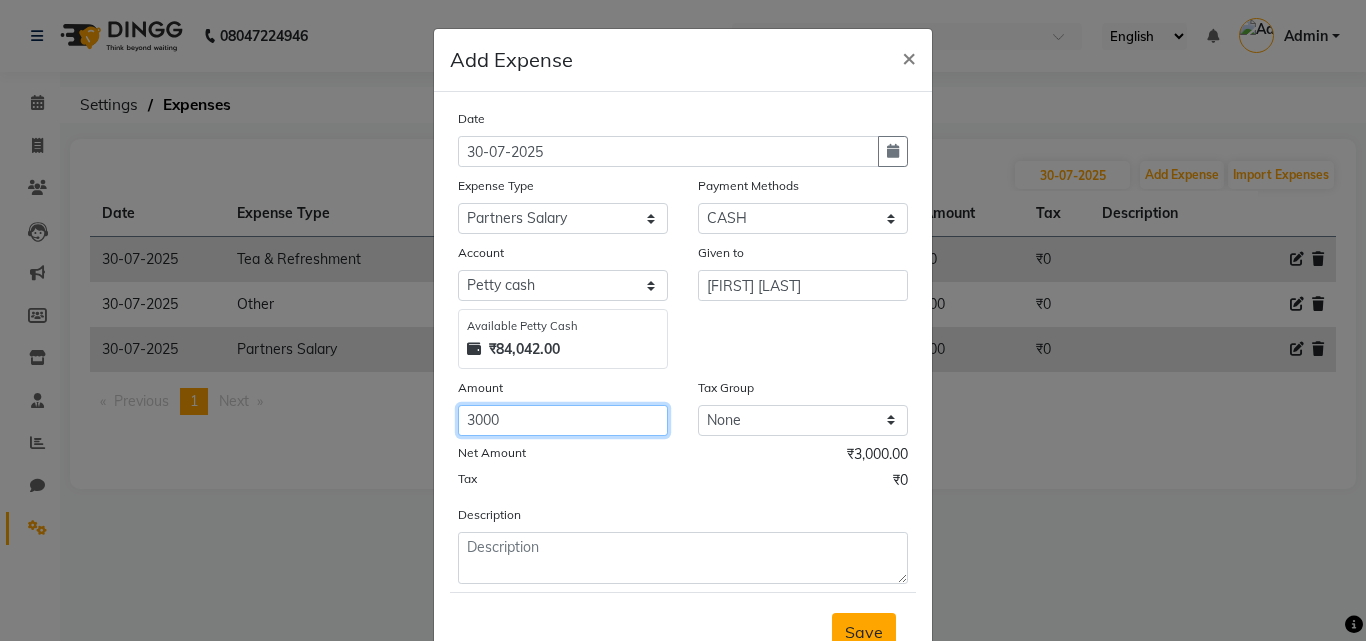 type on "3000" 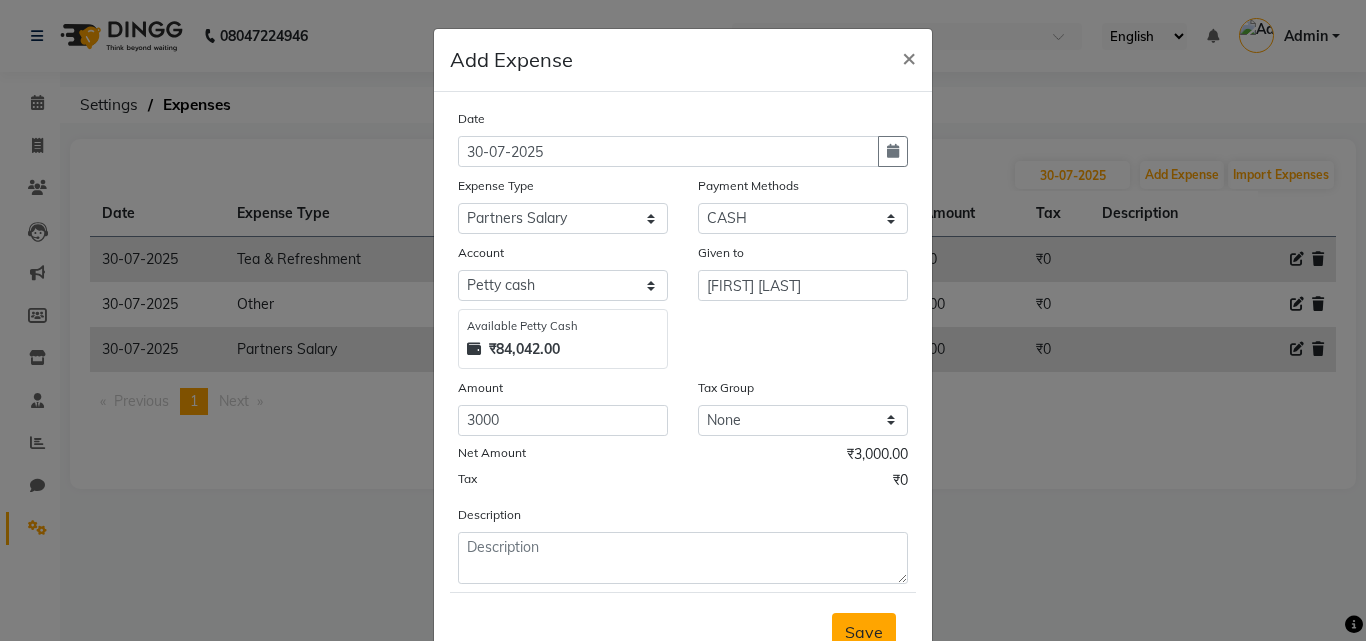 click on "Save" at bounding box center [864, 632] 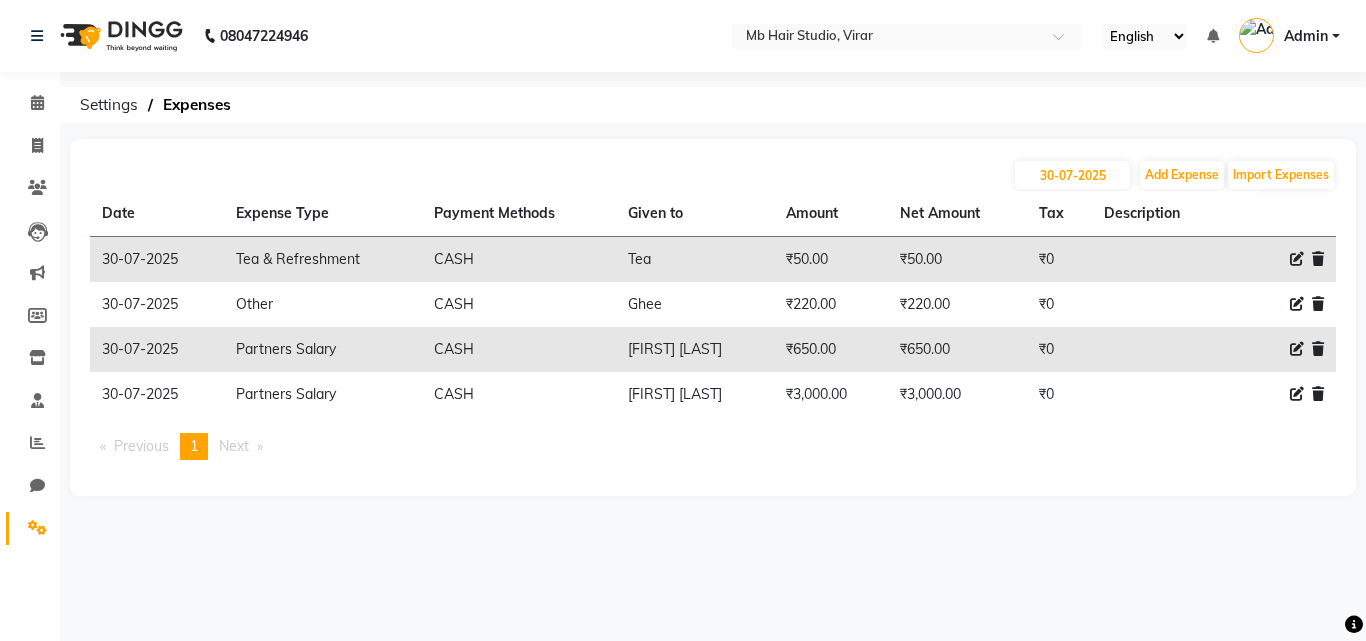 click on "₹650.00" 